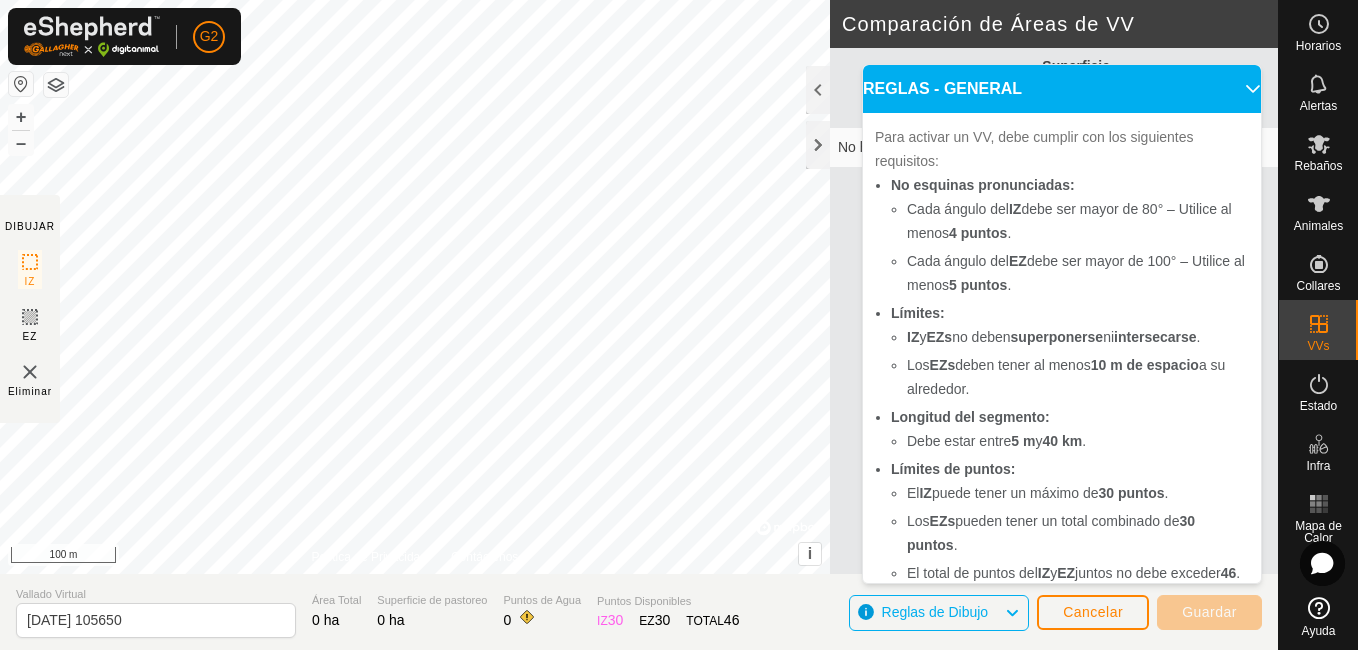 scroll, scrollTop: 0, scrollLeft: 0, axis: both 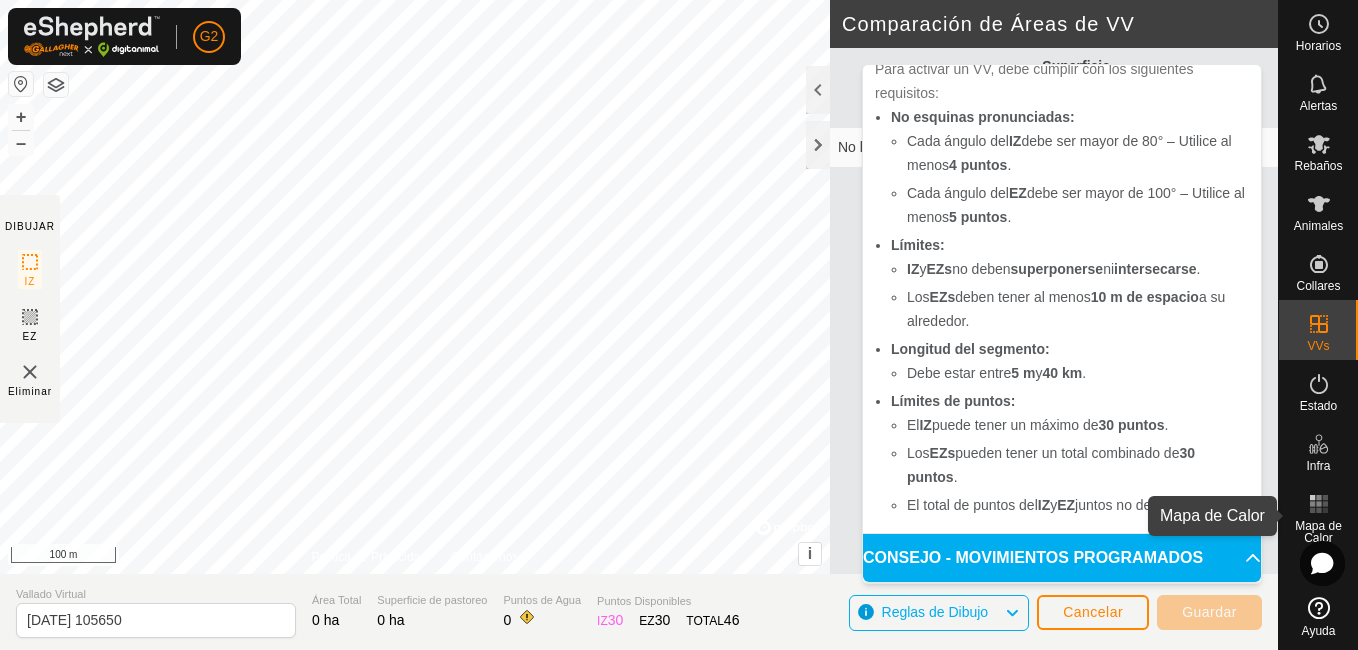 click 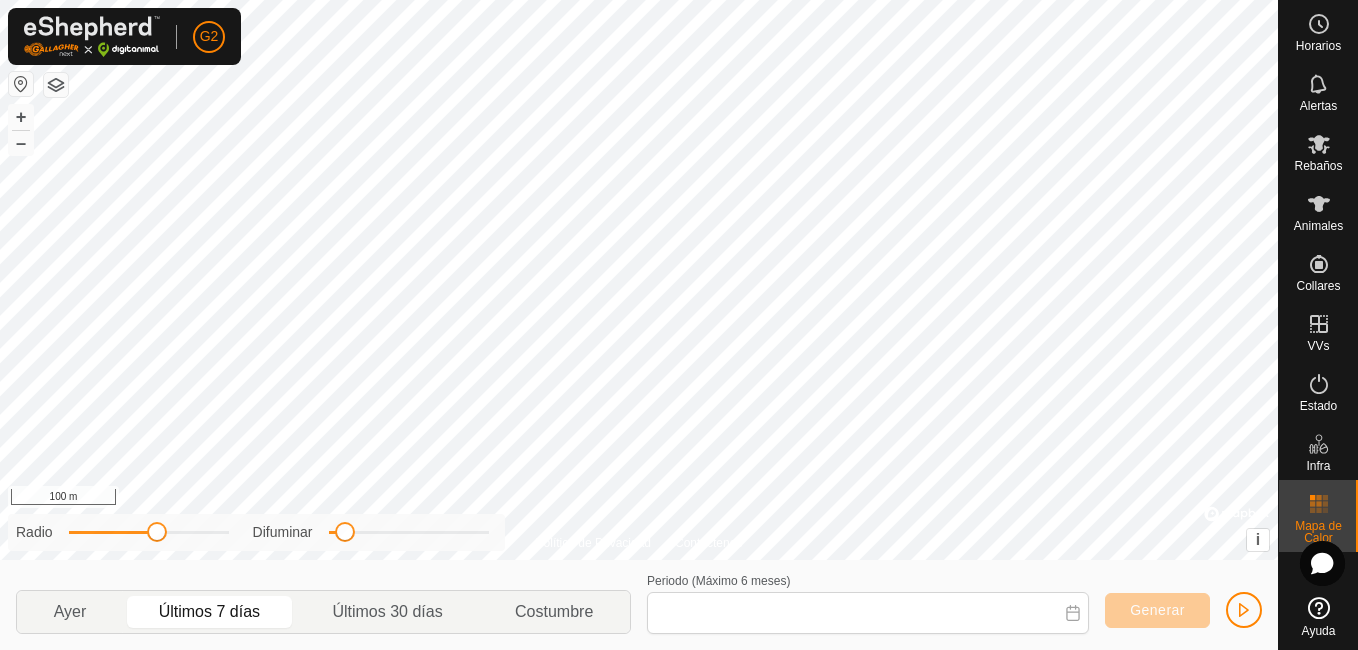 type on "[DATE] - [DATE]" 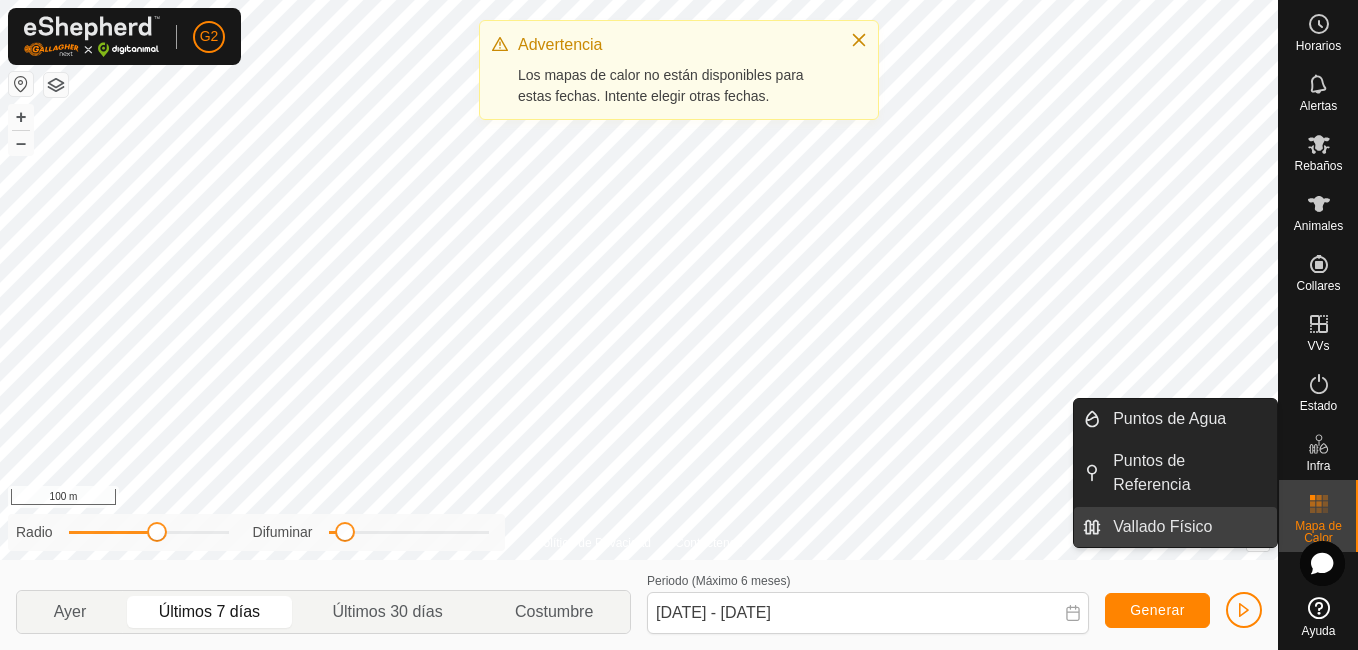 click on "Vallado Físico" at bounding box center (1189, 527) 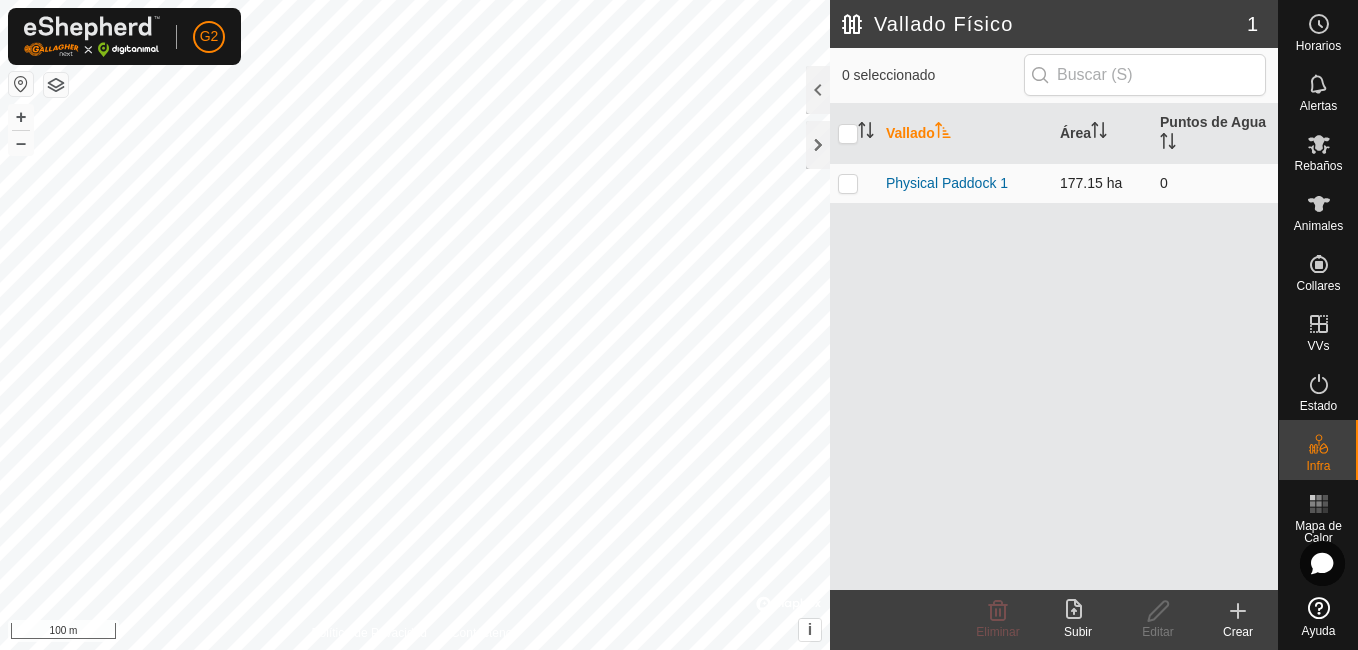 click at bounding box center [848, 183] 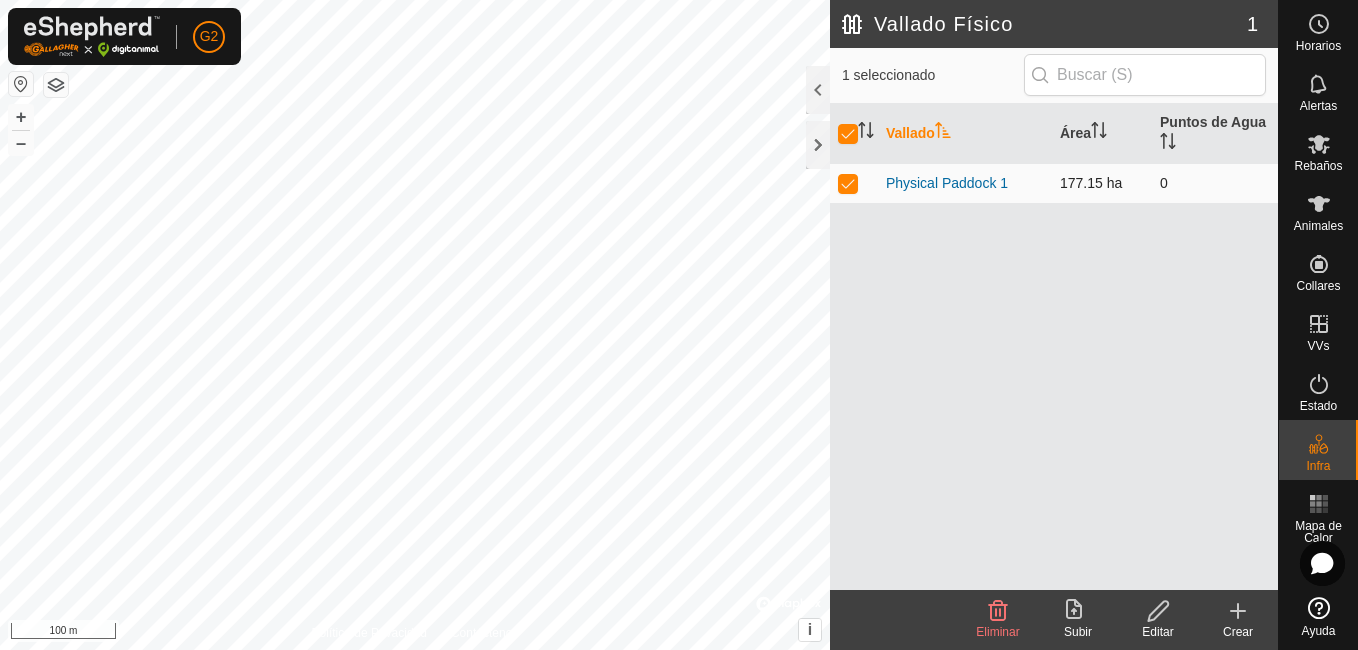 checkbox on "true" 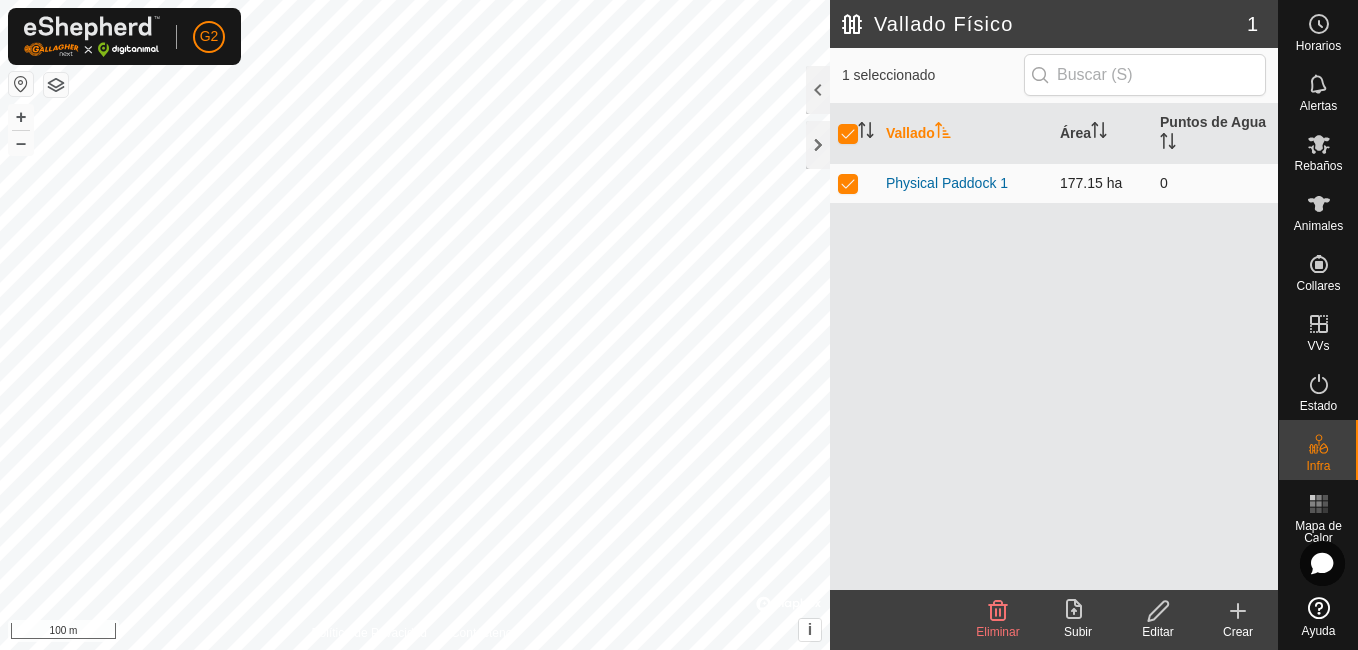 checkbox on "true" 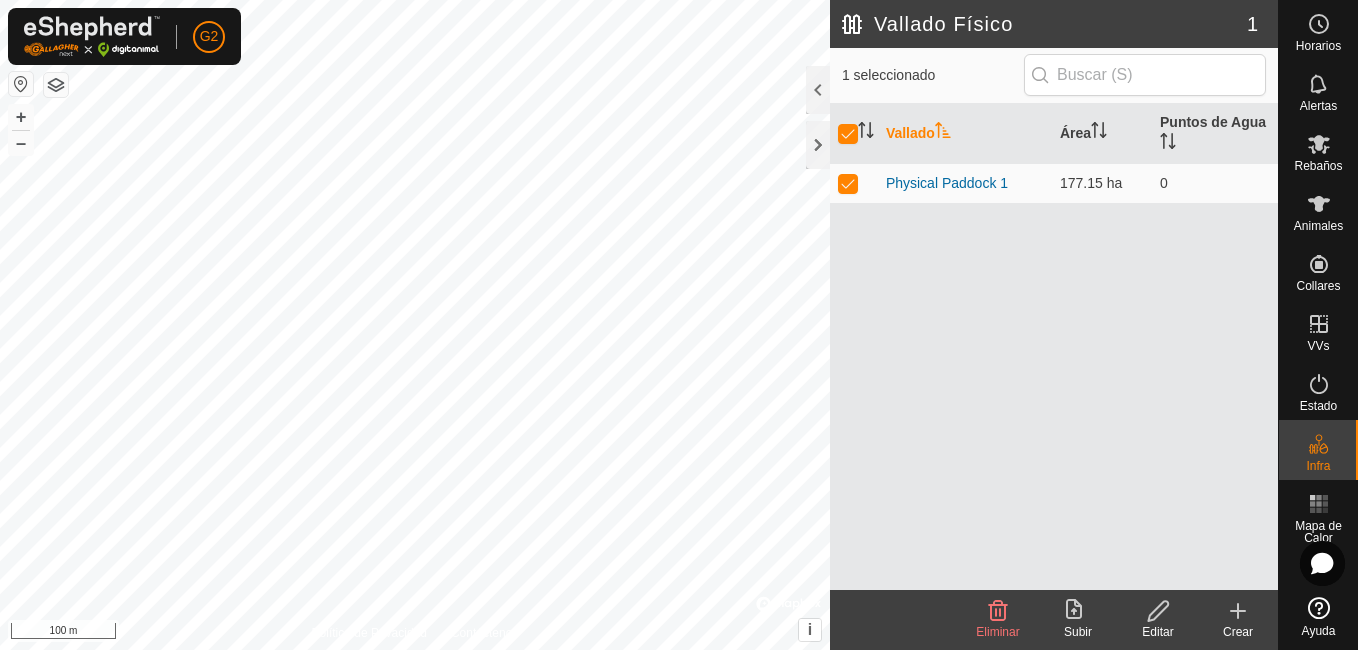 click 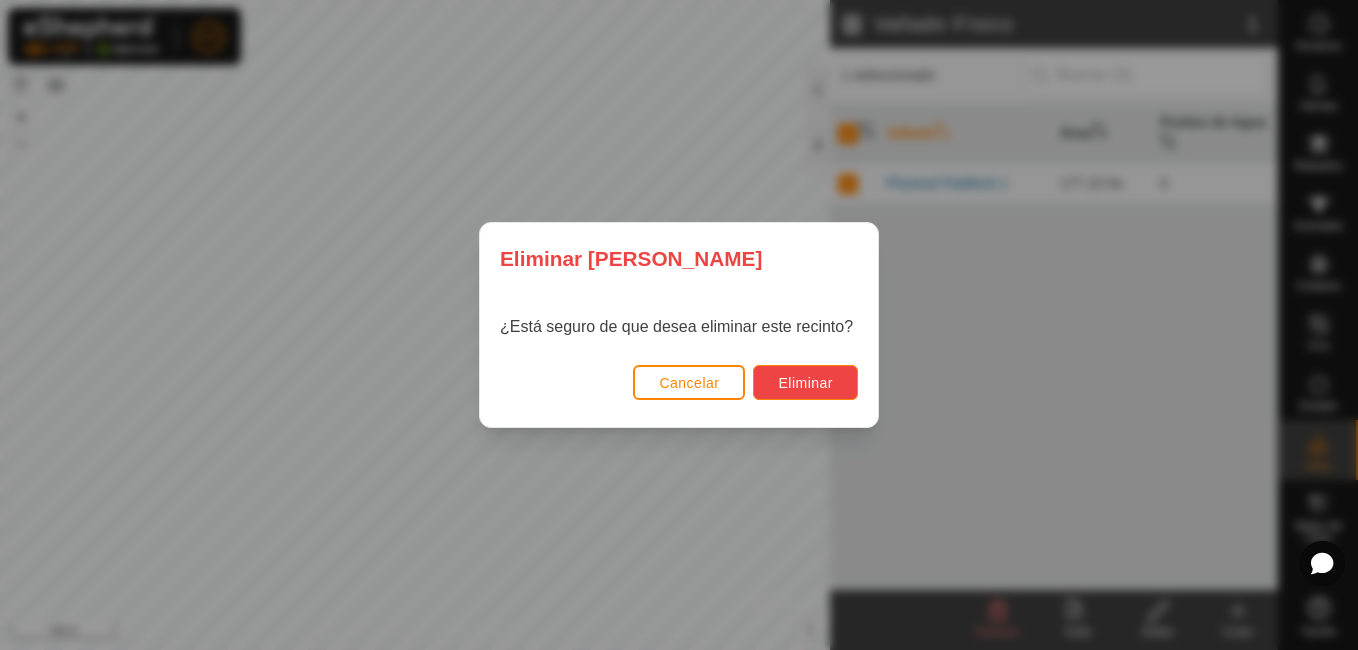 click on "Eliminar" at bounding box center [805, 383] 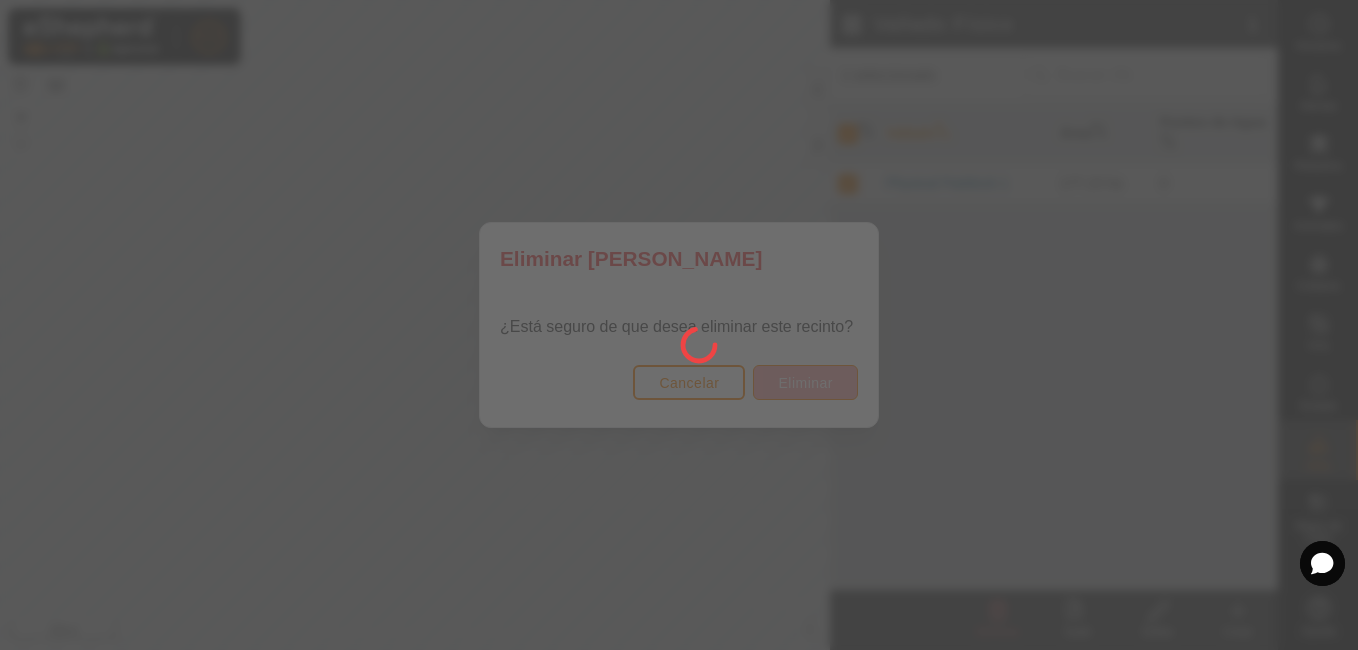 checkbox on "false" 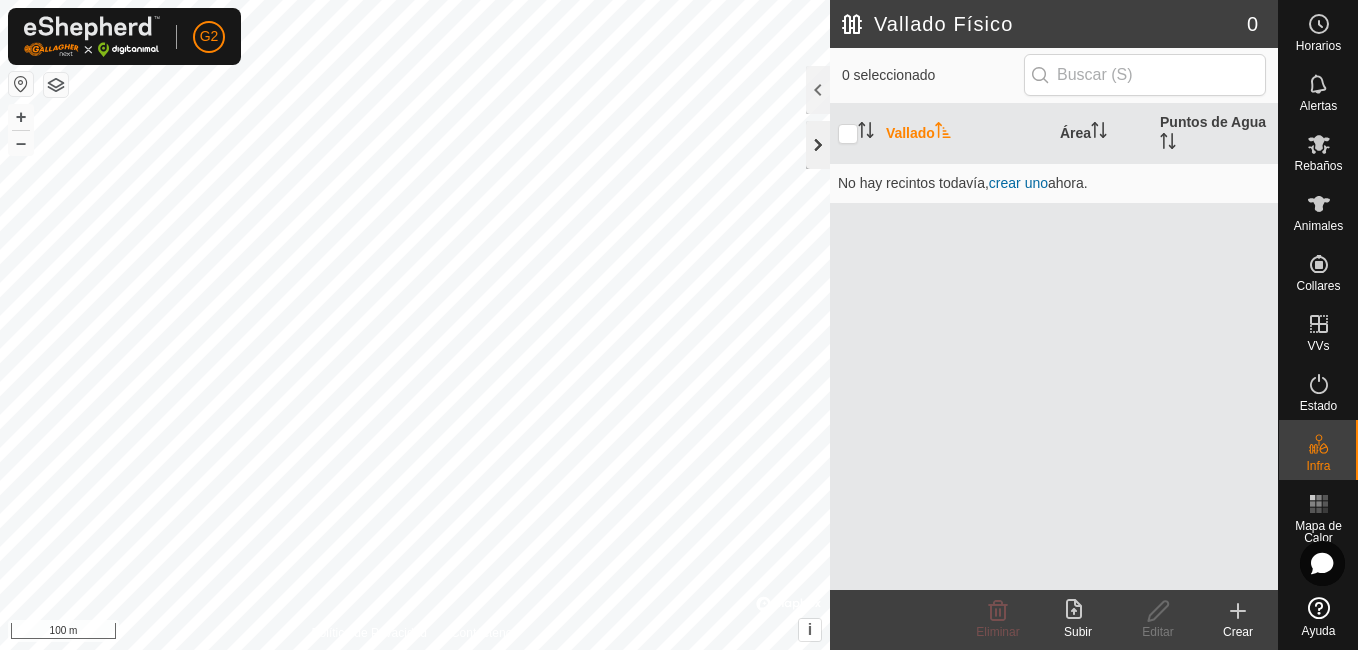 click 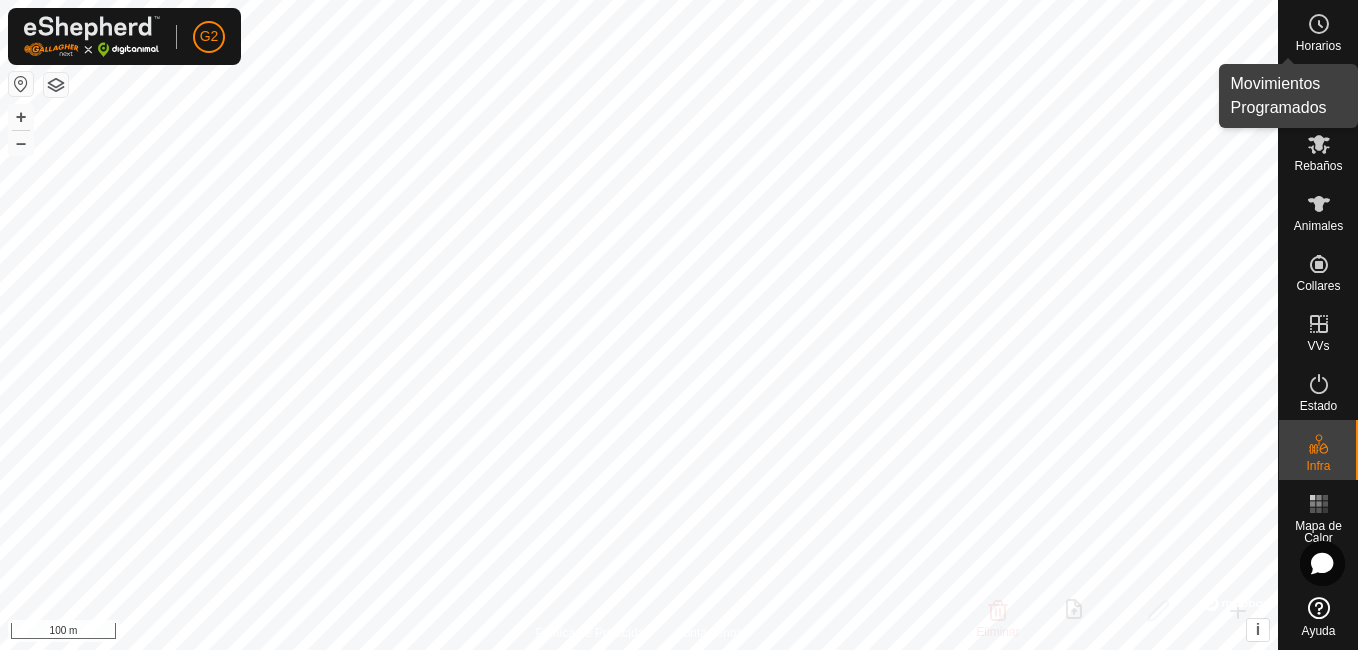 click on "Horarios" at bounding box center [1318, 46] 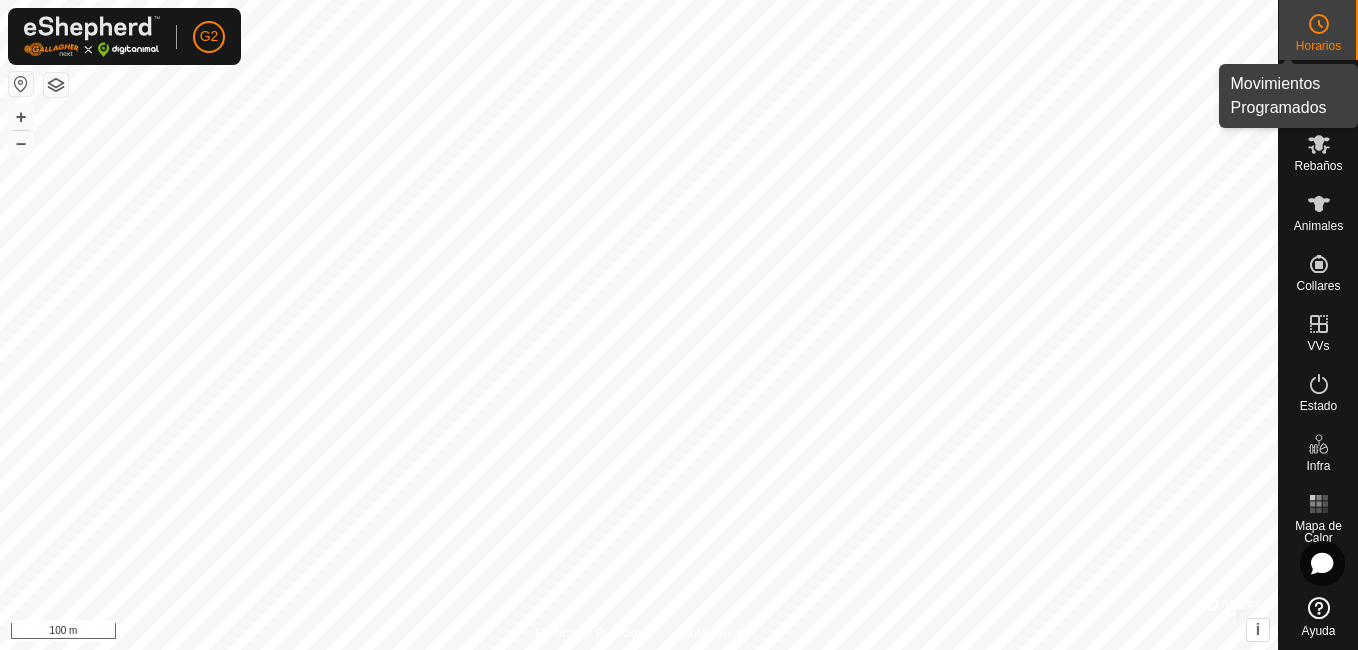 click 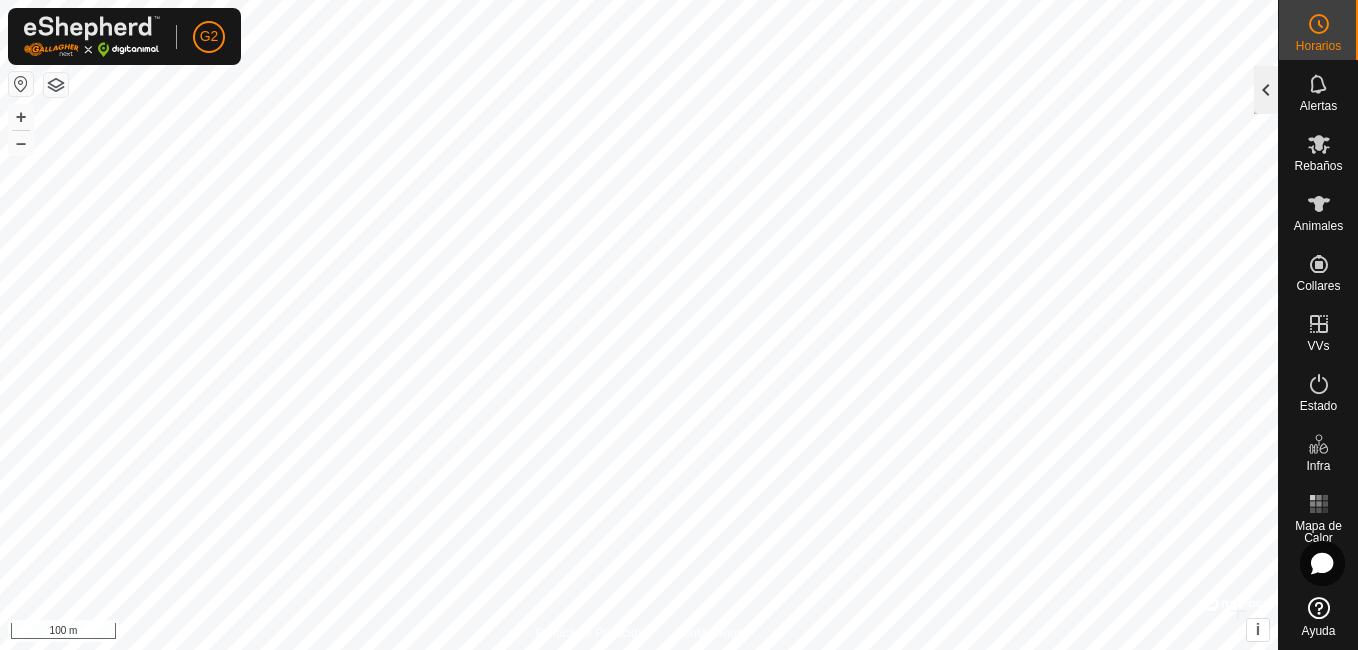 click 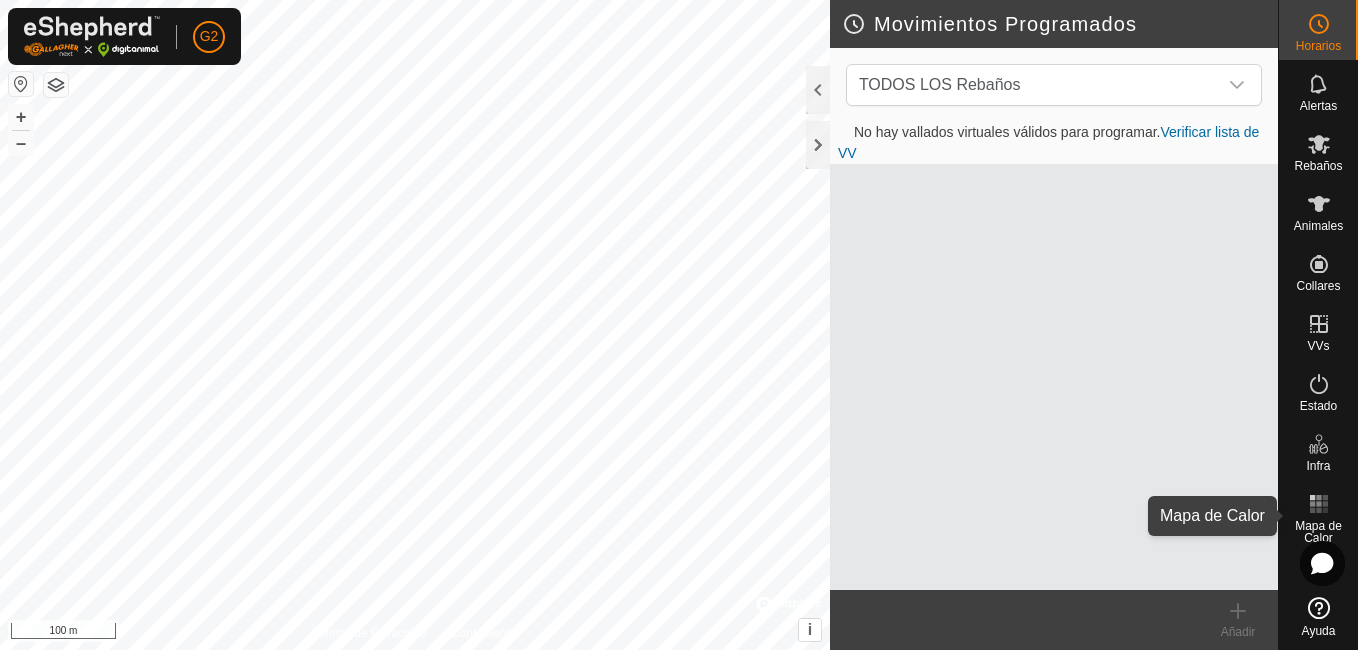 click 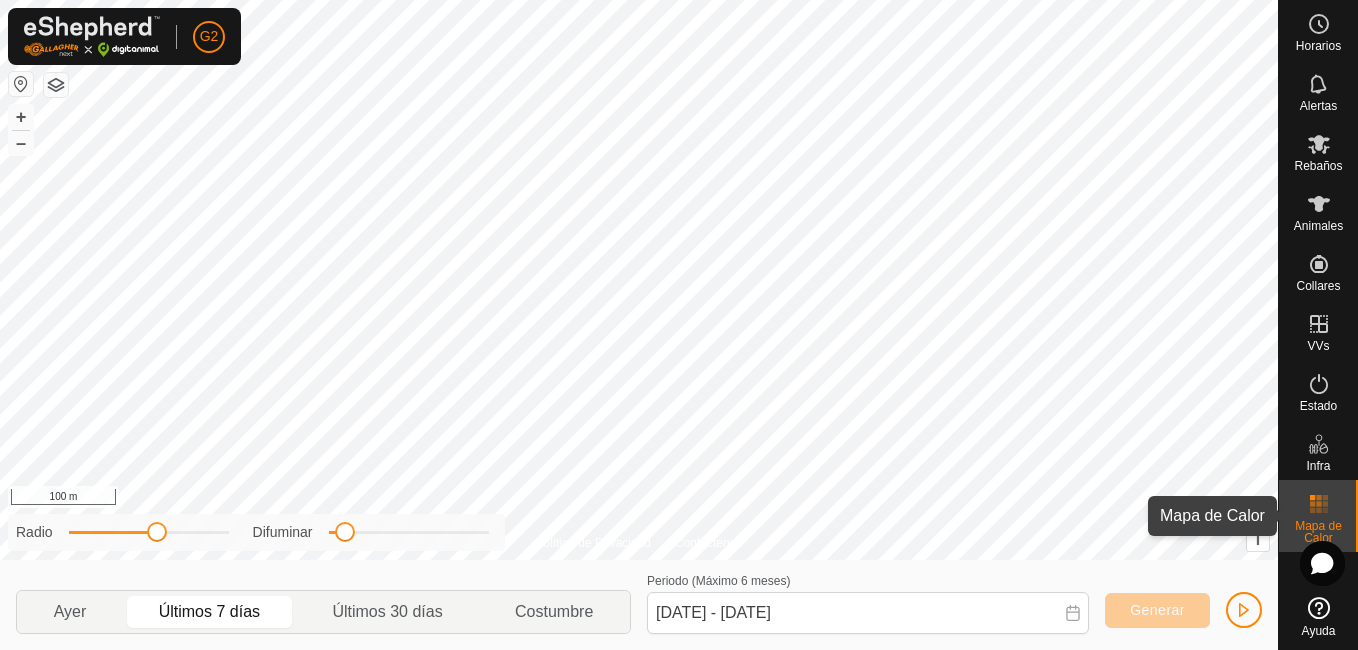 click at bounding box center [1319, 504] 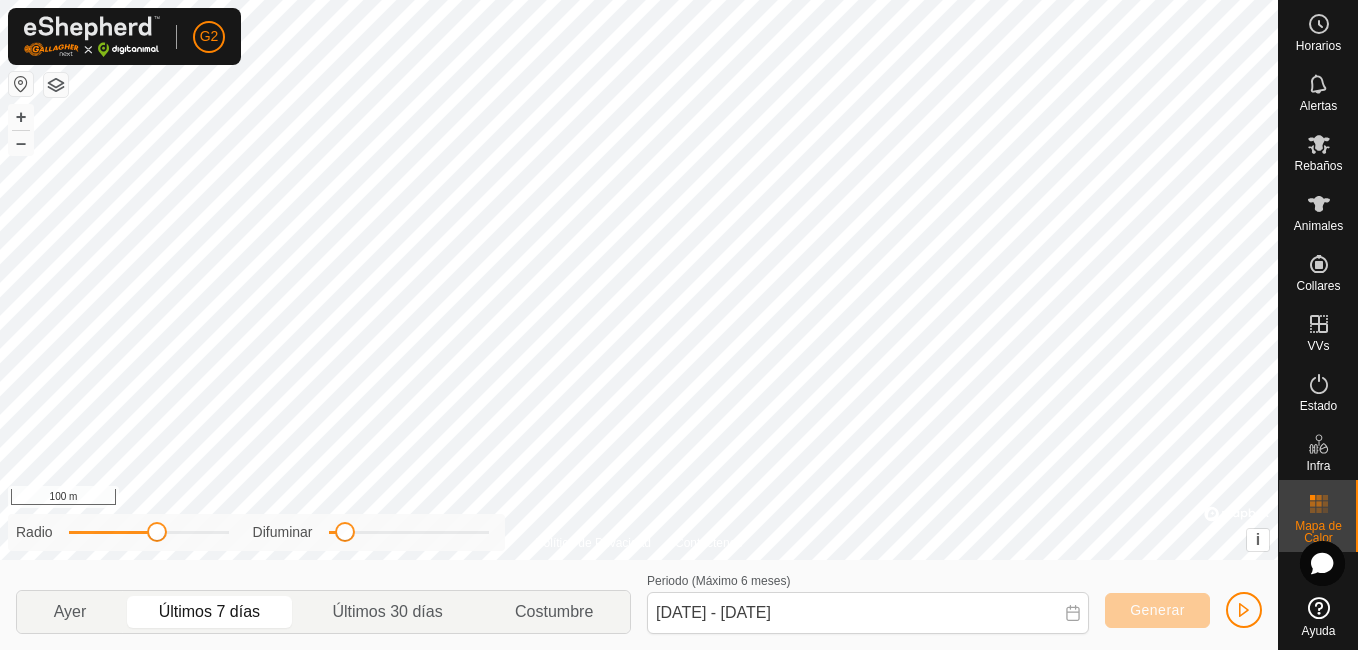click at bounding box center (1319, 504) 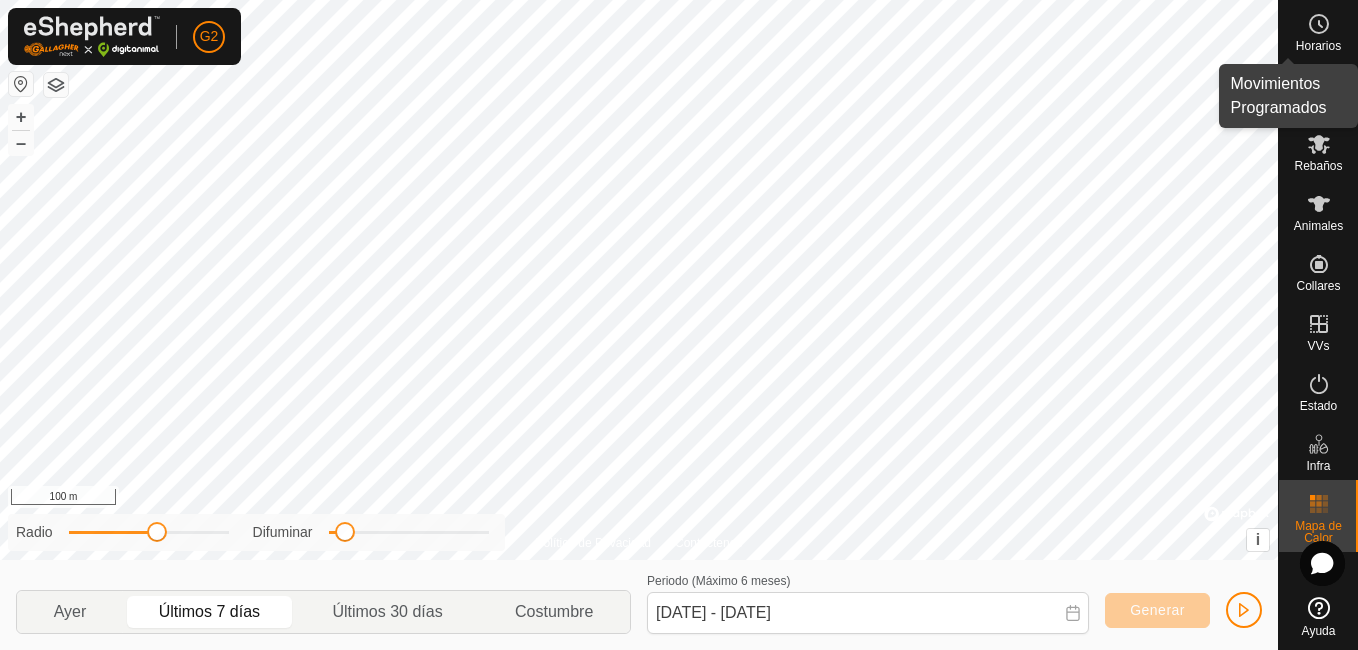 click on "Horarios" at bounding box center [1318, 30] 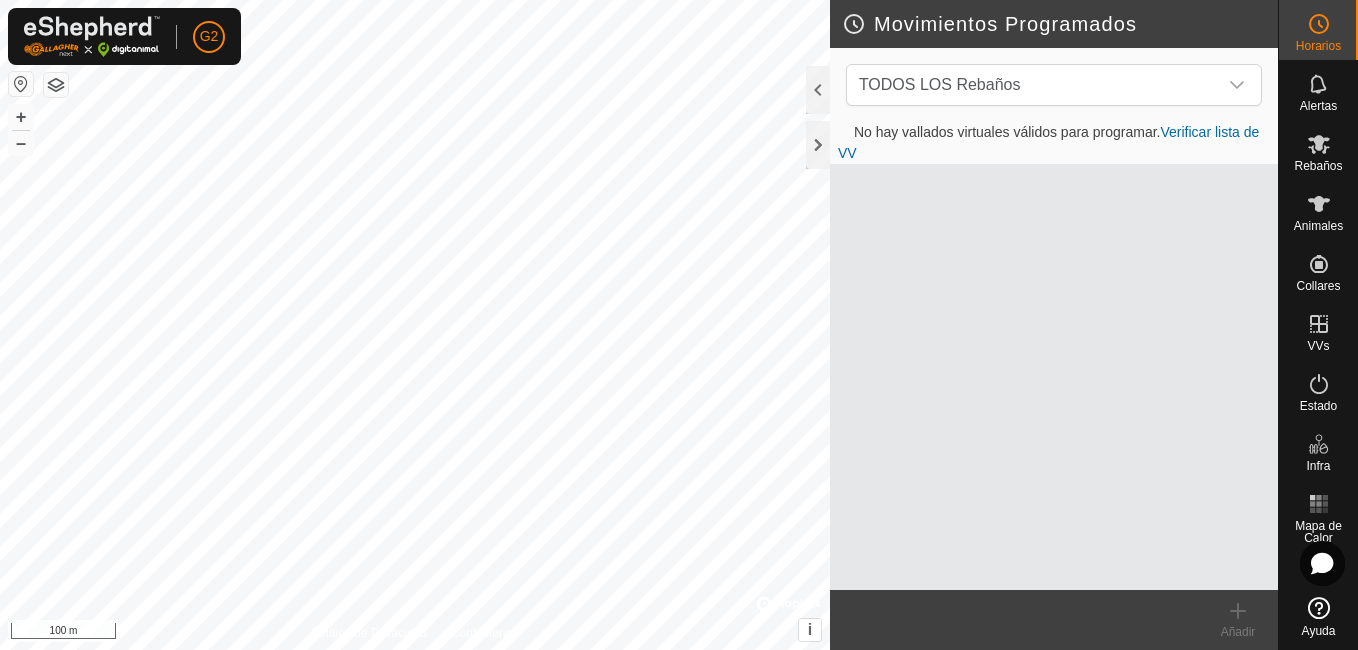 click on "Verificar lista de VV" at bounding box center (1048, 142) 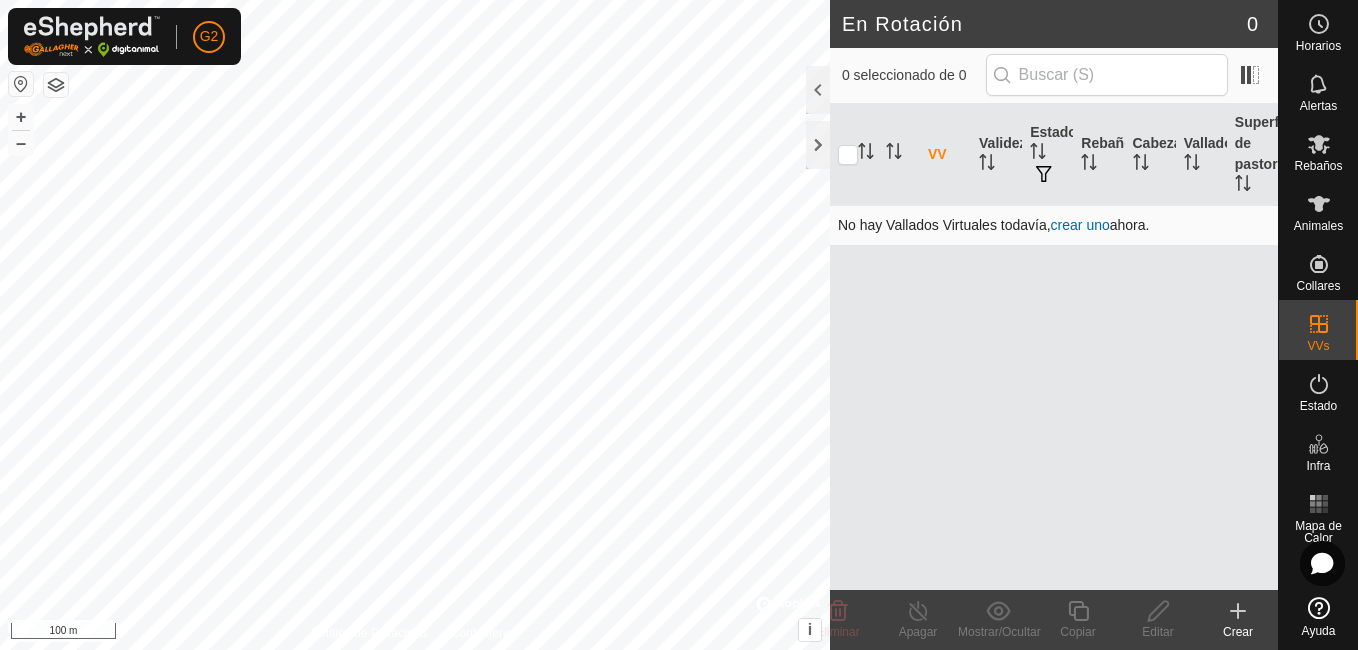 click on "crear uno" at bounding box center [1080, 225] 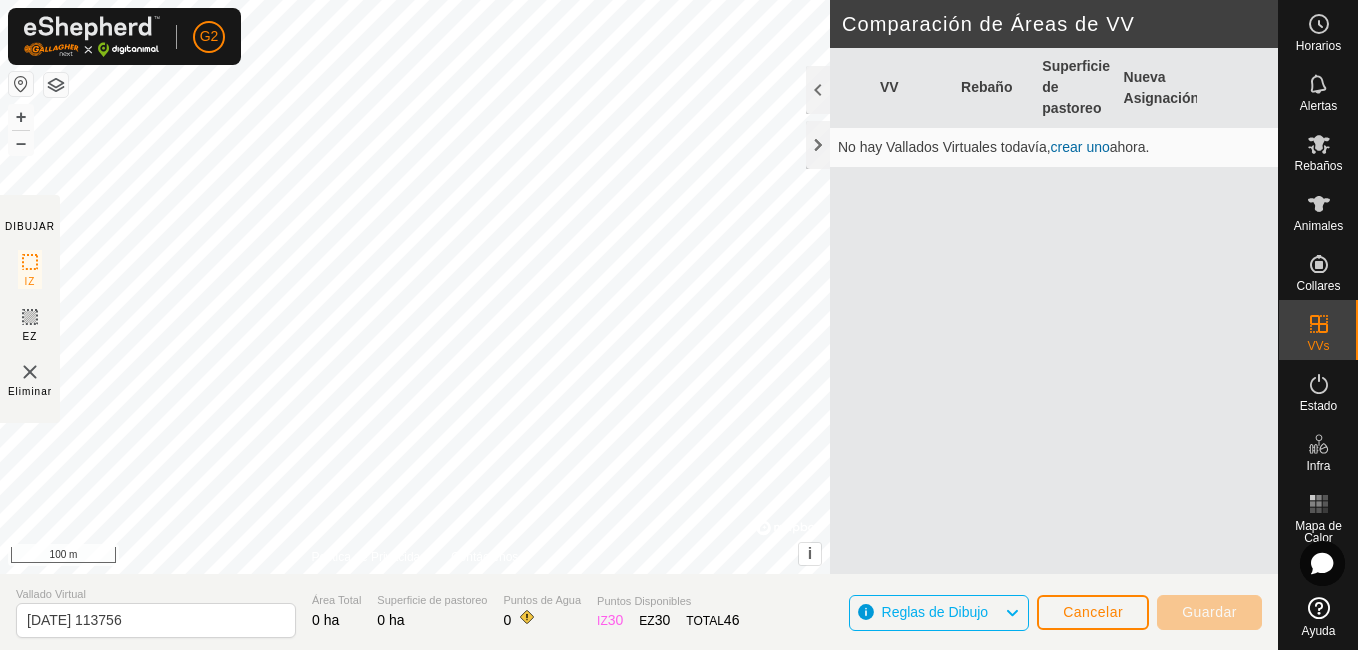 click on "Reglas de Dibujo" 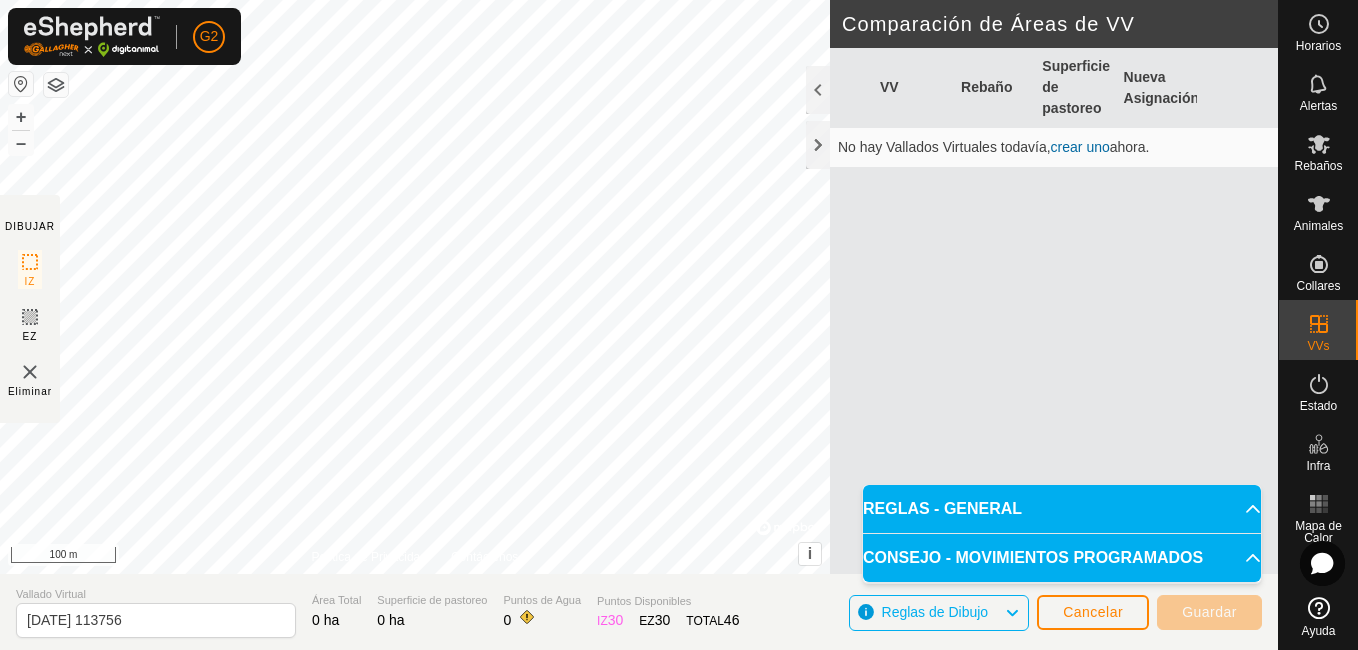 click on "REGLAS - GENERAL" at bounding box center (1062, 509) 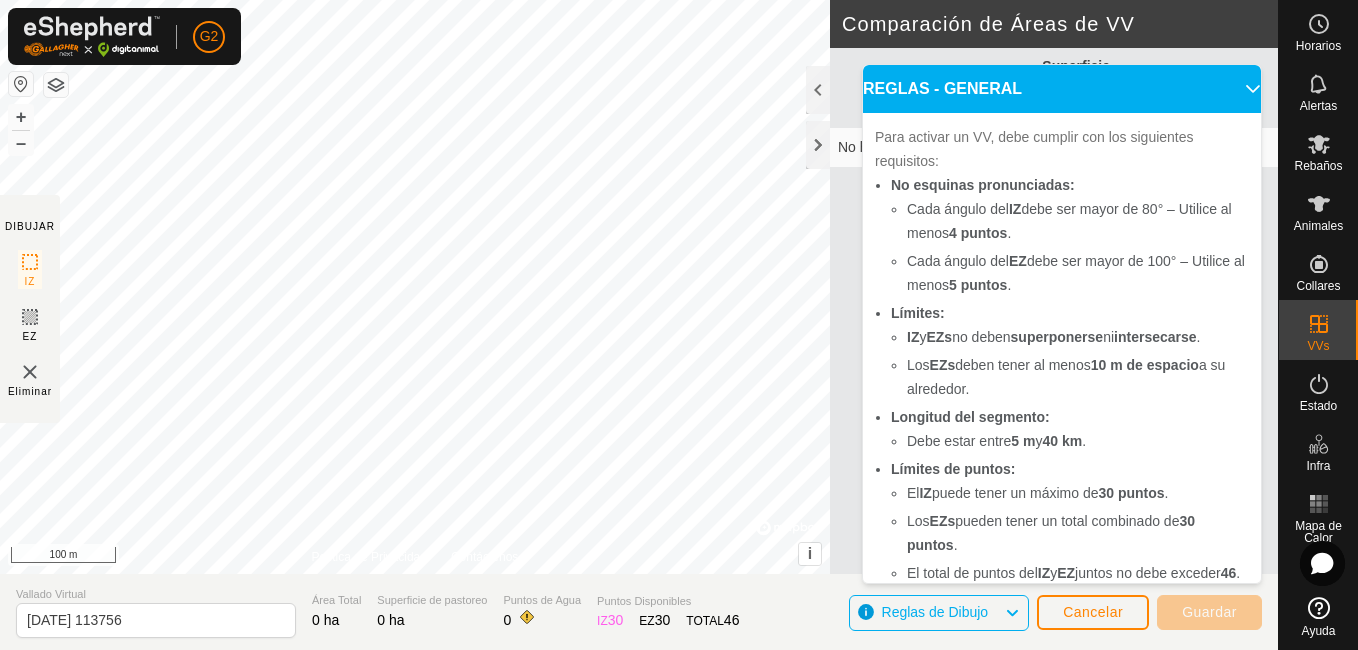 scroll, scrollTop: 93, scrollLeft: 0, axis: vertical 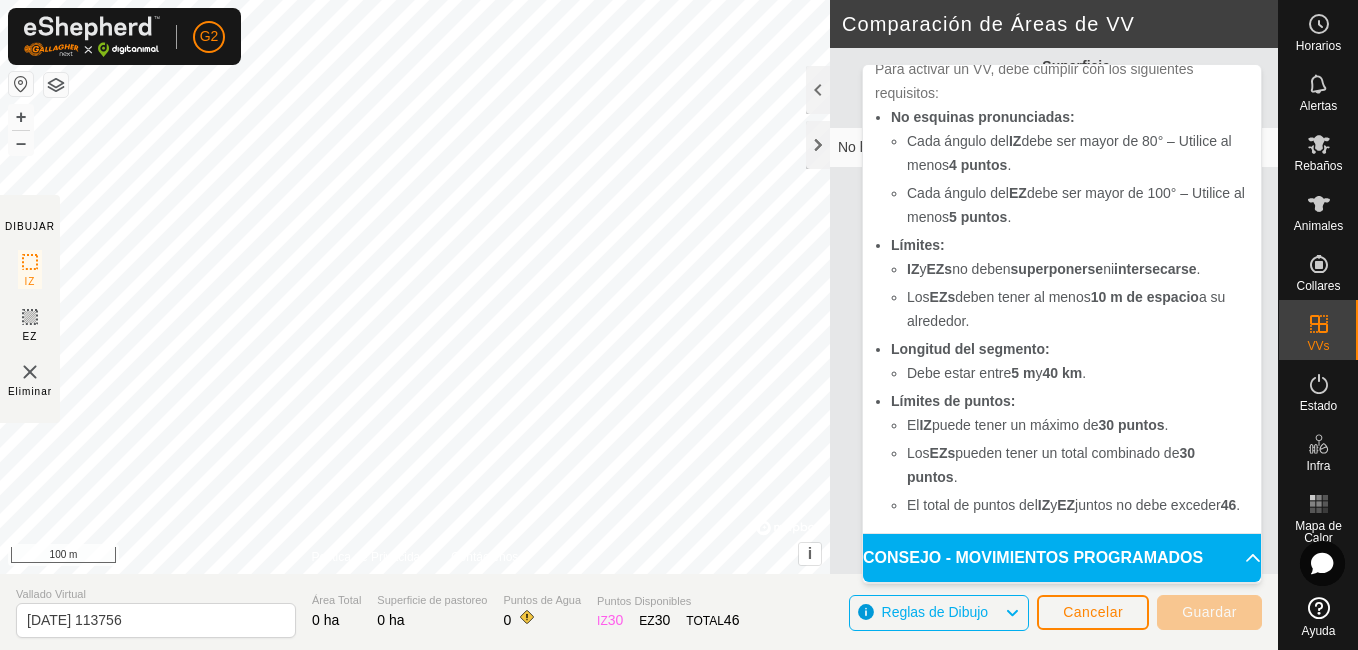 click on "CONSEJO - MOVIMIENTOS PROGRAMADOS" at bounding box center (1062, 558) 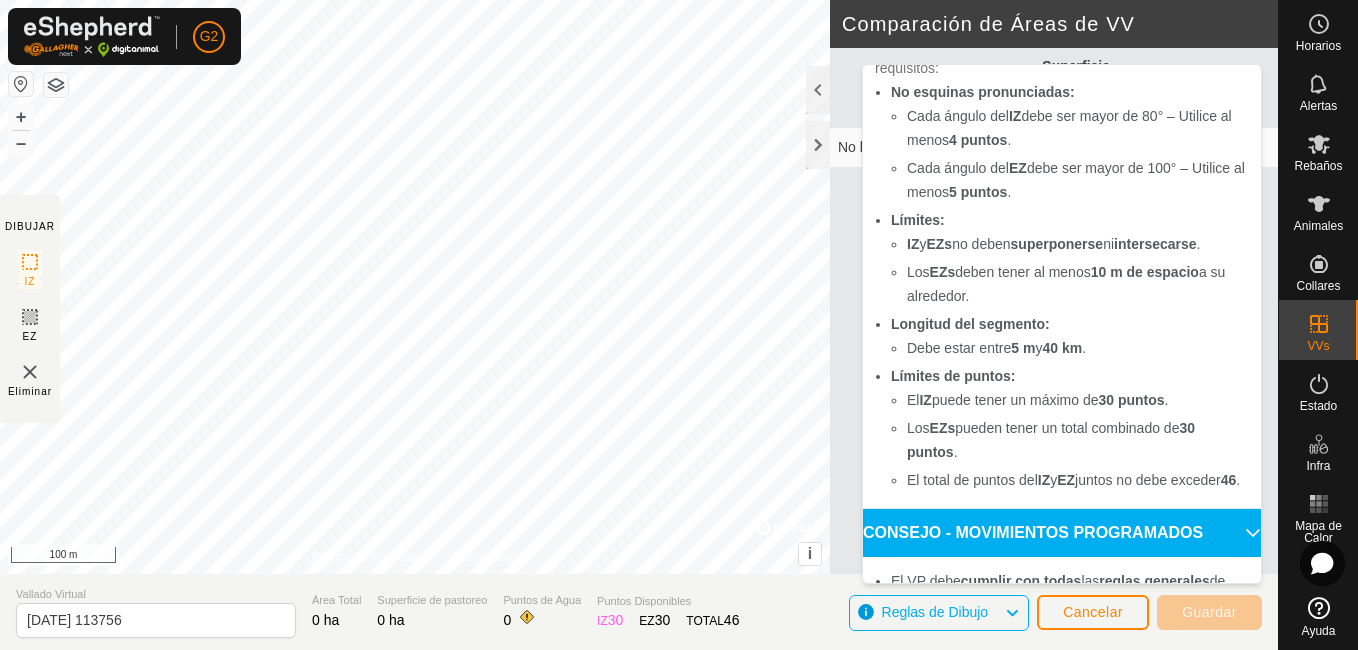 click on "Reglas de Dibujo" 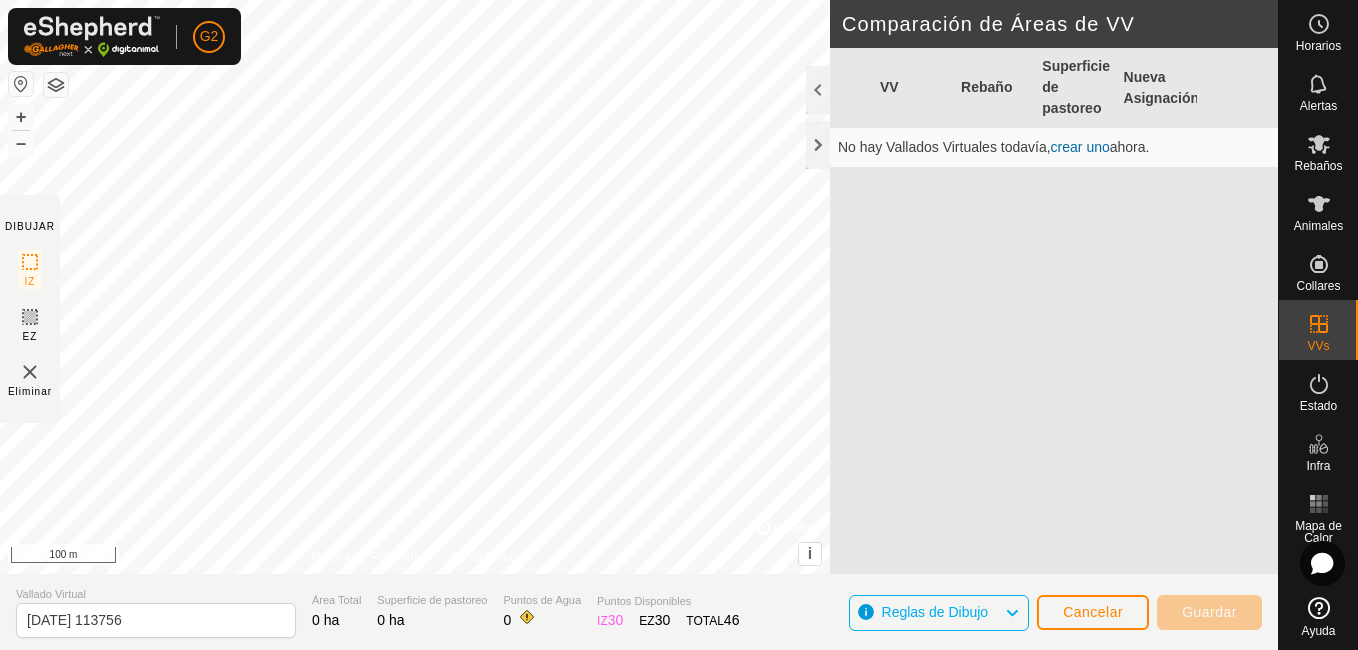 click on "crear uno" at bounding box center [1080, 147] 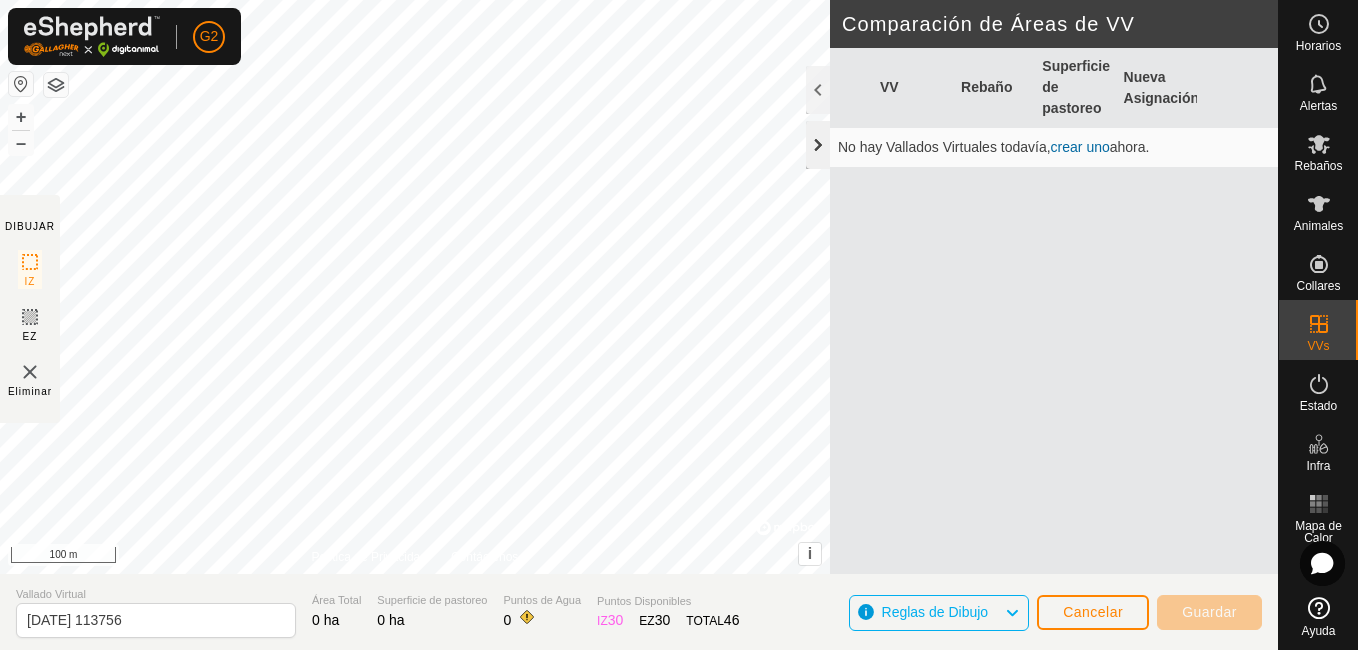 click 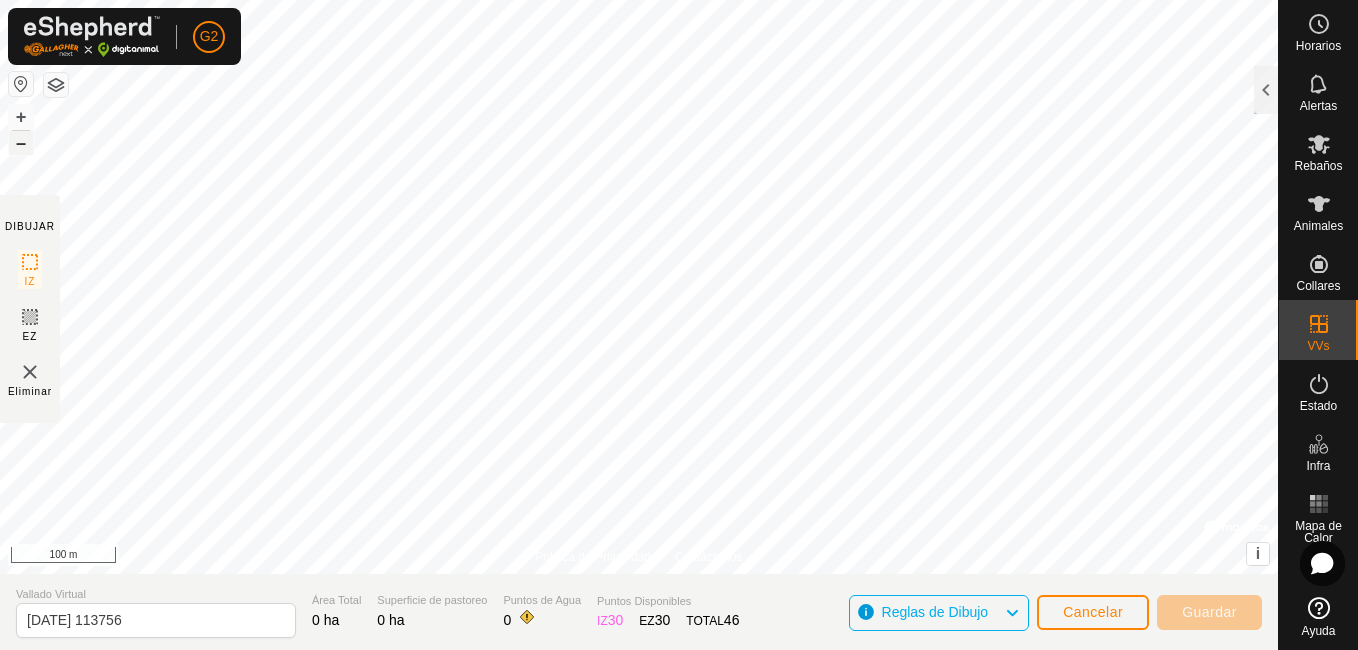 click on "–" at bounding box center [21, 143] 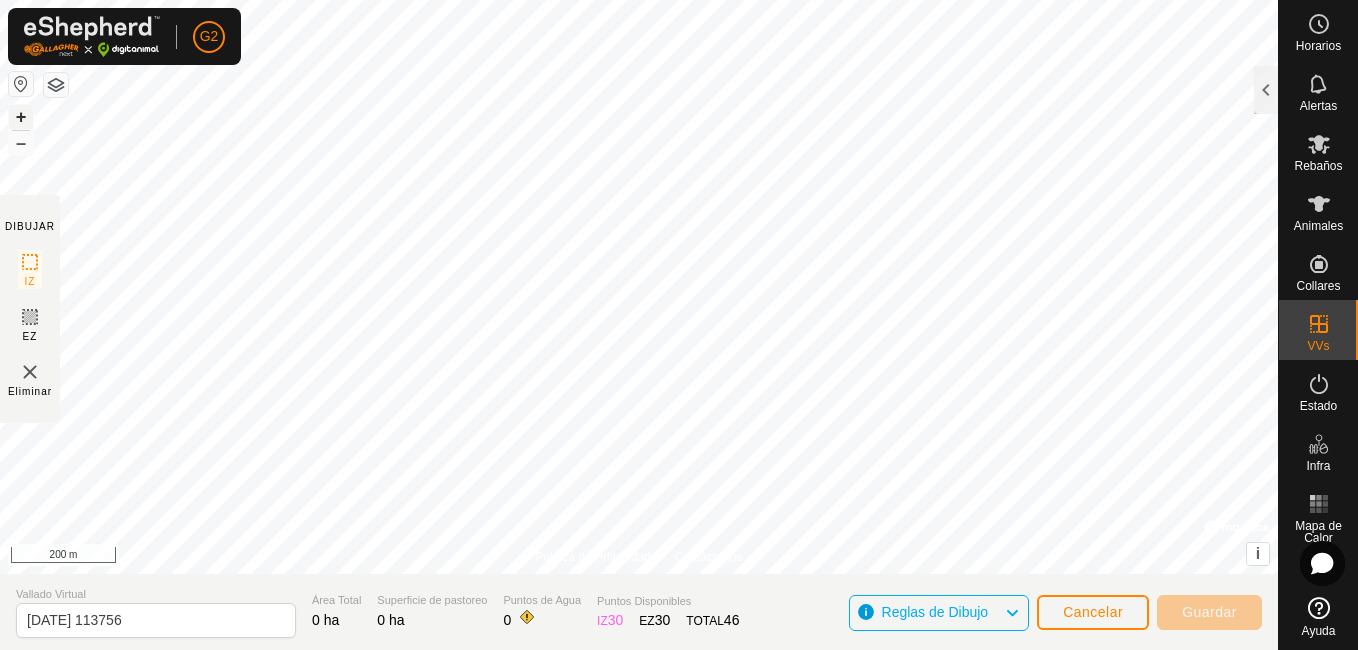 click on "+" at bounding box center (21, 117) 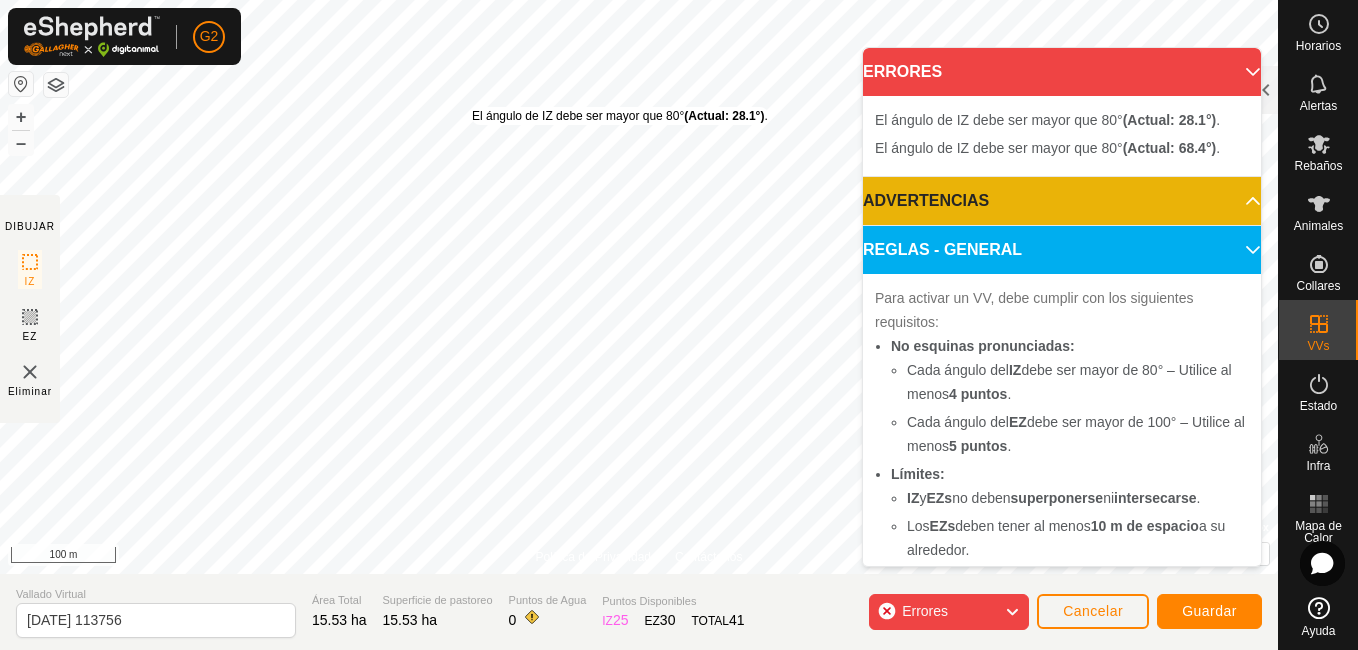 click on "El ángulo de IZ debe ser mayor que 80°  (Actual: 28.1°) ." at bounding box center (620, 116) 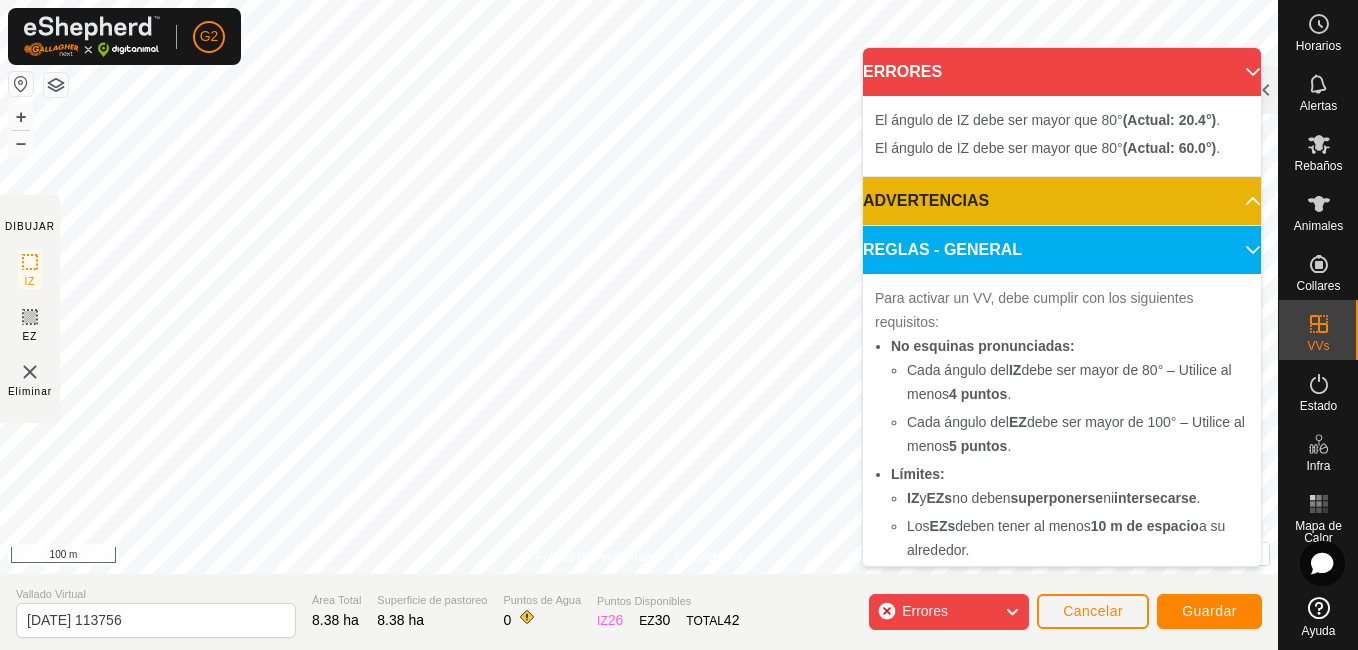 click on "ERRORES" at bounding box center [1062, 72] 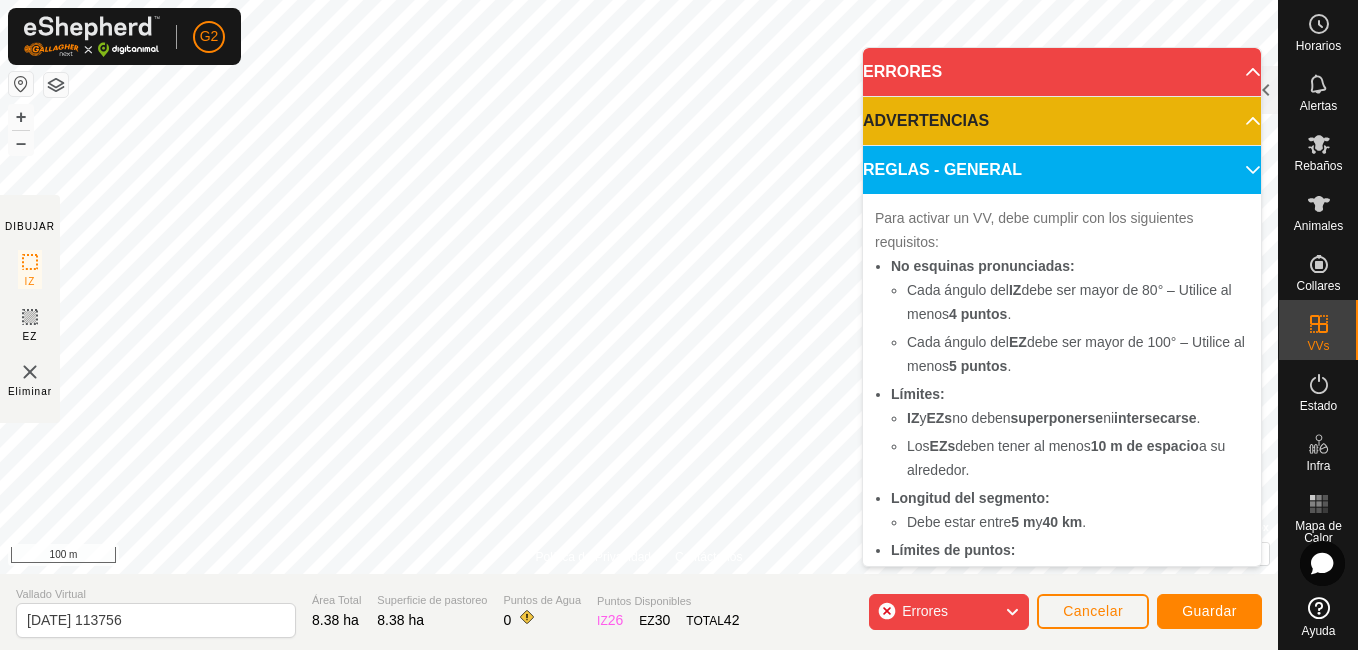 click on "Errores" 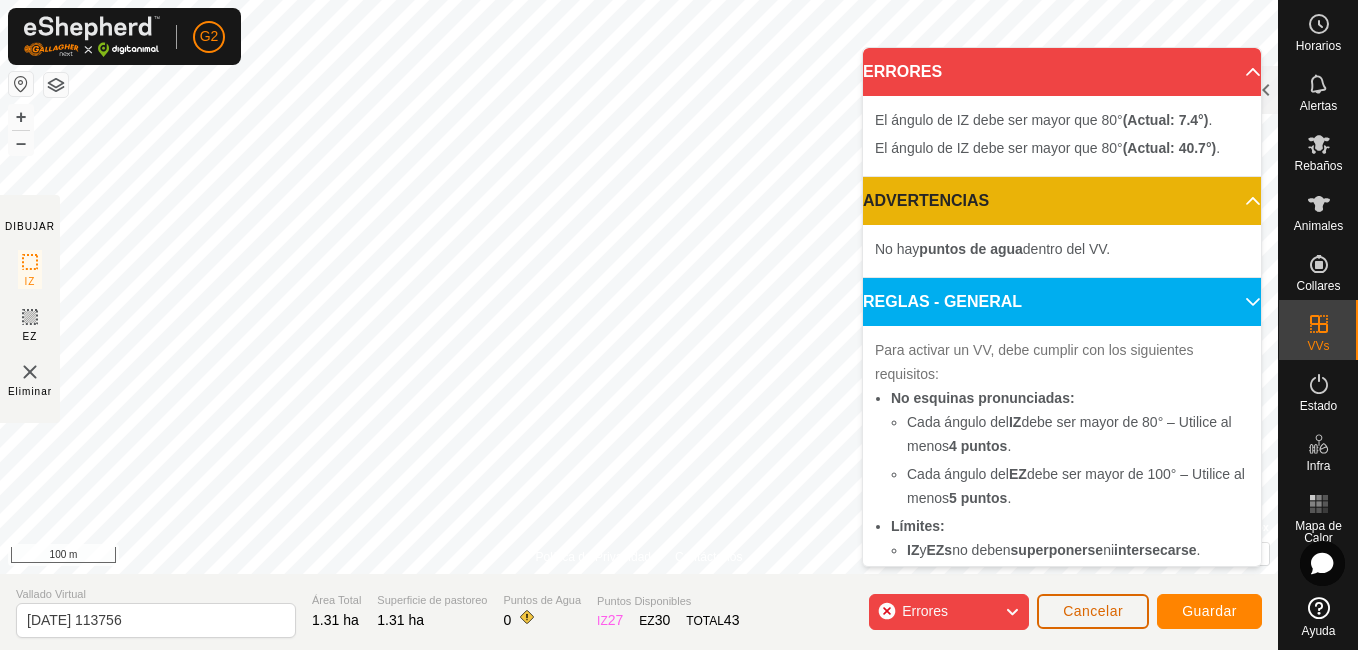click on "Cancelar" 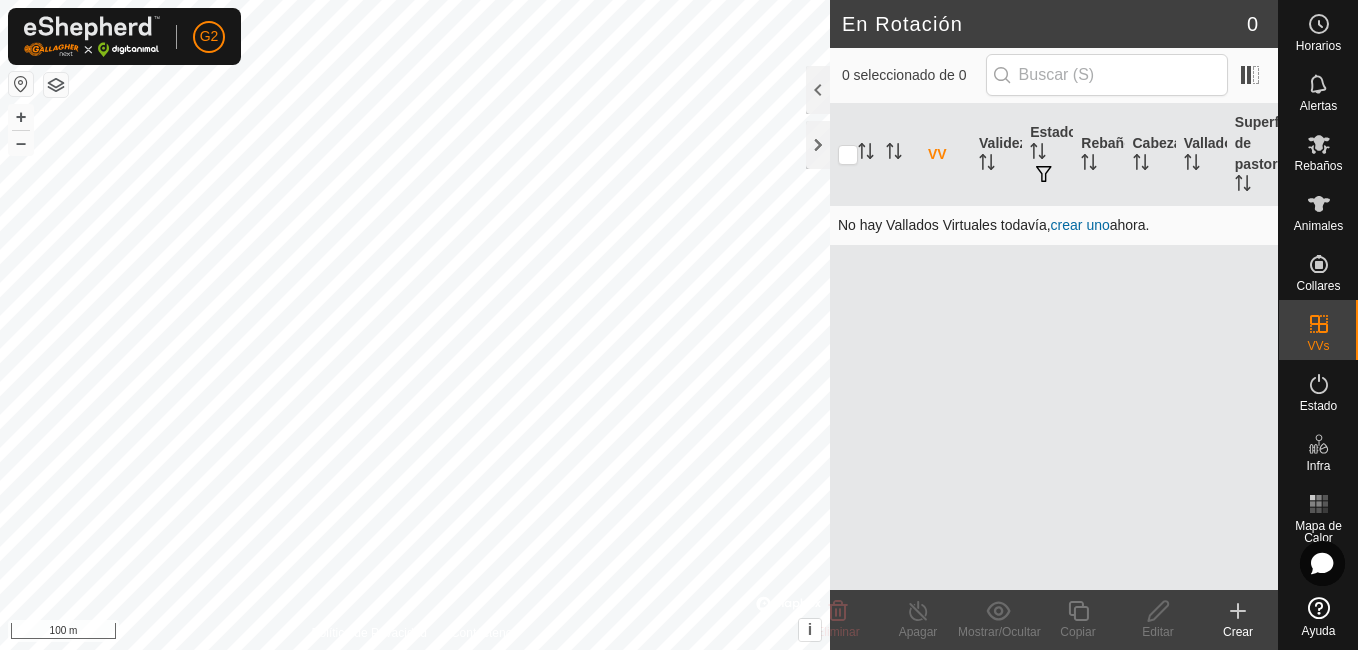 click on "crear uno" at bounding box center [1080, 225] 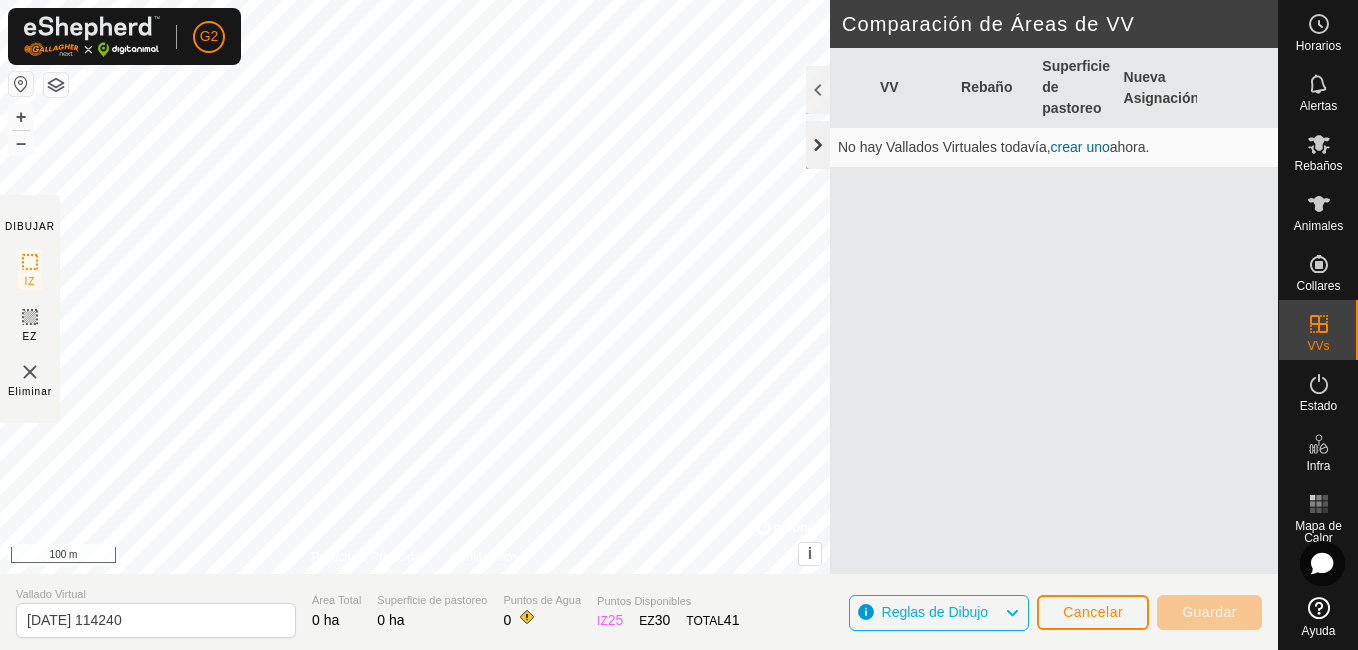 click 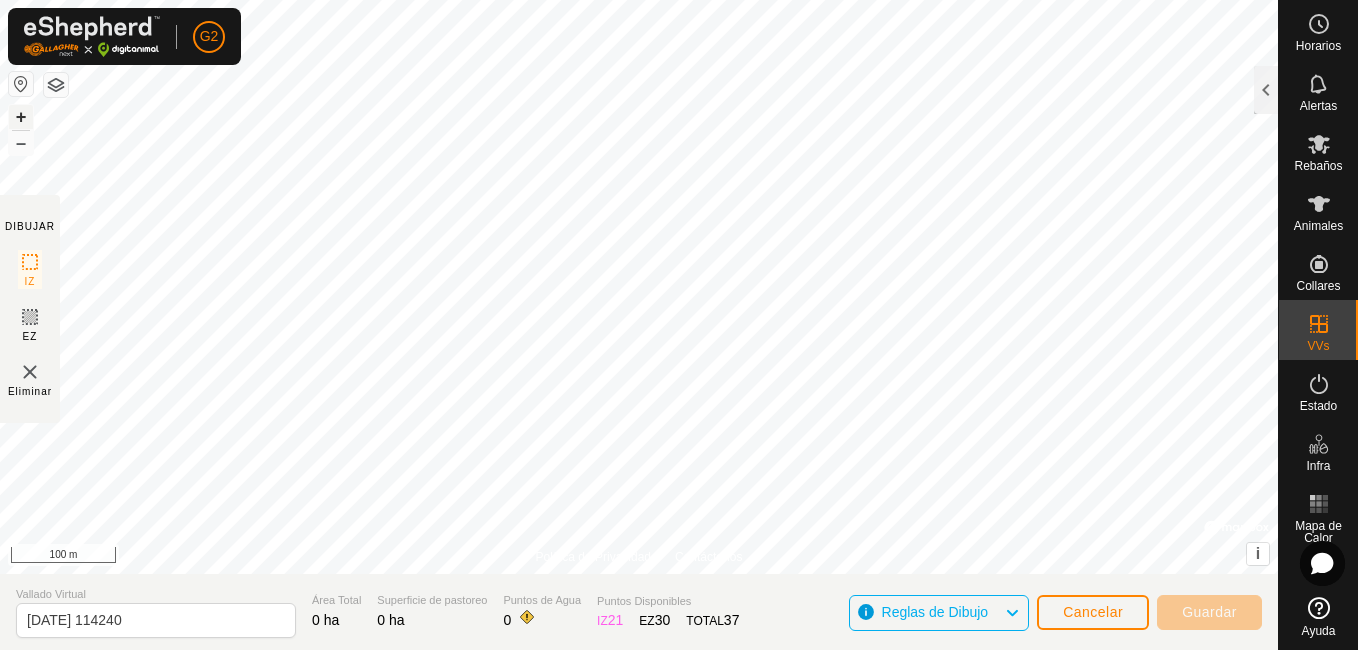 click on "+" at bounding box center (21, 117) 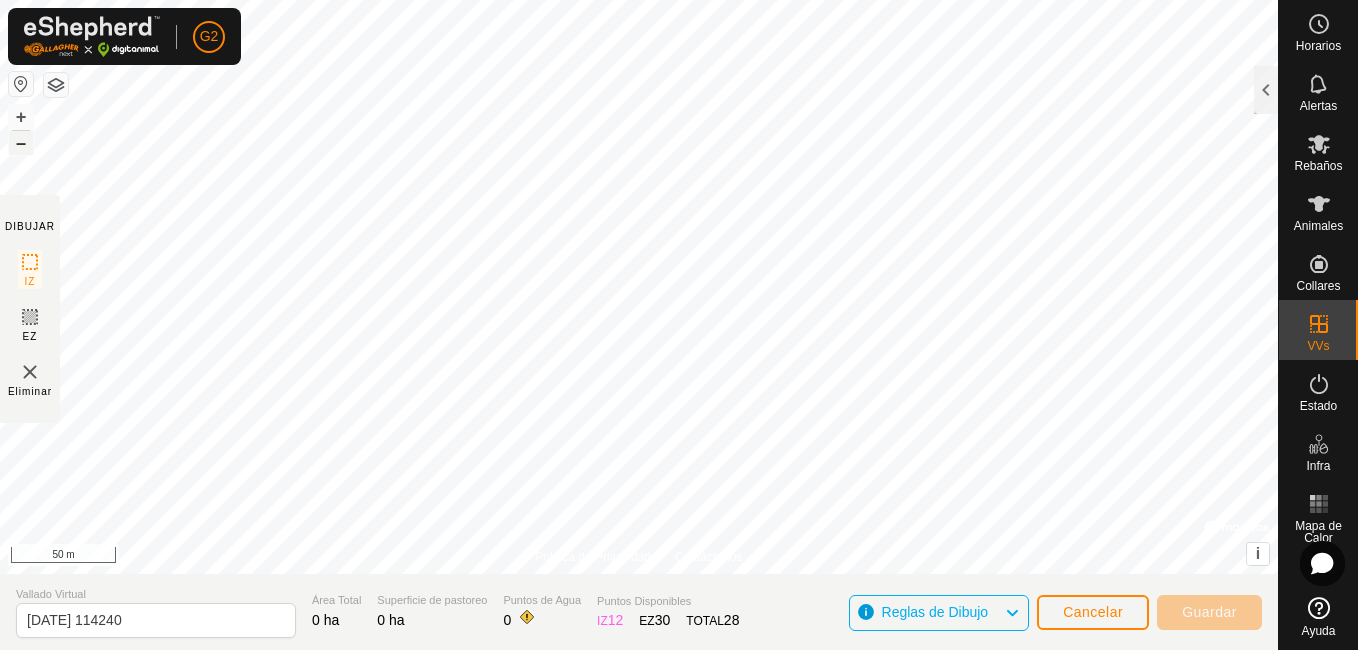 click on "–" at bounding box center (21, 143) 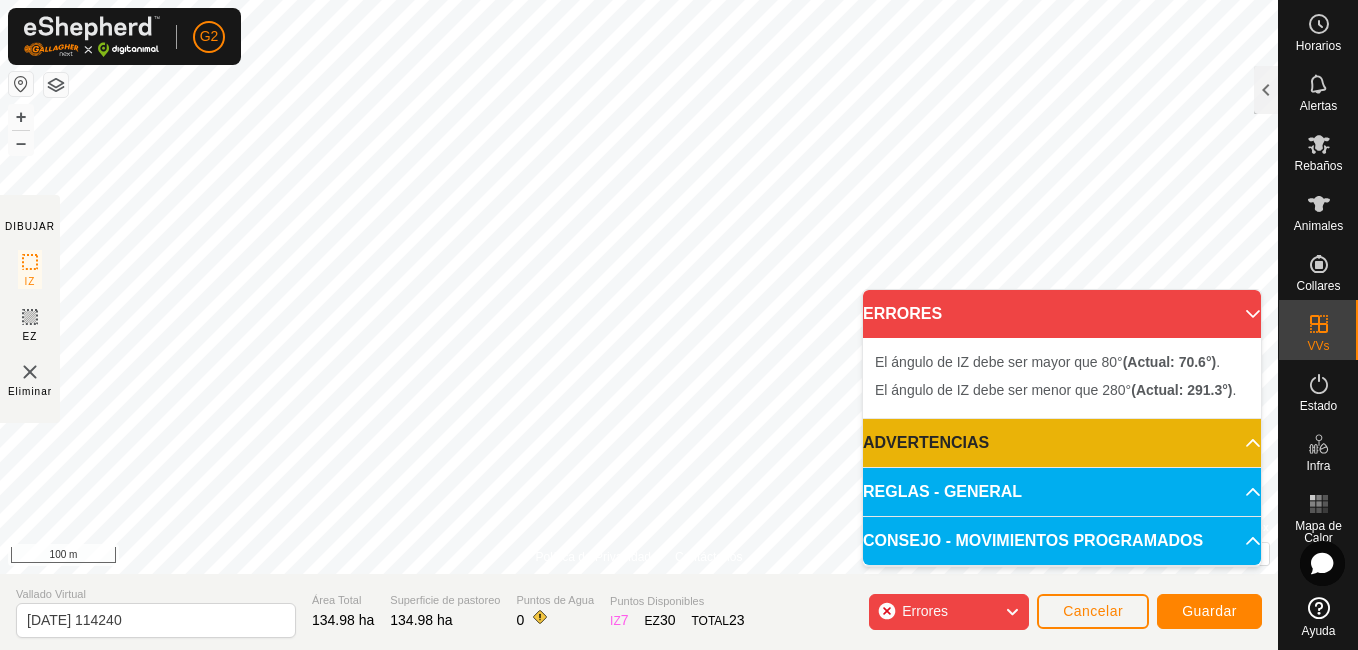 click on "G2 Horarios Alertas Rebaños Animales Collares VVs Estado Infra Mapa de Calor Ayuda DIBUJAR IZ EZ Eliminar Política de Privacidad Contáctenos + – ⇧ i ©  Mapbox , ©  OpenStreetMap ,  Improve this map 100 m Comparación de Áreas de VV     VV   Rebaño   Superficie de pastoreo   Nueva Asignación   No hay Vallados Virtuales todavía,  crear uno  ahora.  Vallado Virtual 2025-07-29 114240 Área Total 134.98 ha Superficie de pastoreo 134.98 ha Puntos de Agua 0 Puntos Disponibles  IZ   7  EZ  30  TOTAL   23 Errores Cancelar Guardar
ERRORES El ángulo de IZ debe ser mayor que 80°  (Actual: 70.6°) . El ángulo de IZ debe ser menor que 280°  (Actual: 291.3°) . ADVERTENCIAS No hay  puntos de agua  dentro del VV. REGLAS - GENERAL Para activar un VV, debe cumplir con los siguientes requisitos: No esquinas pronunciadas: Cada ángulo del  IZ  debe ser mayor de 80° – Utilice al menos  4 puntos . Cada ángulo del  EZ  debe ser mayor de 100° – Utilice al menos  5 puntos . Límites: IZ  y  ." at bounding box center [679, 325] 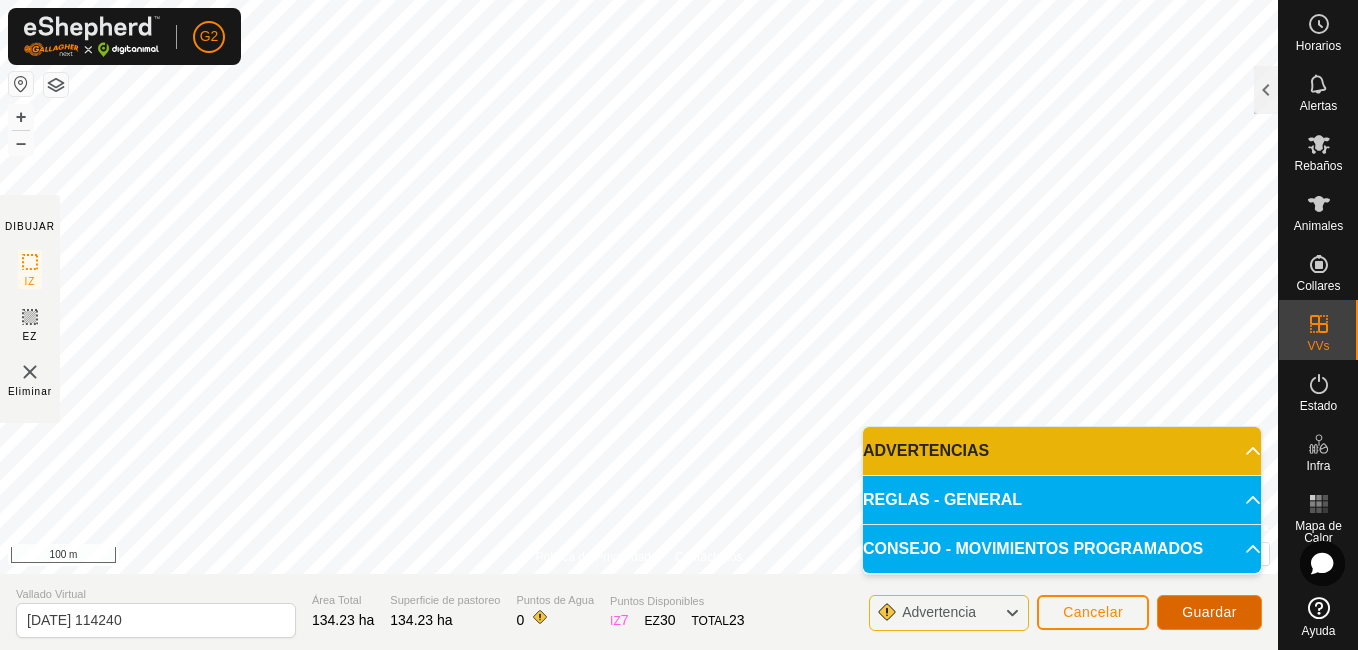 click on "Guardar" 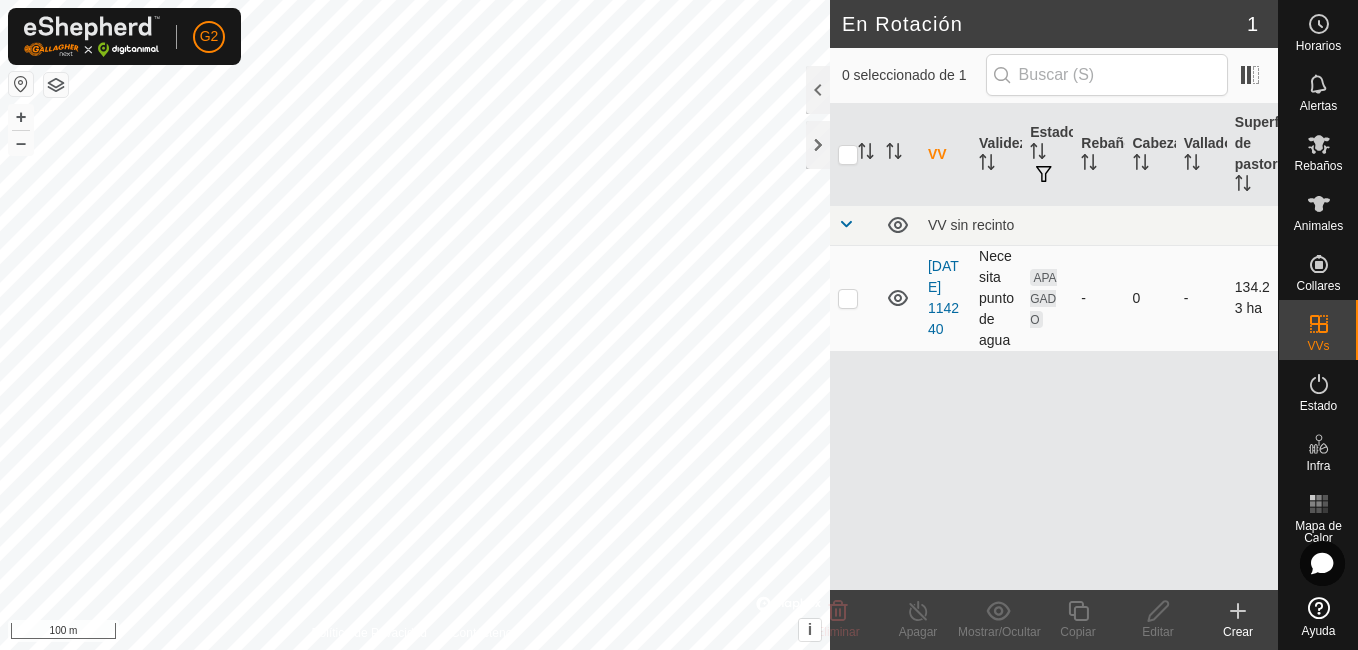 click at bounding box center (848, 298) 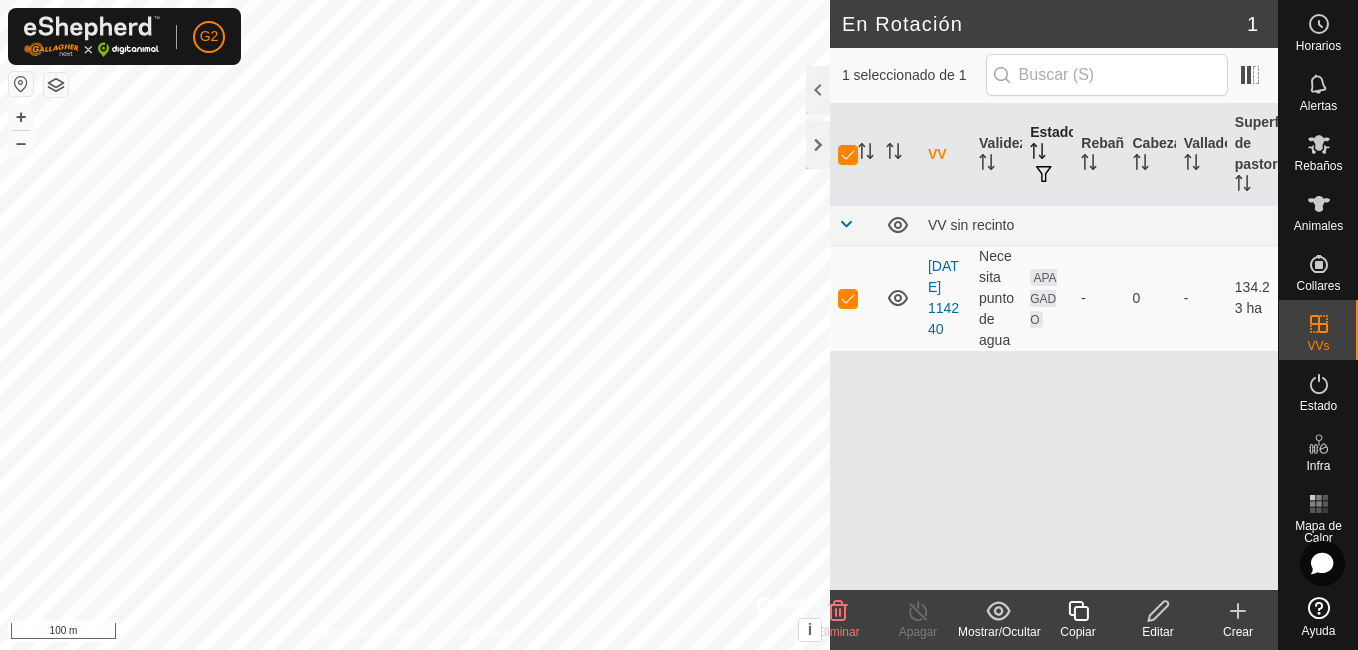 click on "Estado" at bounding box center (1047, 155) 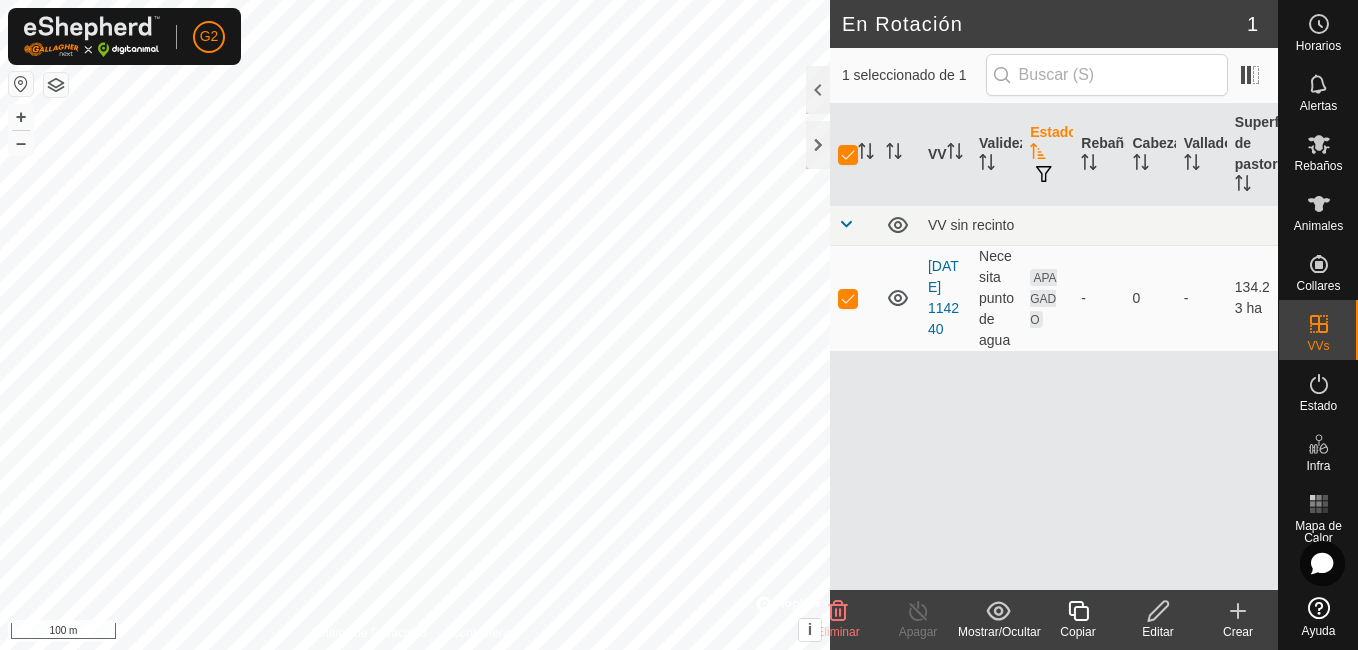 click 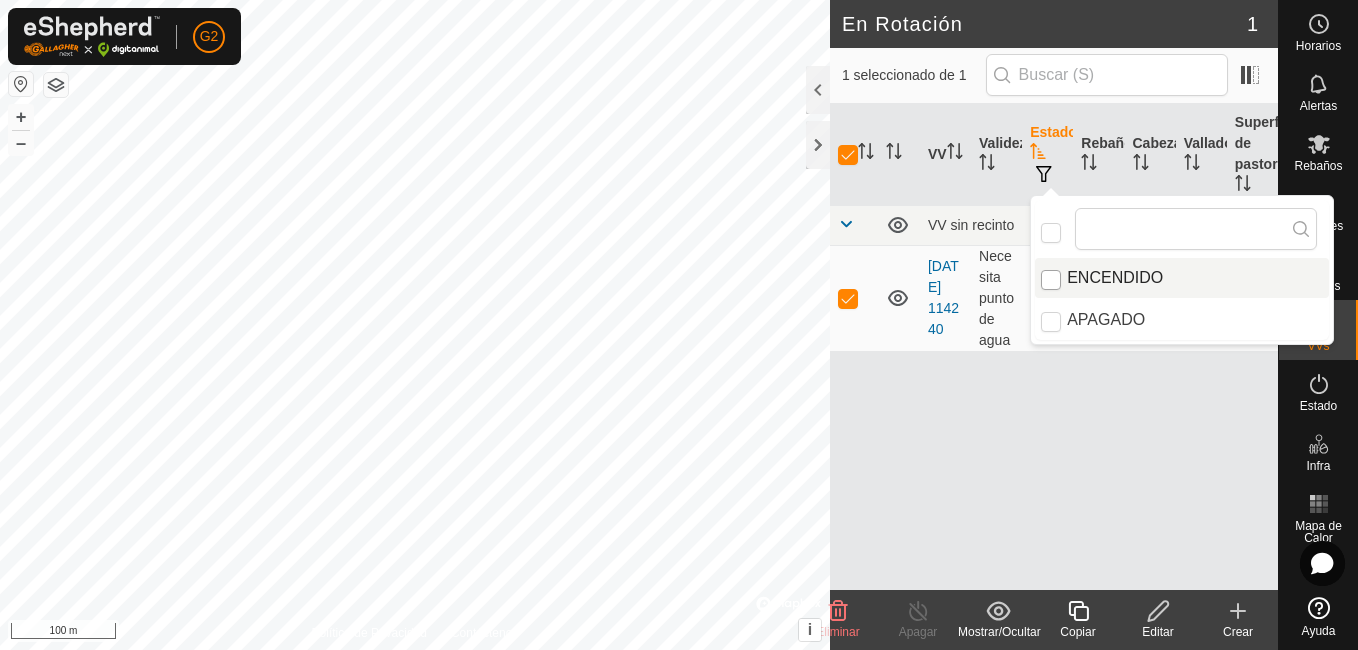 click at bounding box center [1051, 280] 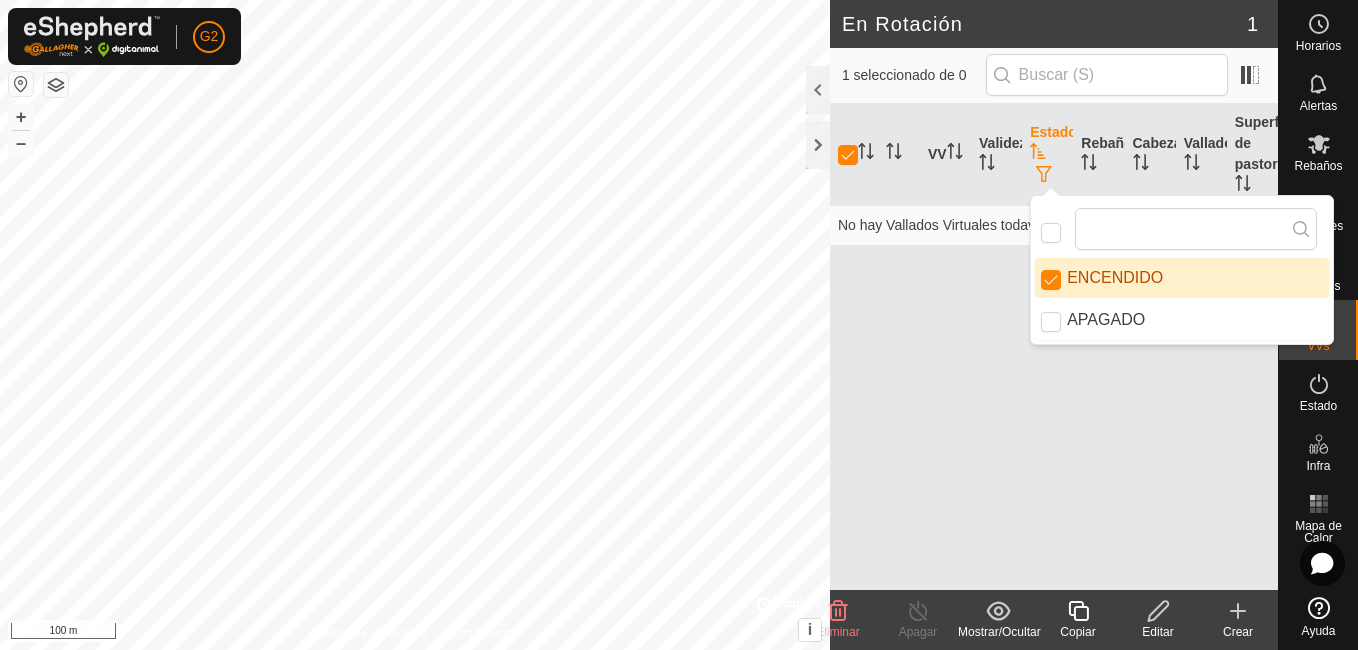 click on "VV   Validez   Estado   Rebaño   Cabezas   Vallado   Superficie de pastoreo   No hay Vallados Virtuales todavía,  crear uno  ahora." at bounding box center (1054, 347) 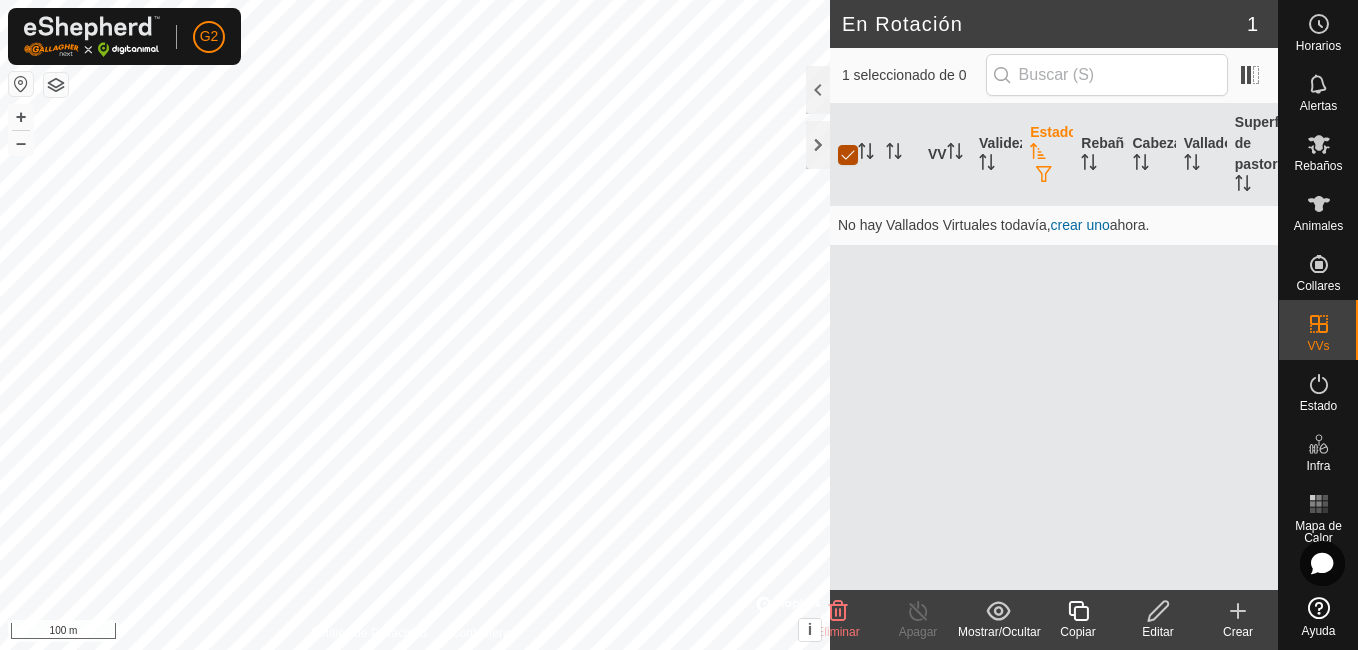 click at bounding box center (848, 155) 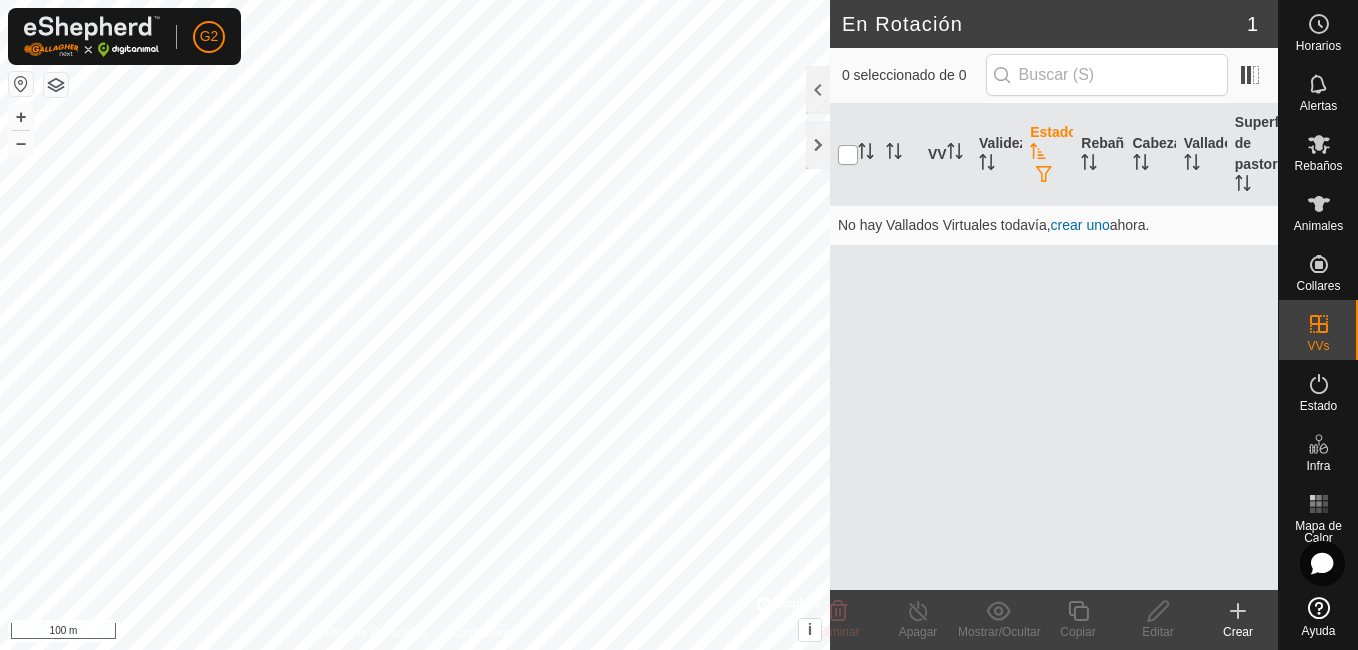 click at bounding box center [848, 155] 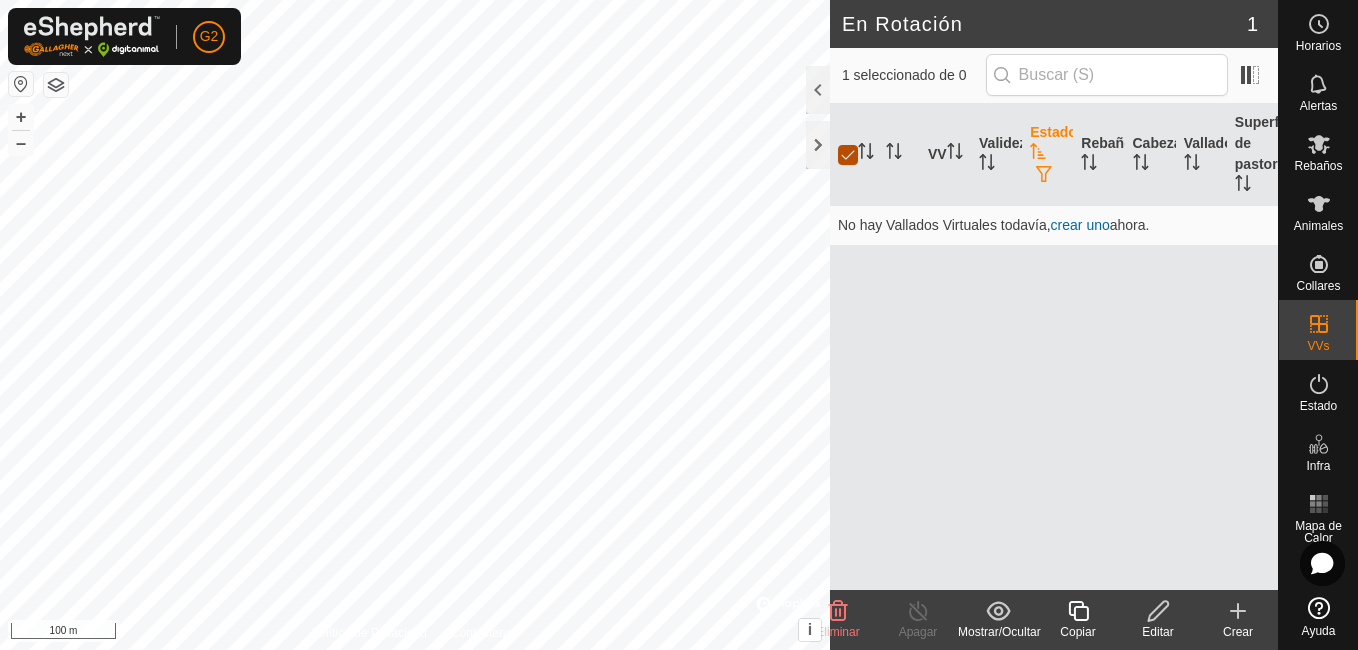 click at bounding box center [848, 155] 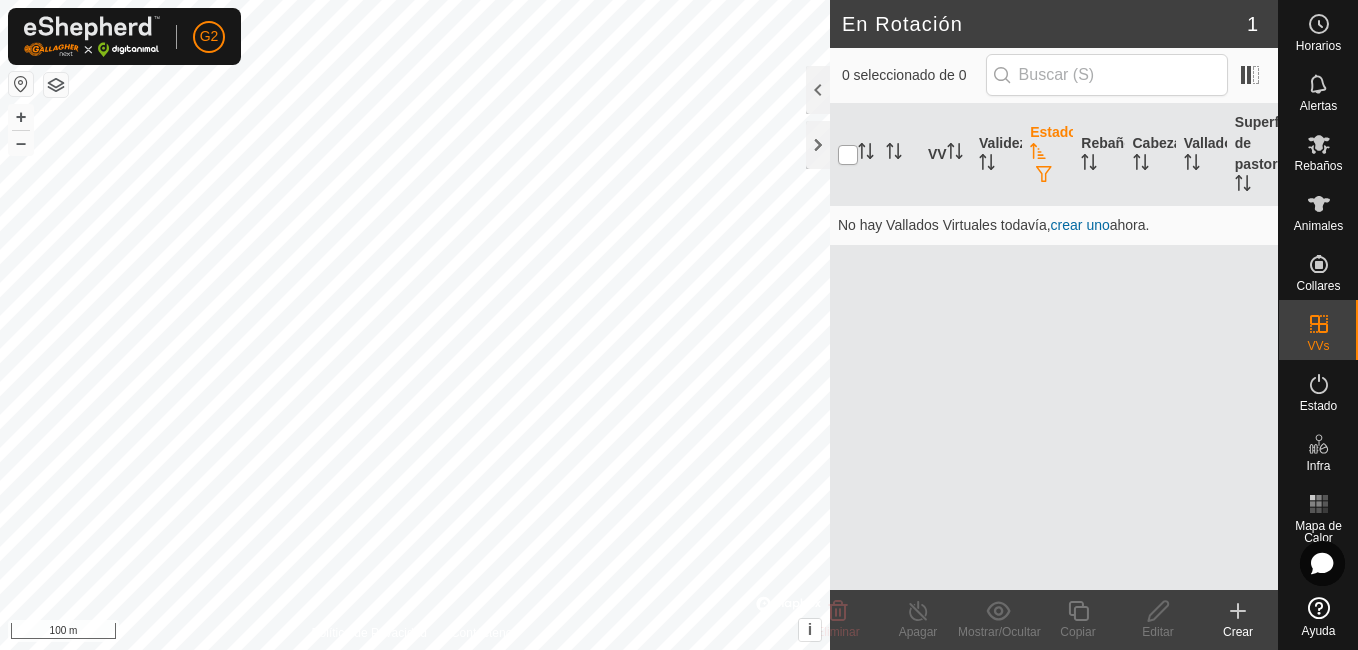 click at bounding box center (848, 155) 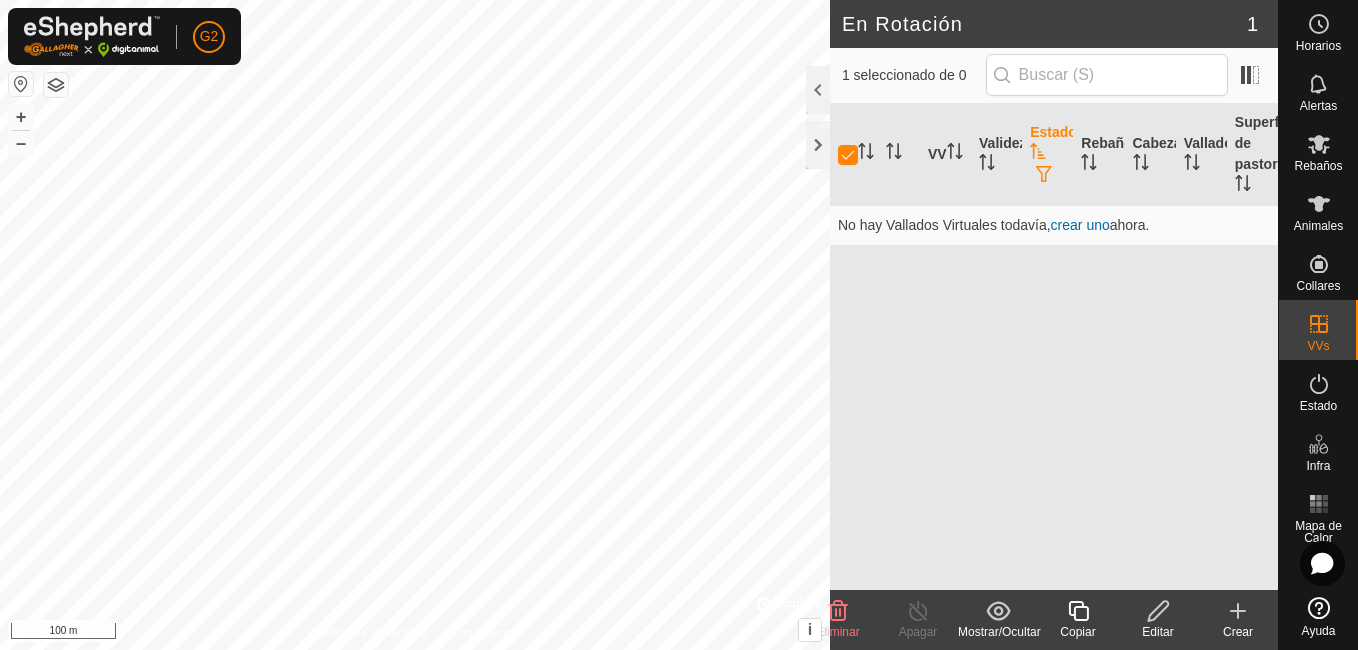 click on "Estado" at bounding box center [1047, 155] 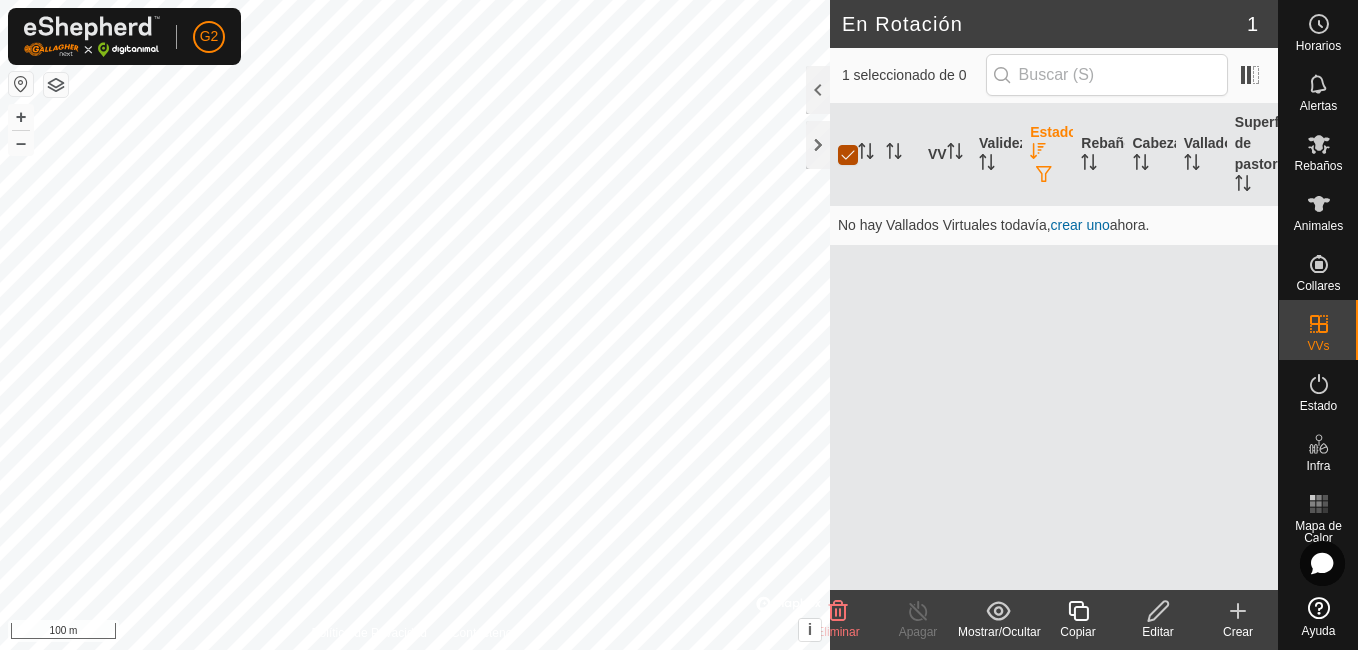 click at bounding box center [848, 155] 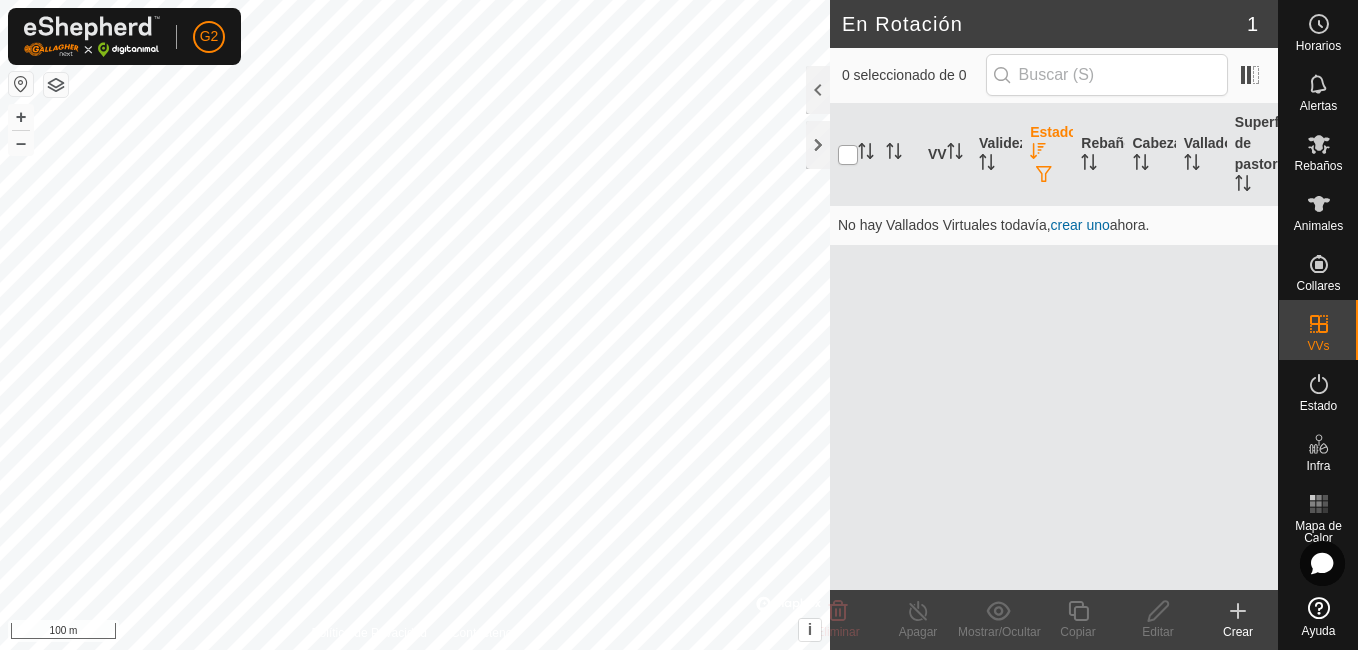 click at bounding box center [848, 155] 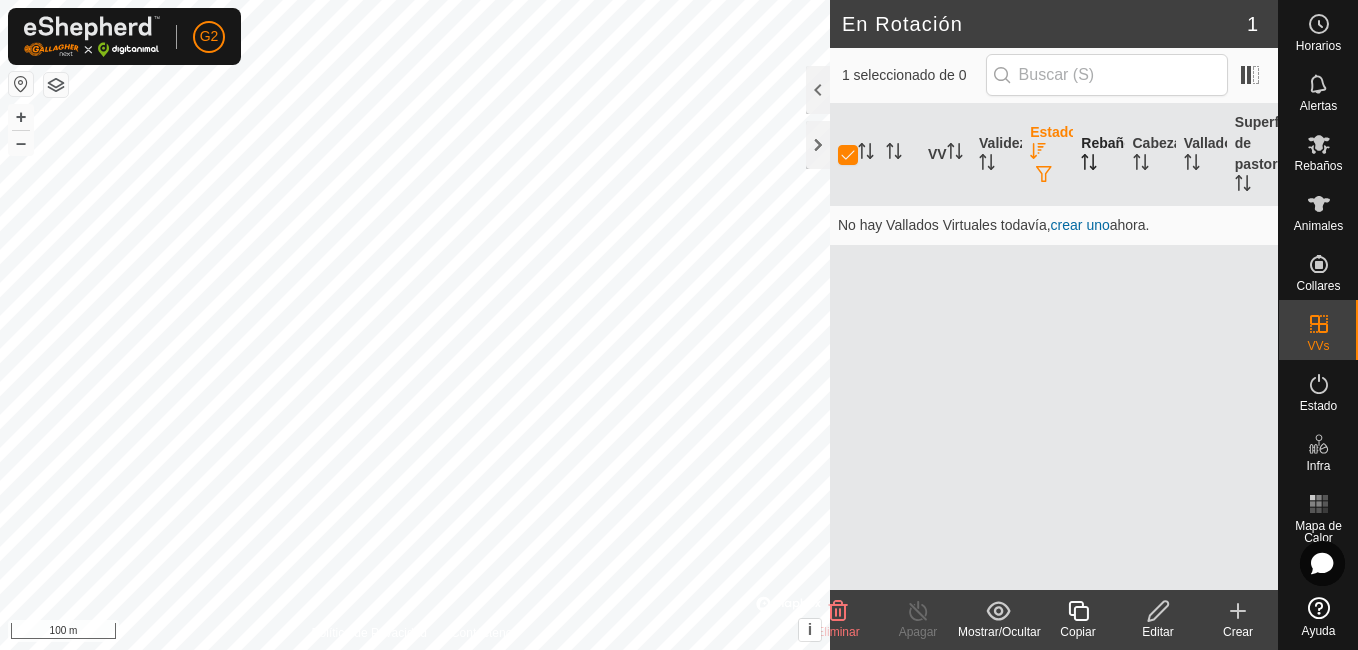 click on "Rebaño" at bounding box center (1098, 155) 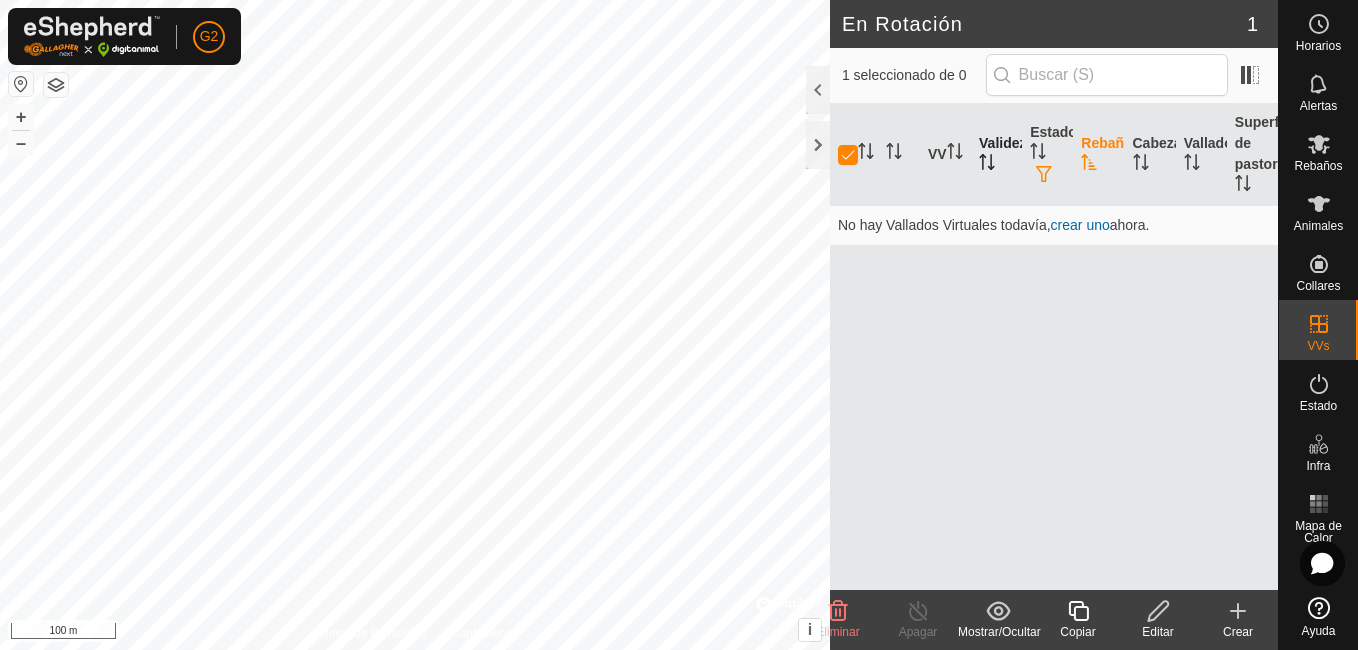 click 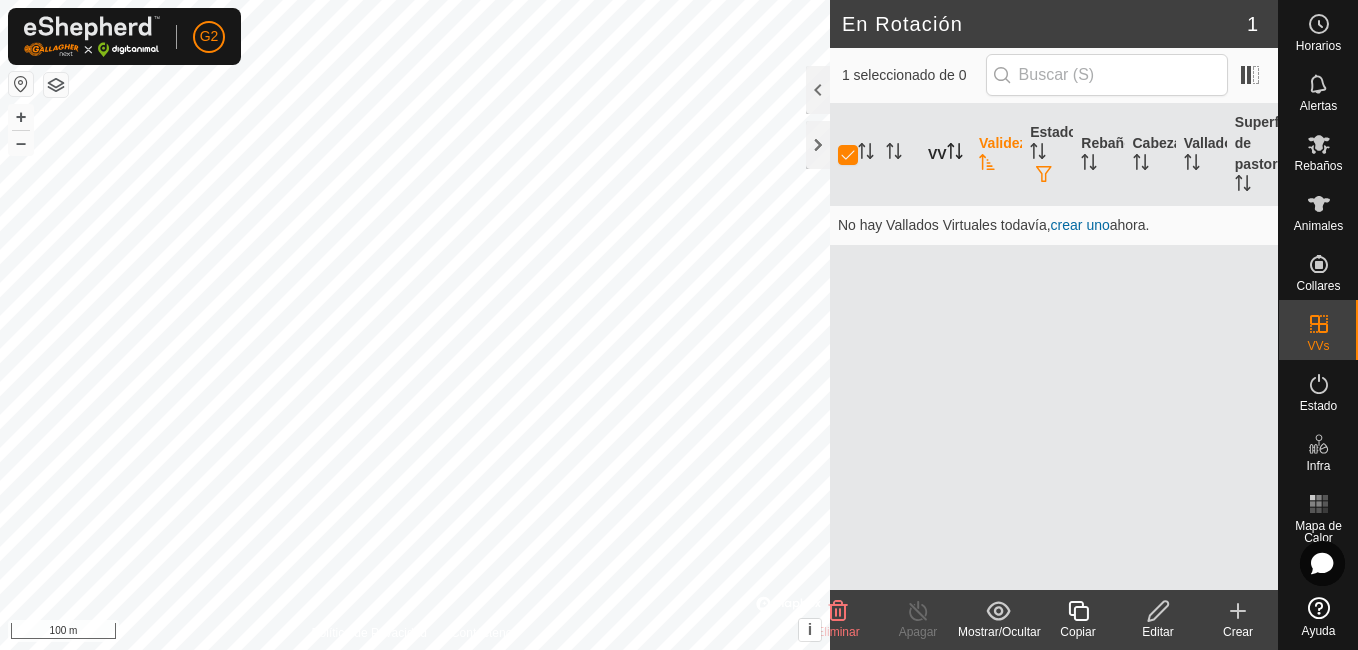 click on "VV" at bounding box center (945, 155) 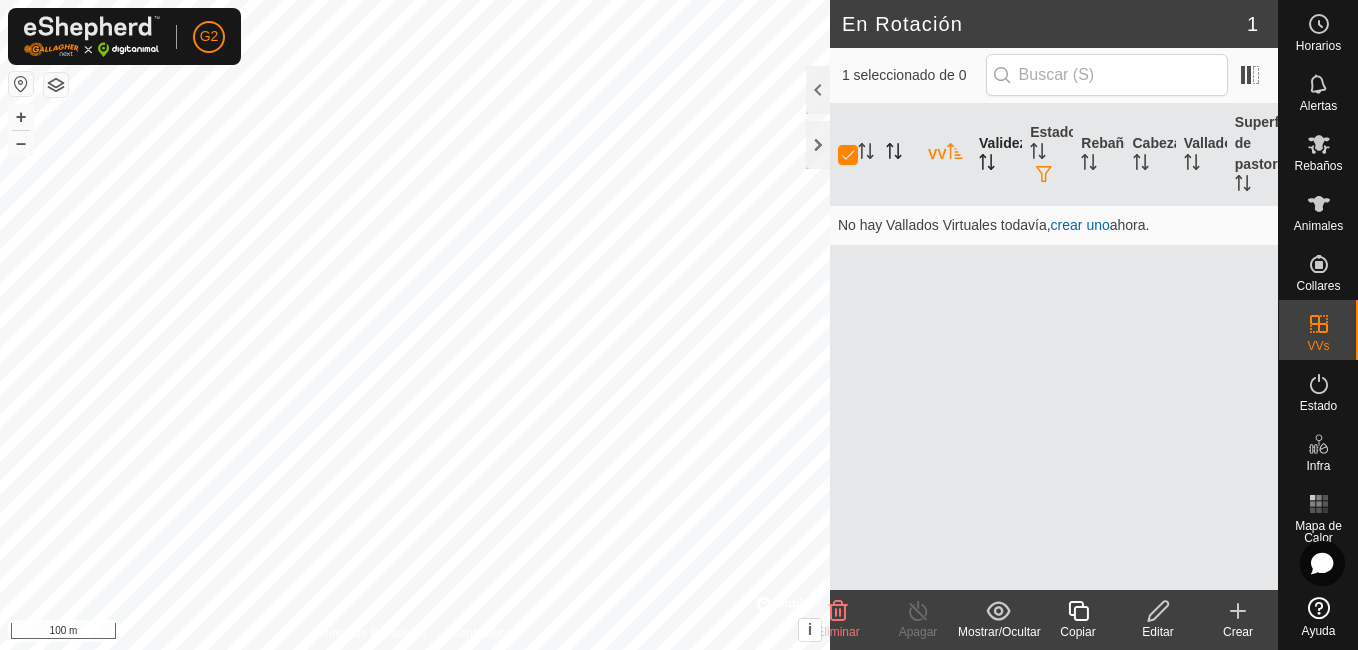 click 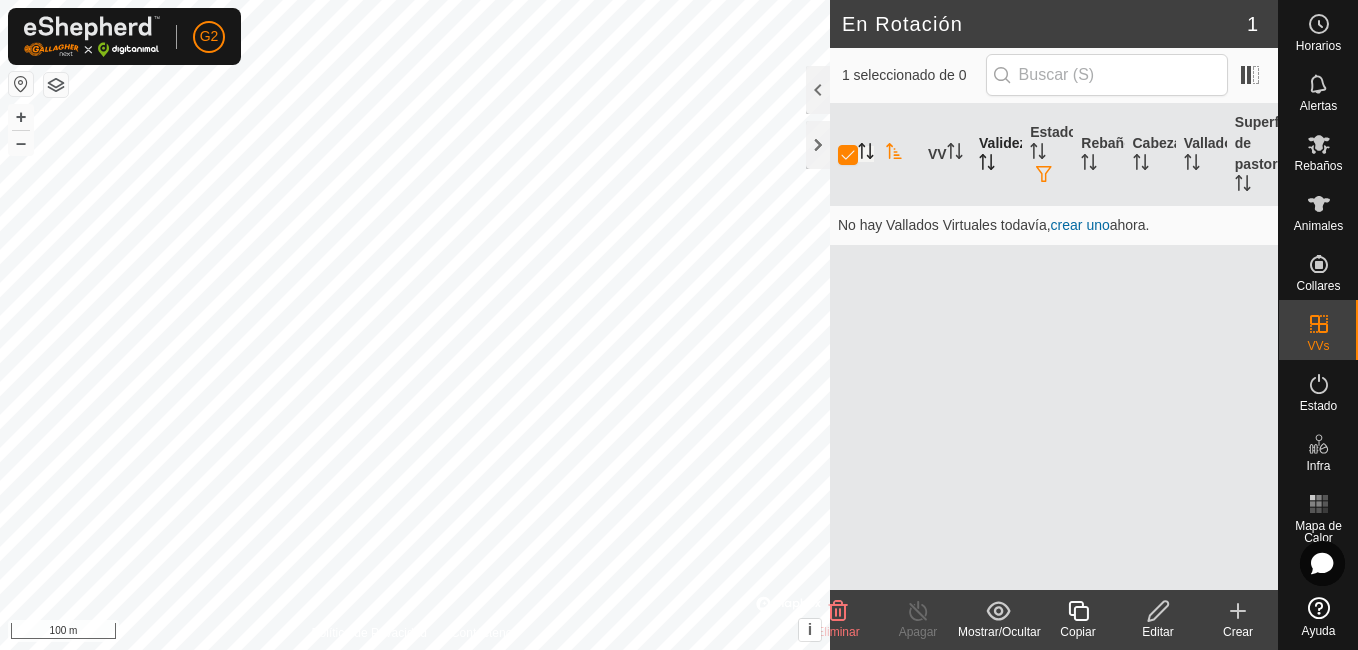click 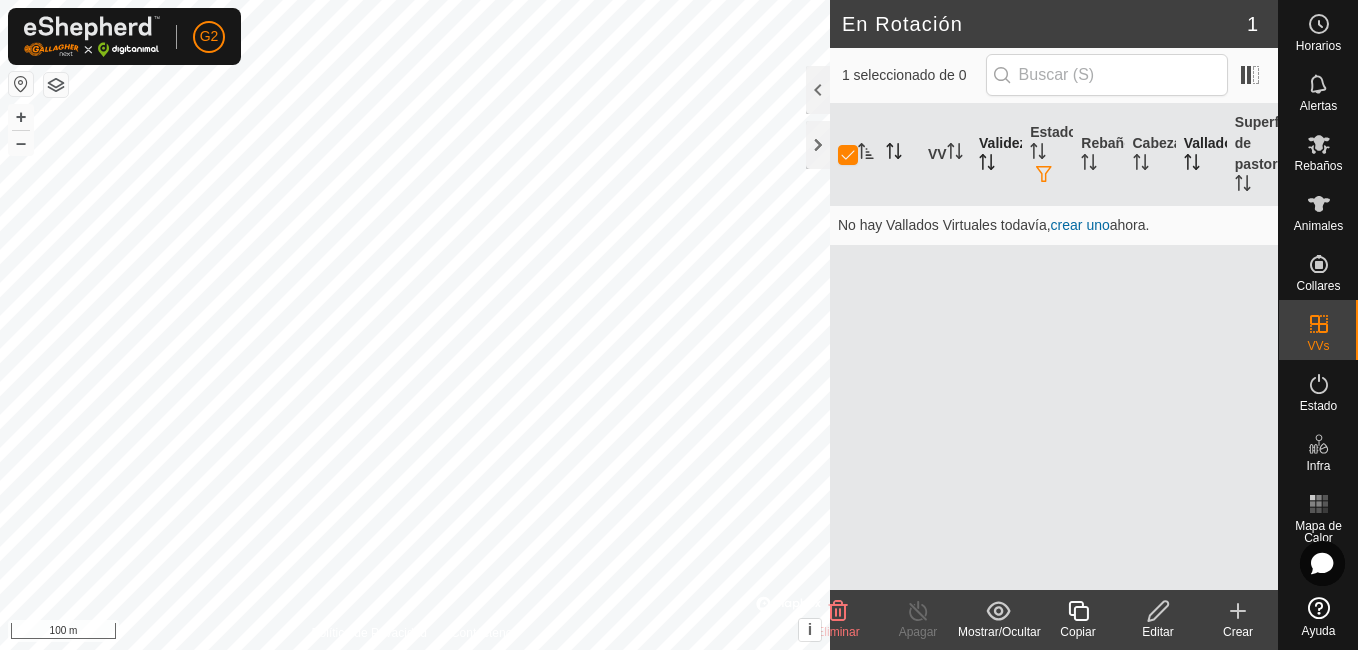 click 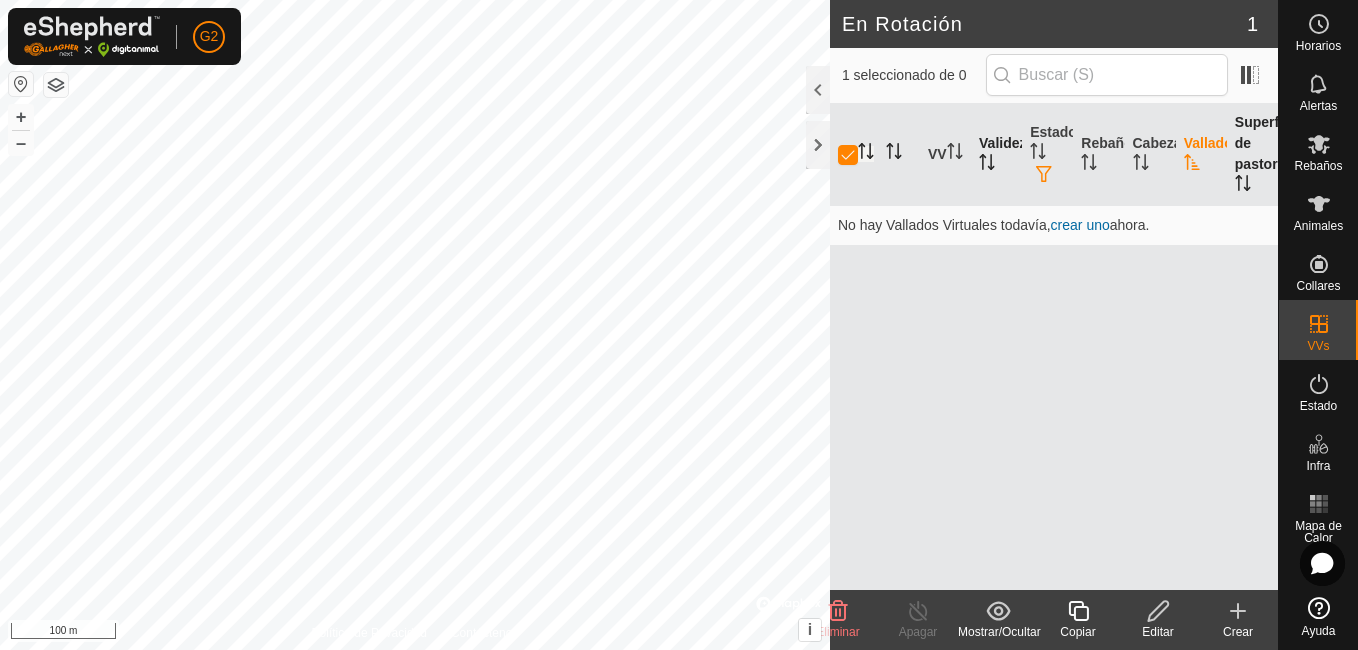 click on "Superficie de pastoreo" at bounding box center [1252, 155] 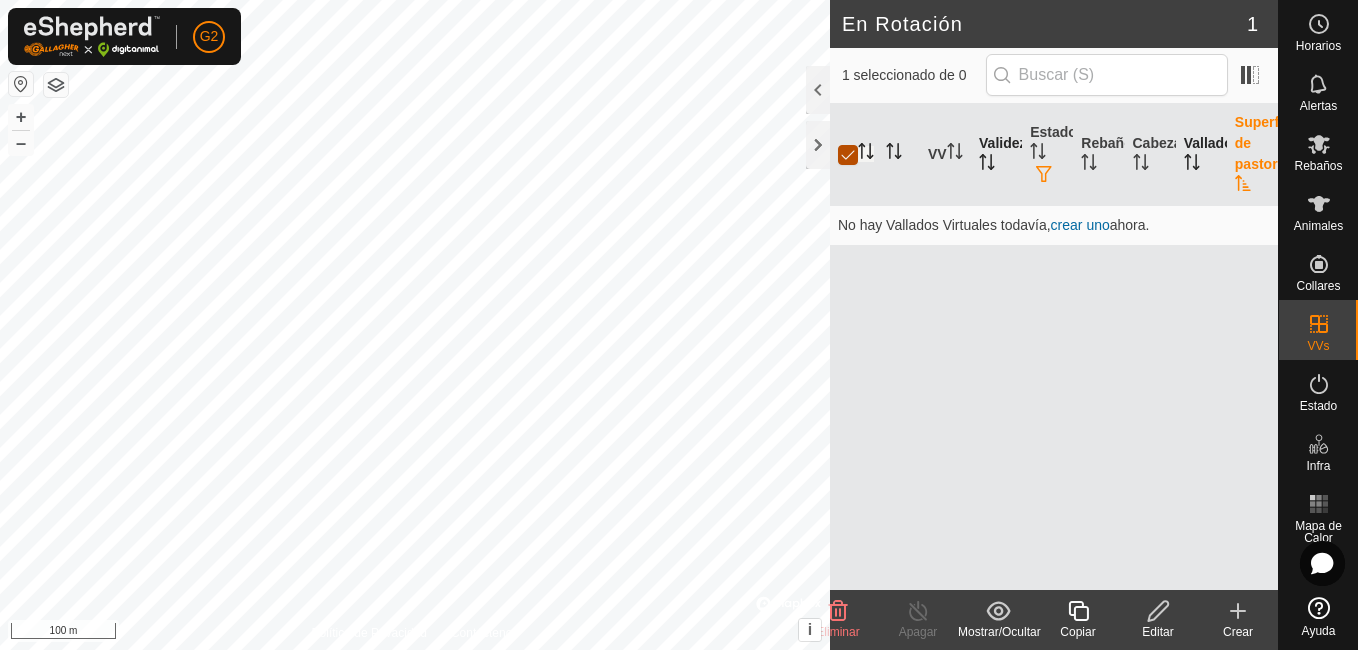 click at bounding box center (848, 155) 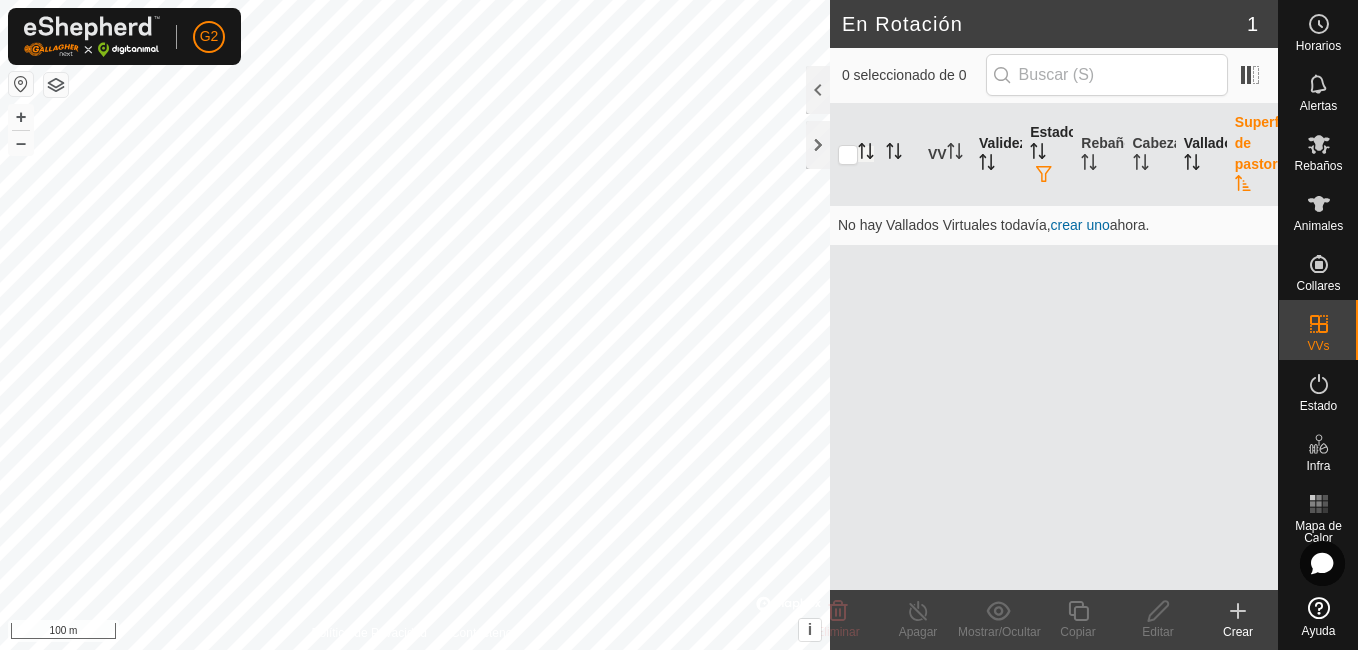 click 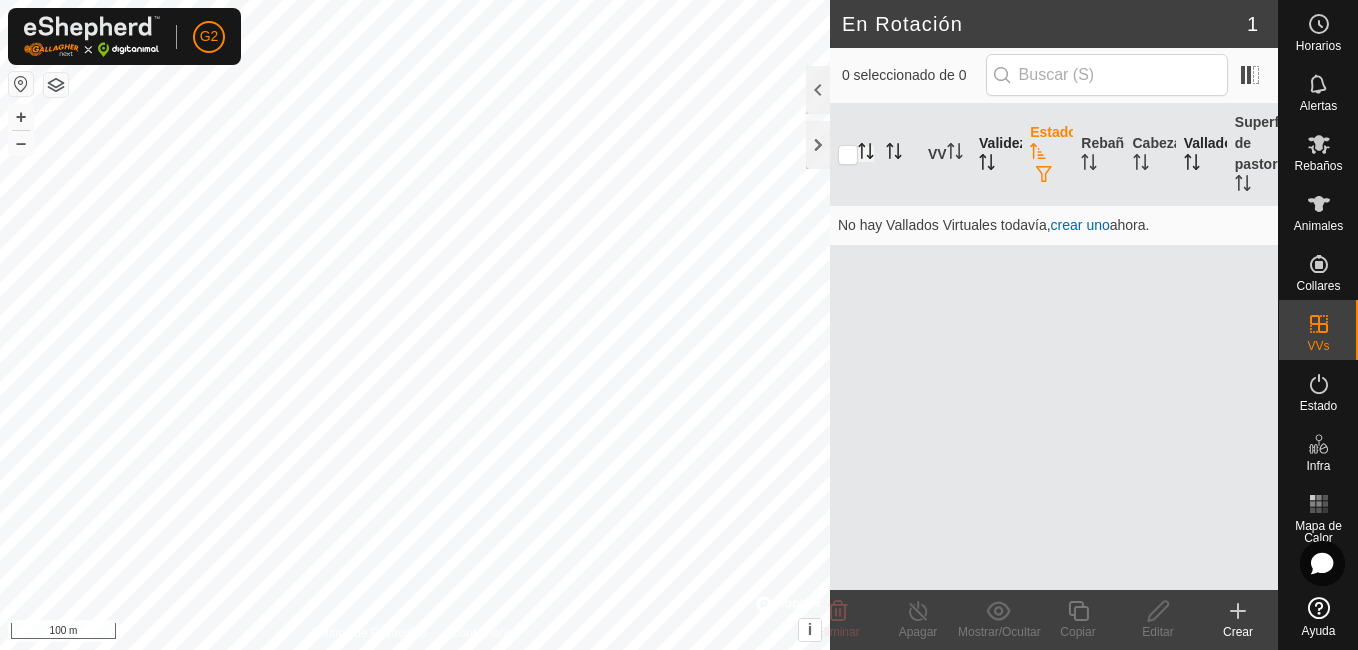 click on "VV   Validez   Estado   Rebaño   Cabezas   Vallado   Superficie de pastoreo   No hay Vallados Virtuales todavía,  crear uno  ahora." at bounding box center (1054, 347) 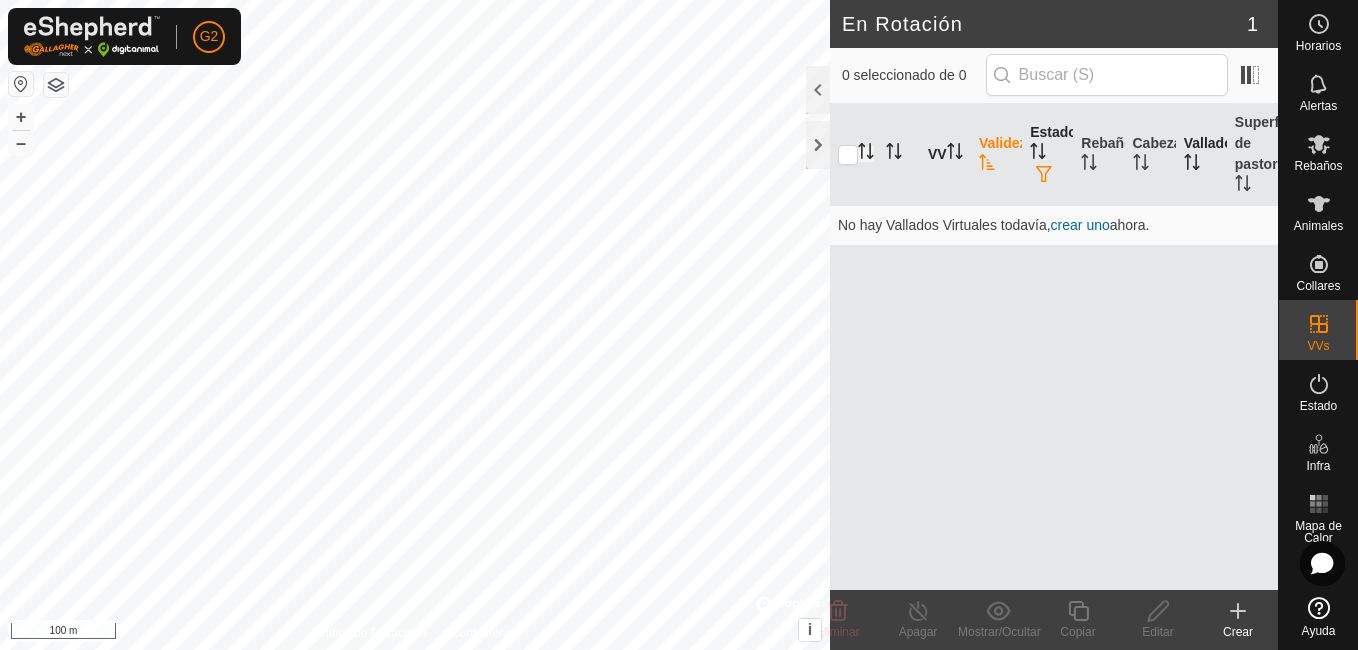 click on "VV" at bounding box center (945, 155) 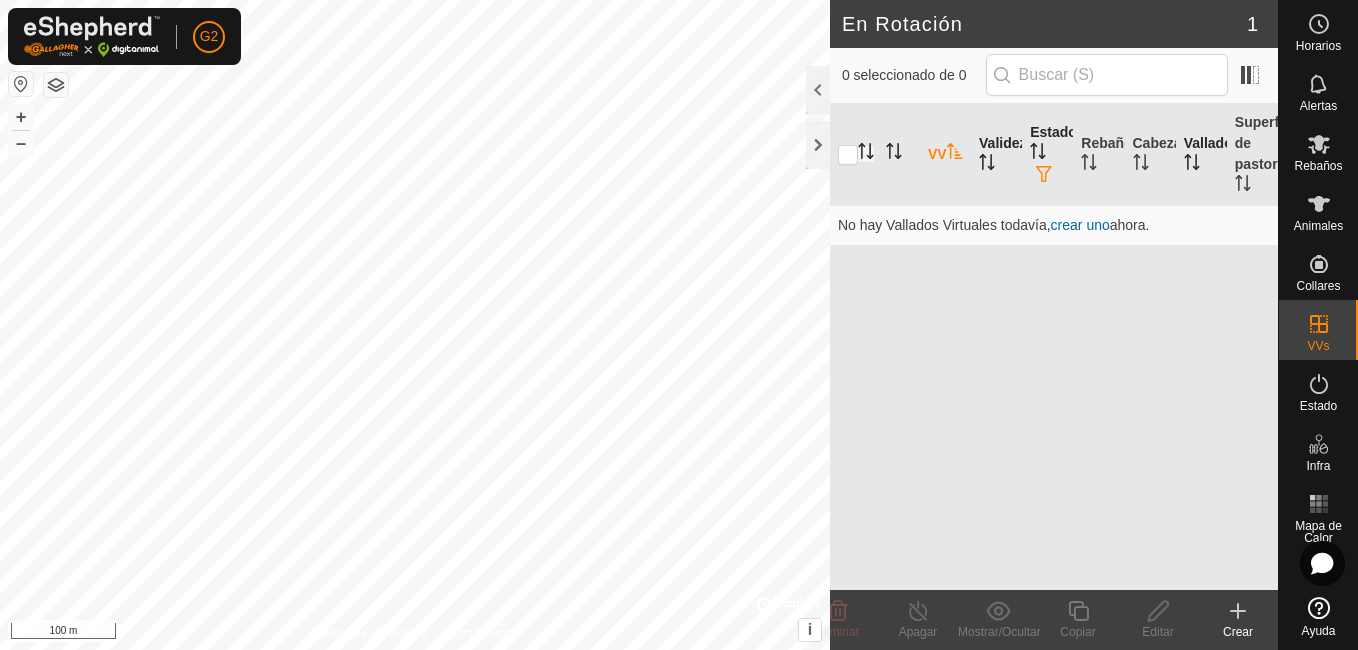 click 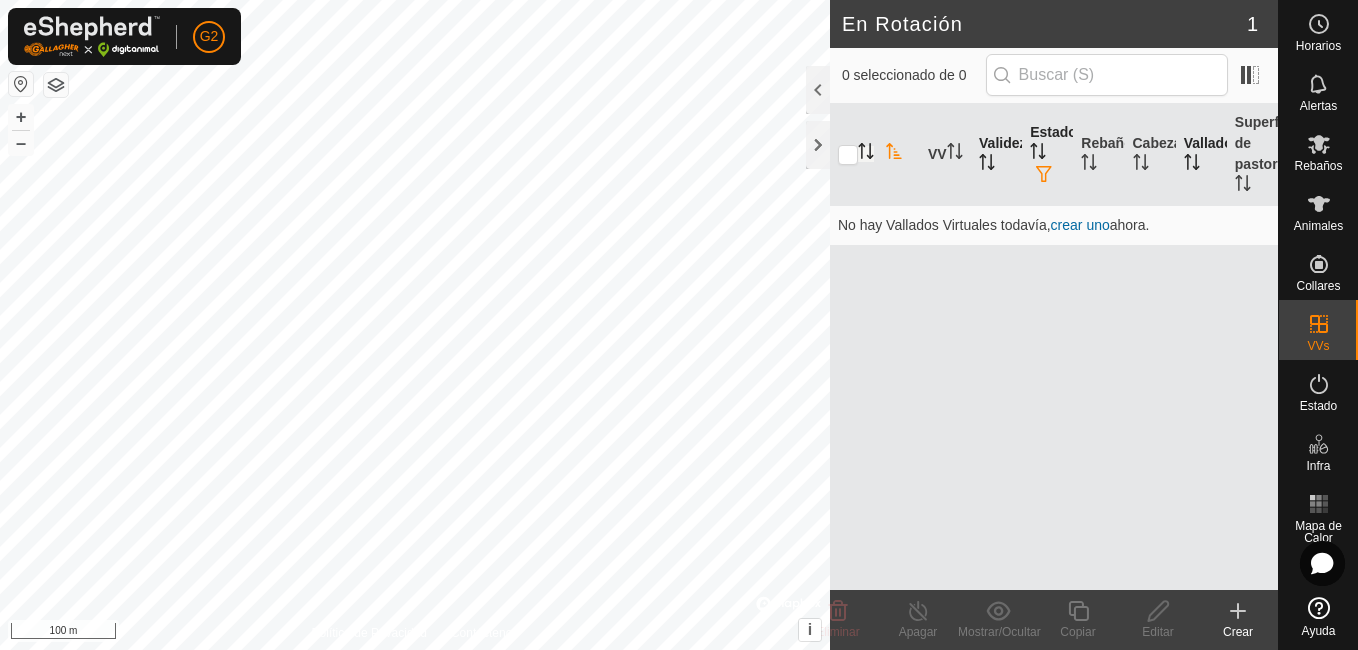 click 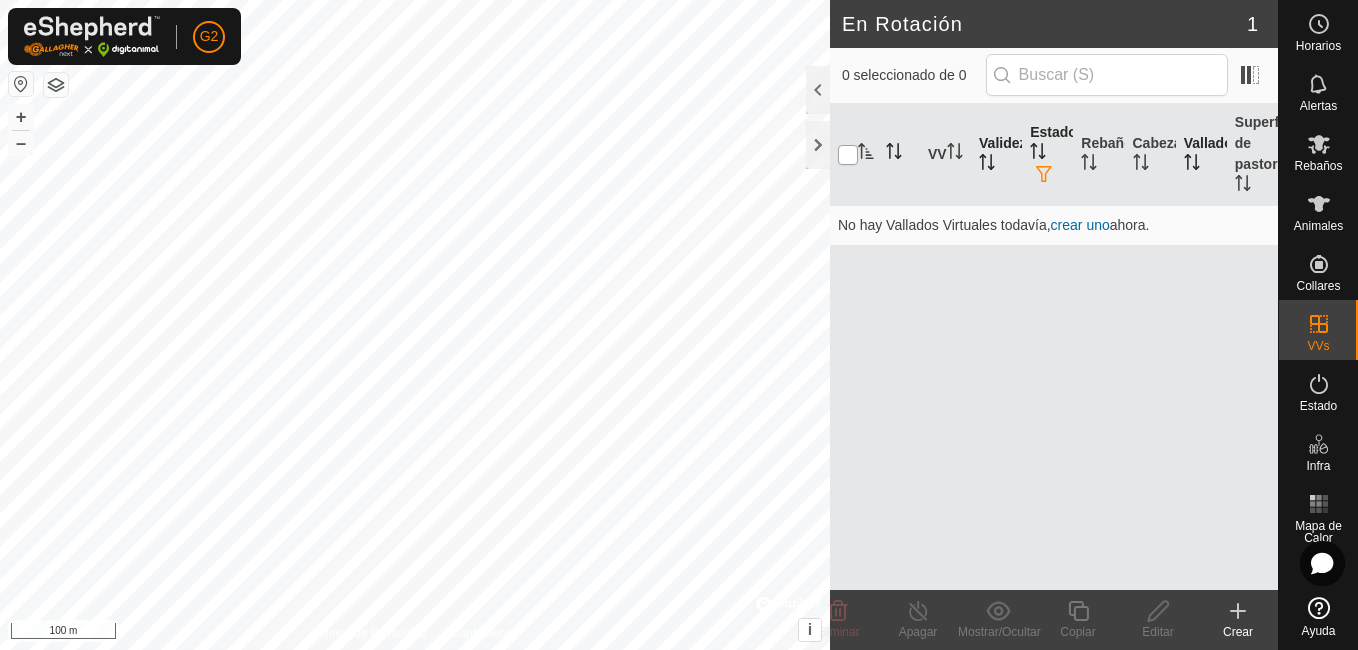 click at bounding box center (848, 155) 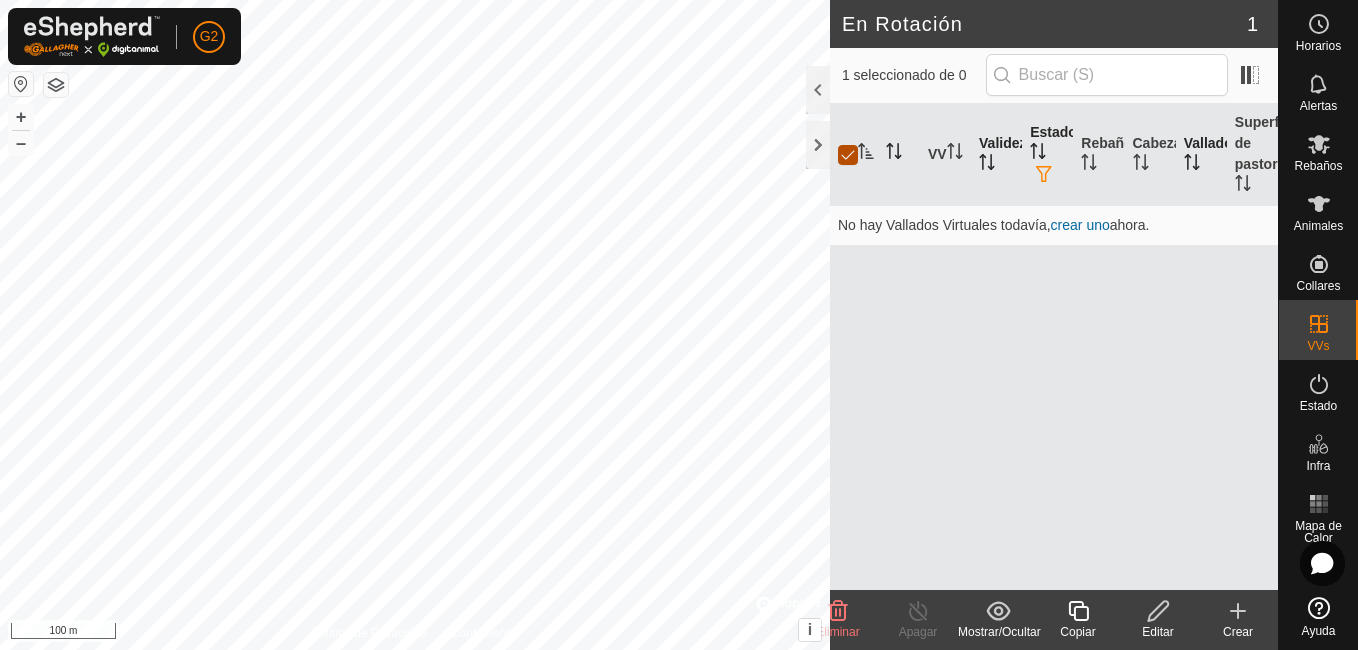 click at bounding box center [848, 155] 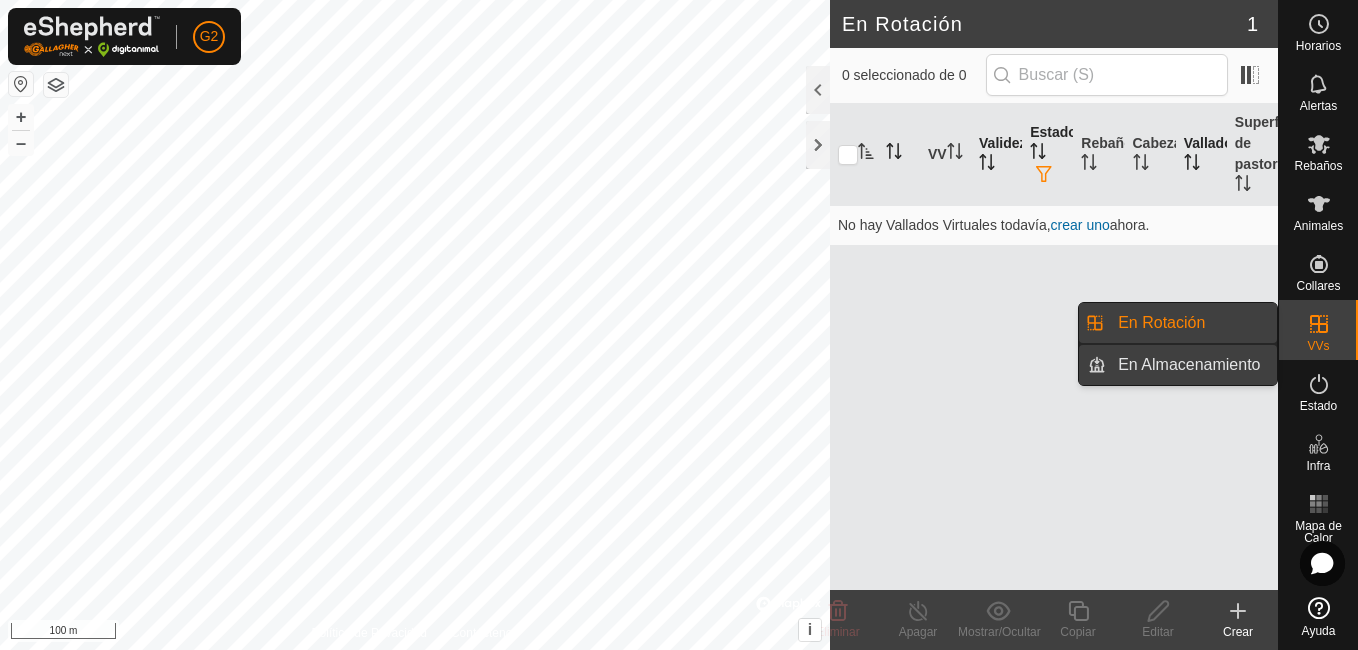 click on "En Almacenamiento" at bounding box center [1191, 365] 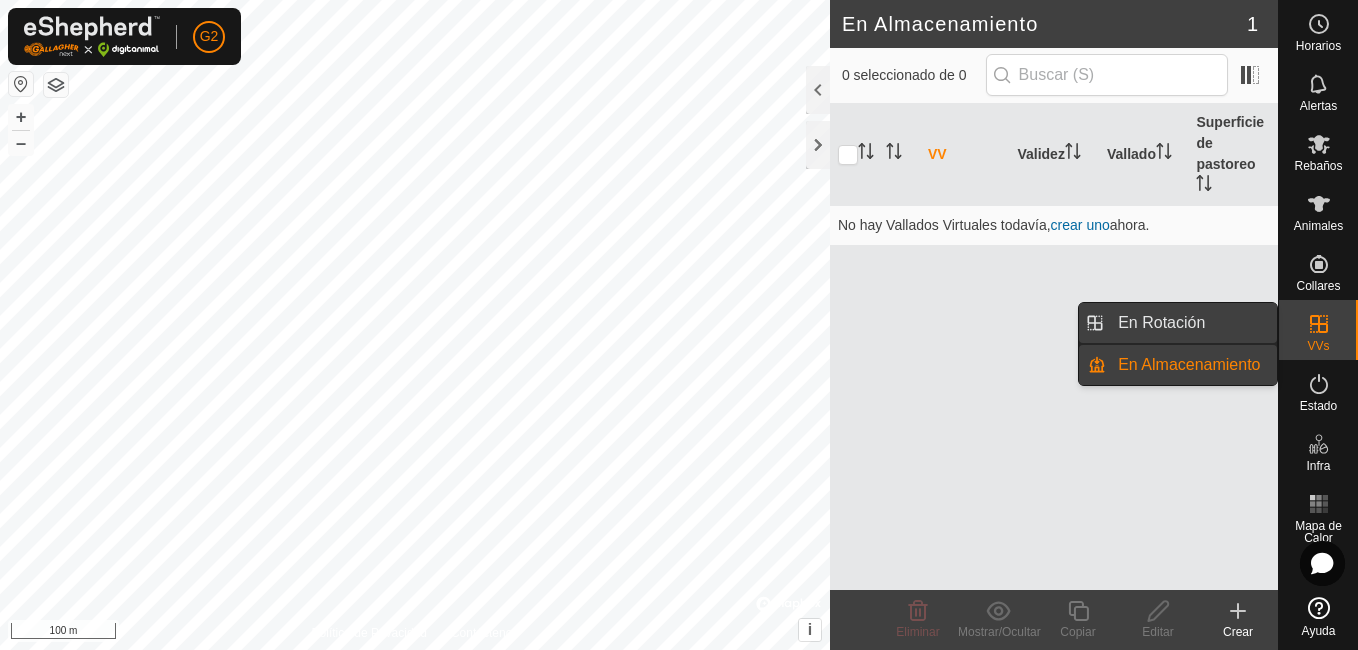 click on "En Rotación" at bounding box center (1191, 323) 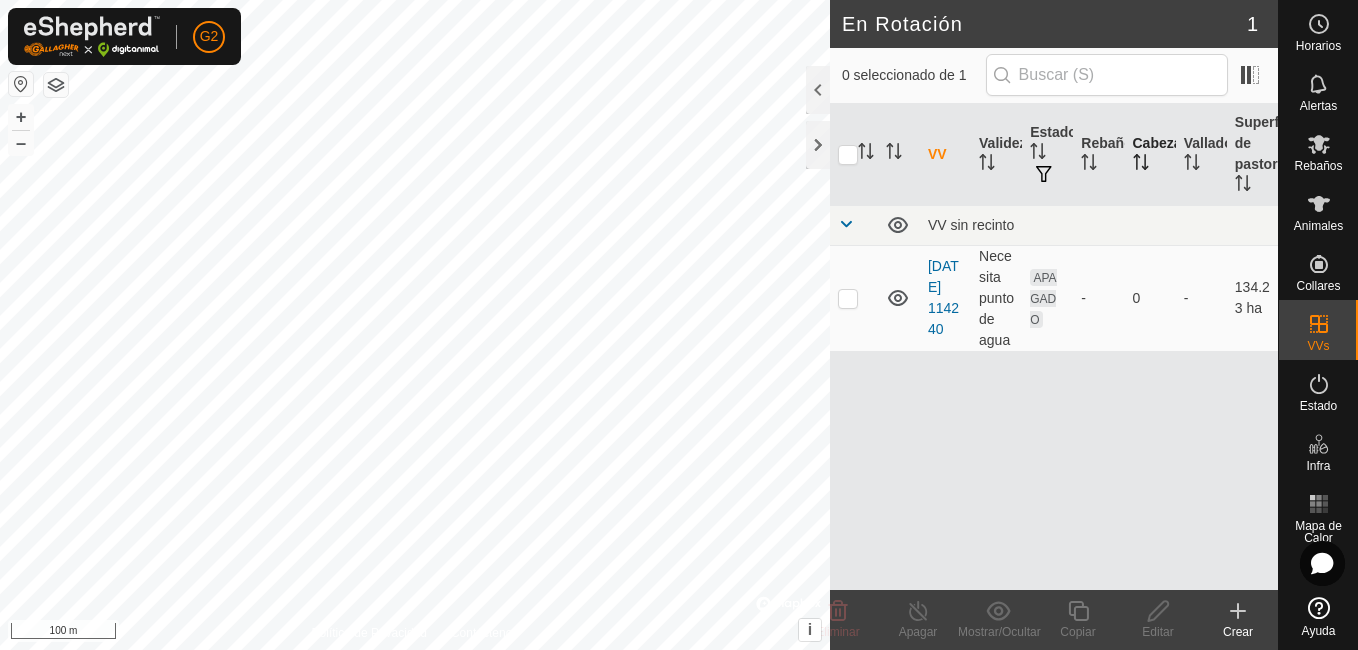 click on "Cabezas" at bounding box center [1150, 155] 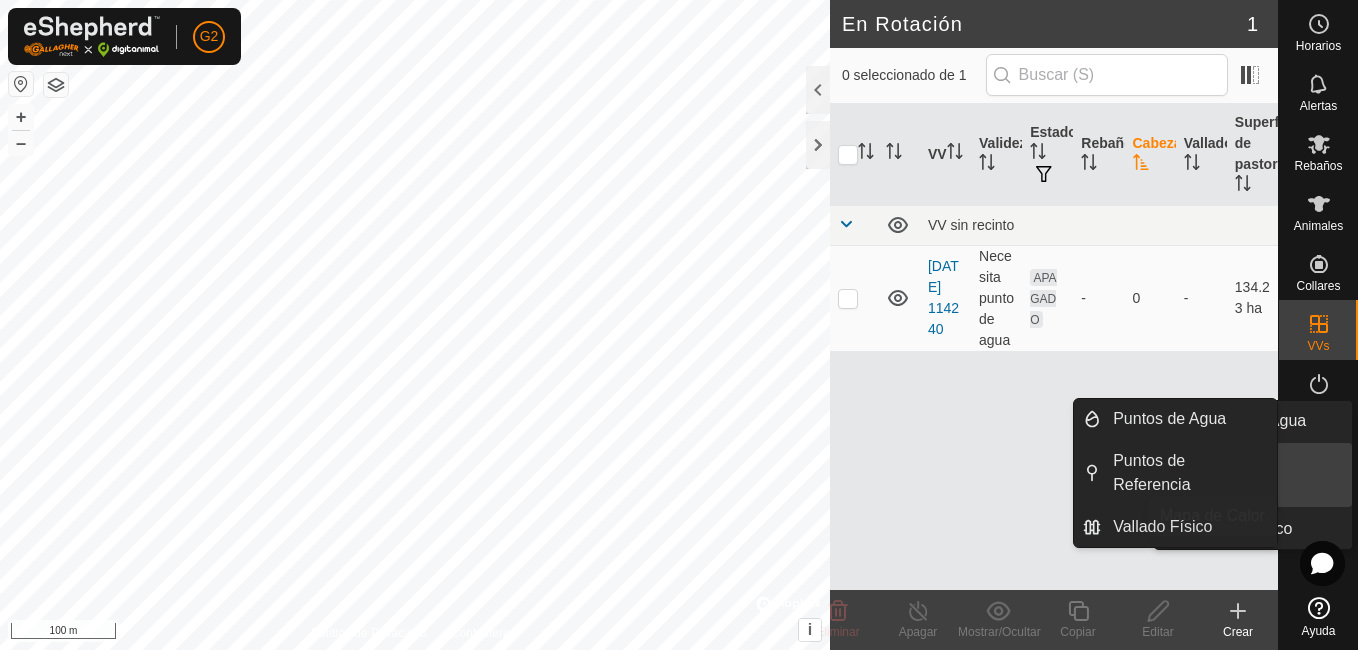 click on "Puntos de Referencia" at bounding box center [1266, 475] 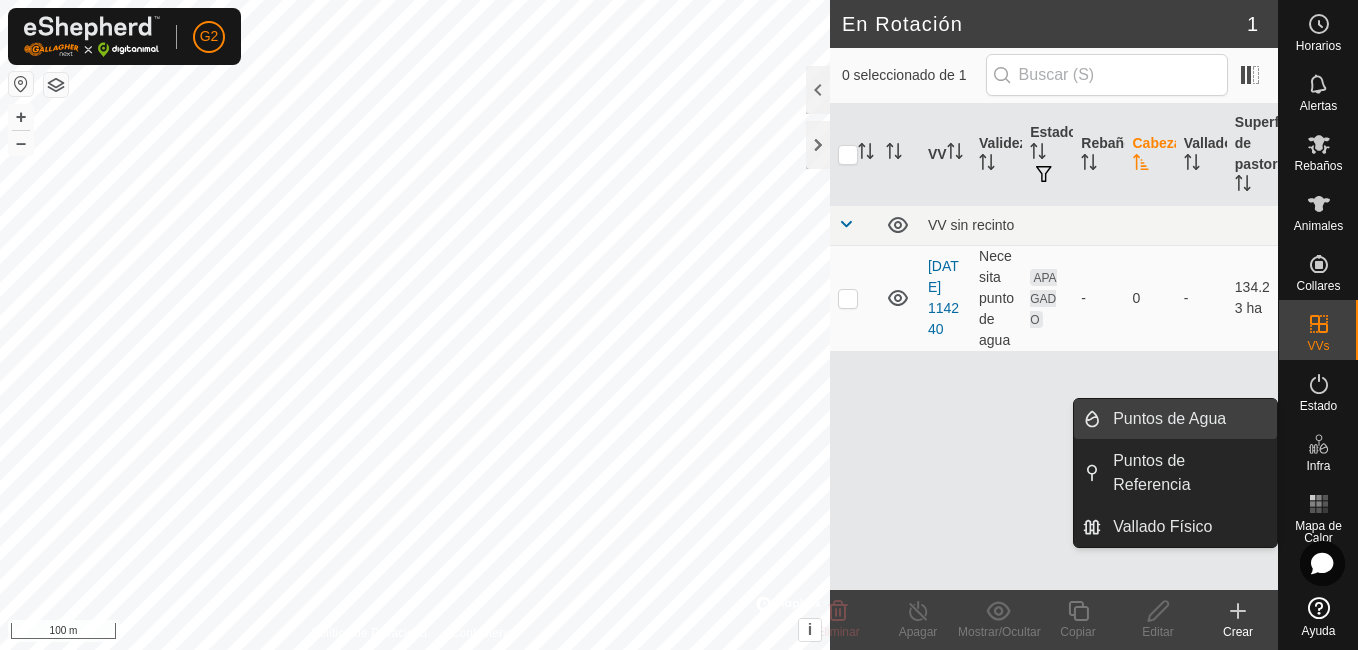 click on "Puntos de Agua" at bounding box center [1189, 419] 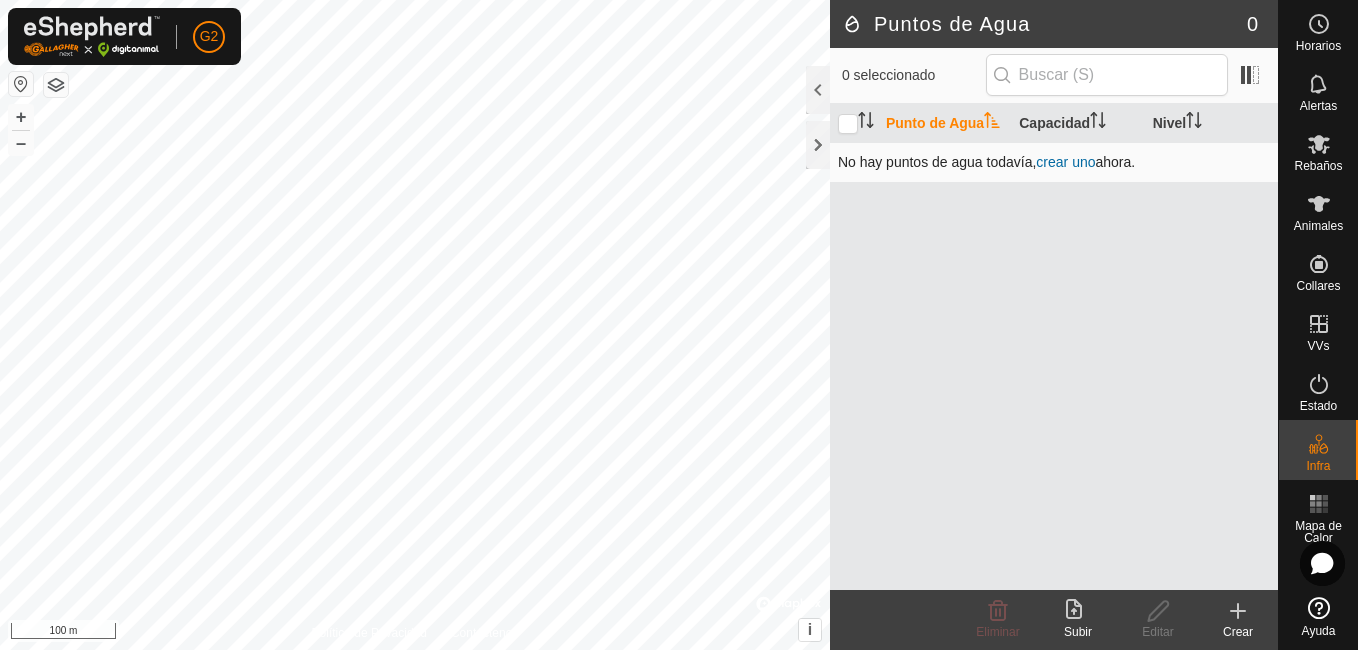 click on "crear uno" at bounding box center (1065, 162) 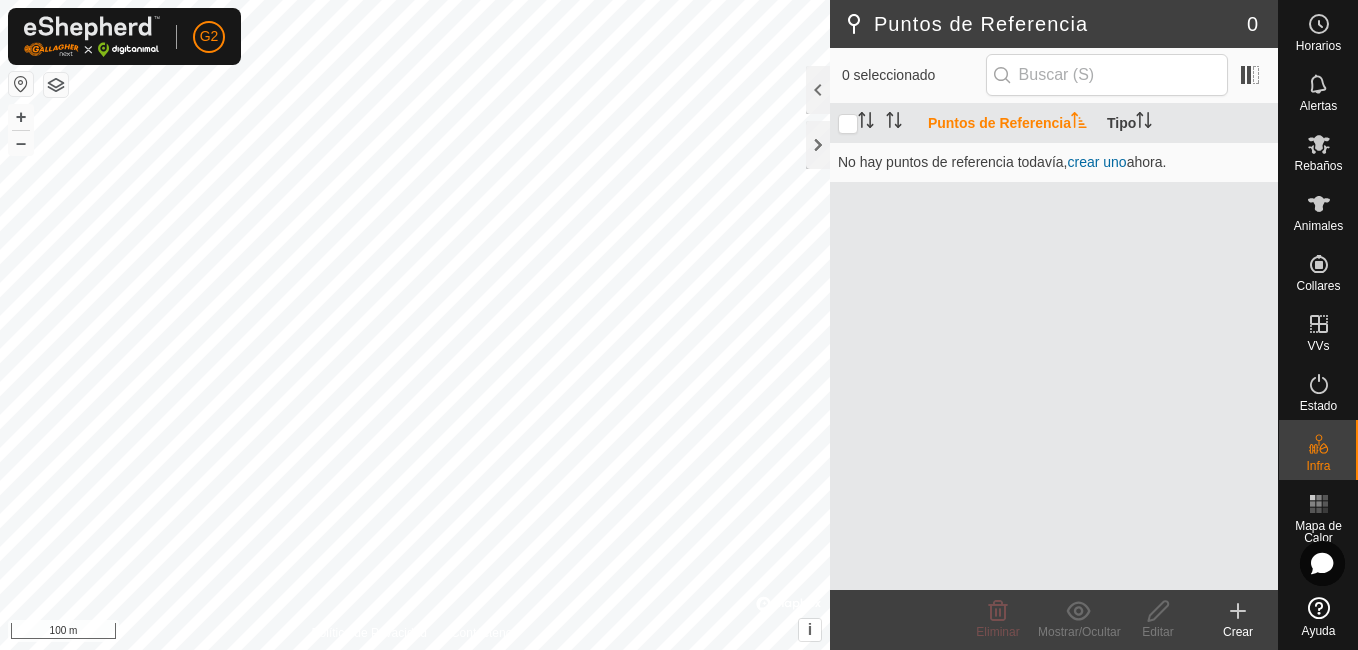 scroll, scrollTop: 0, scrollLeft: 0, axis: both 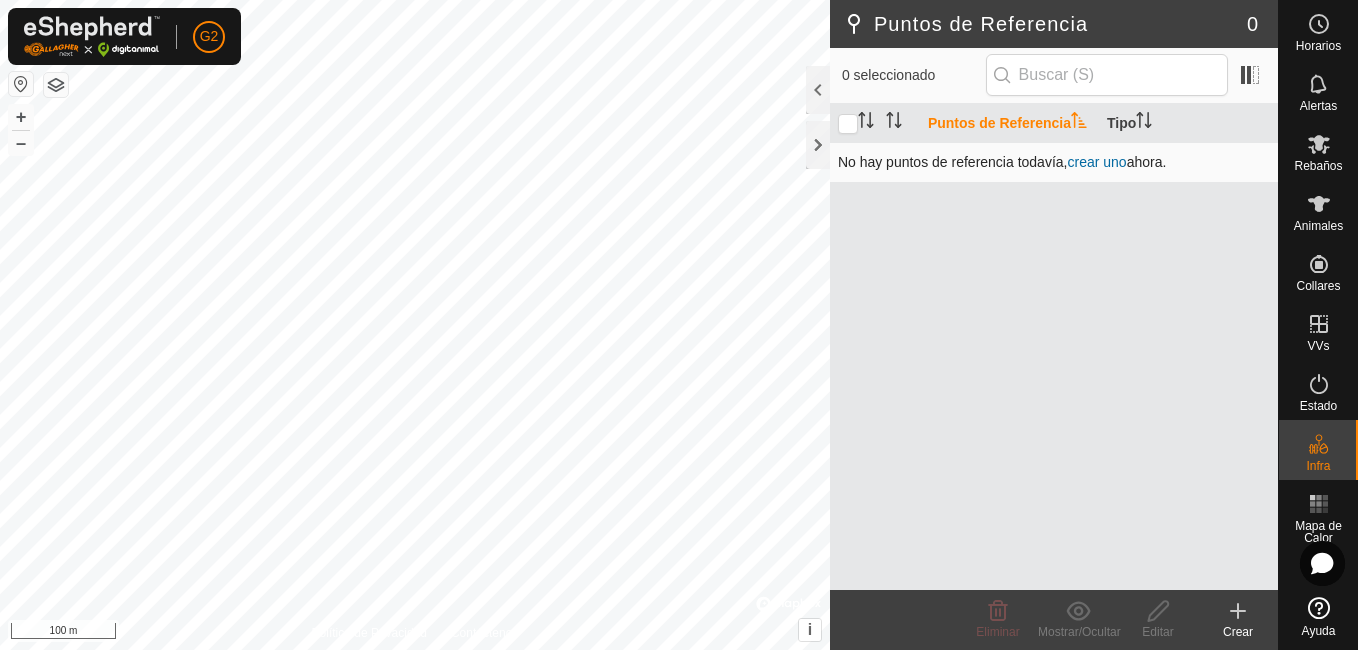 click on "Puntos de Referencia 0 0 seleccionado     Puntos de Referencia   Tipo   No hay puntos de referencia todavía ,  crear uno  ahora. Eliminar  Mostrar/Ocultar   Editar   Crear  Política de Privacidad Contáctenos + – ⇧ i ©  Mapbox , ©  OpenStreetMap ,  Improve this map 100 m" 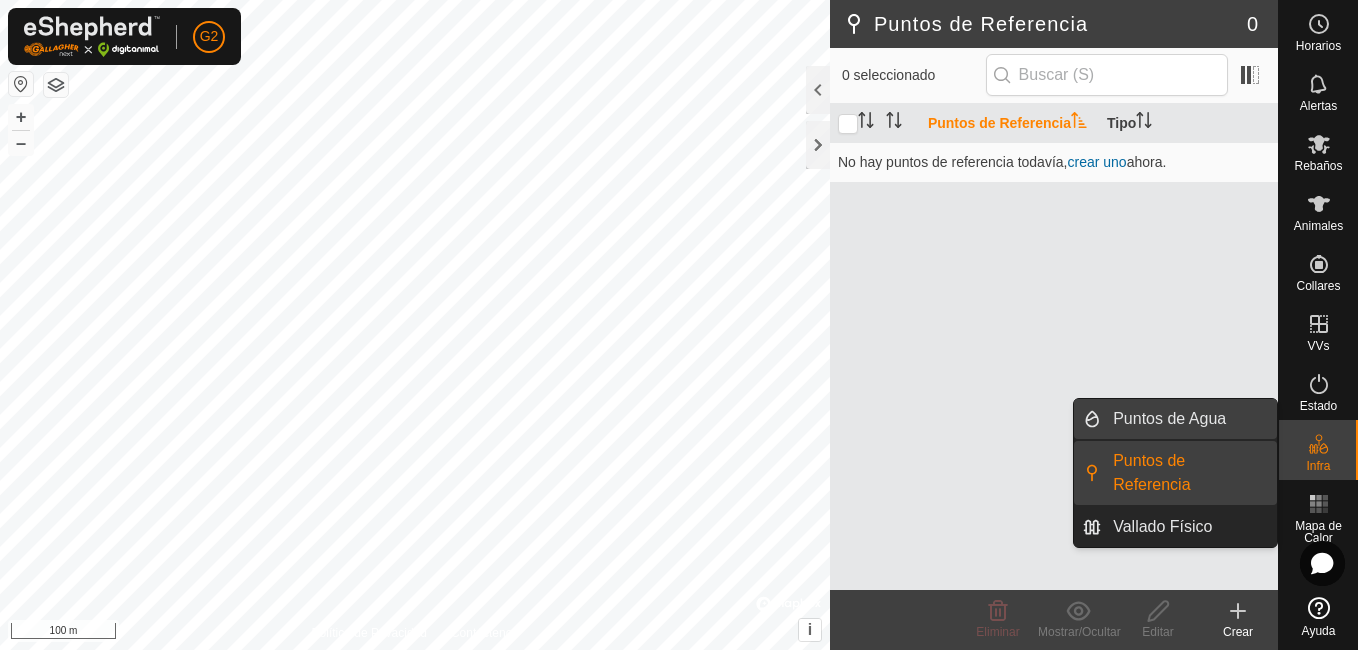 click on "Puntos de Agua" at bounding box center (1189, 419) 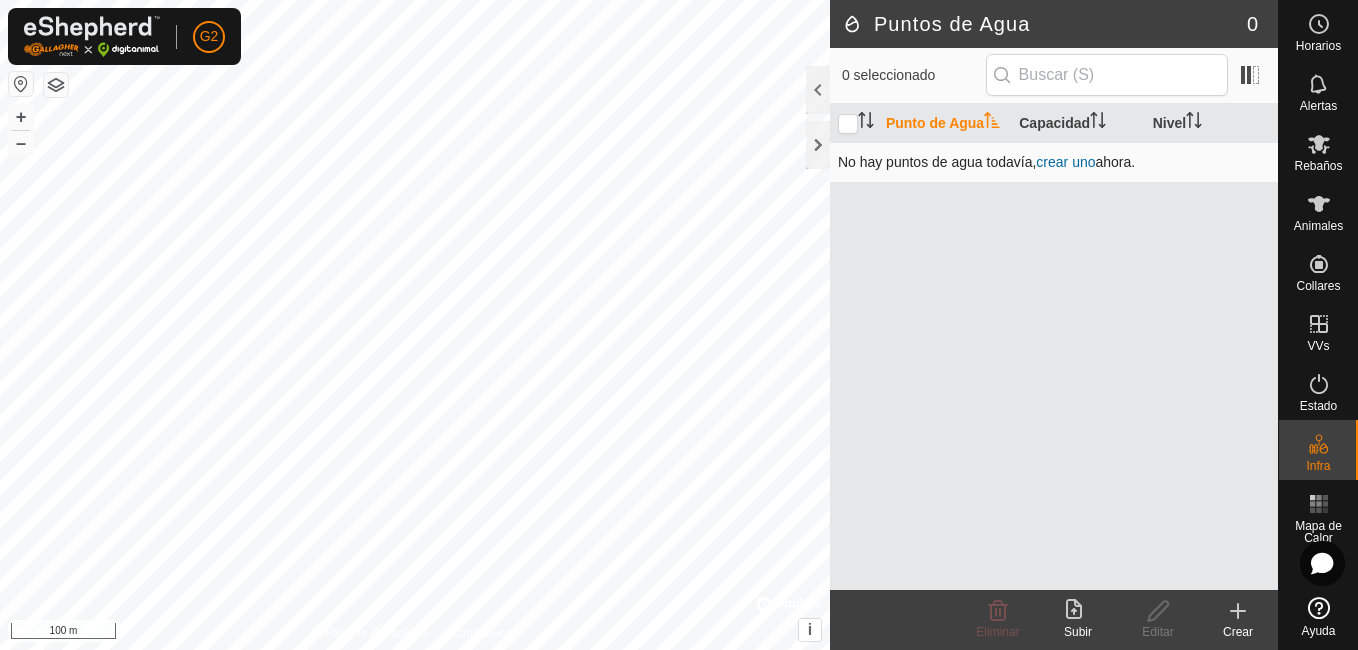 click on "crear uno" at bounding box center (1065, 162) 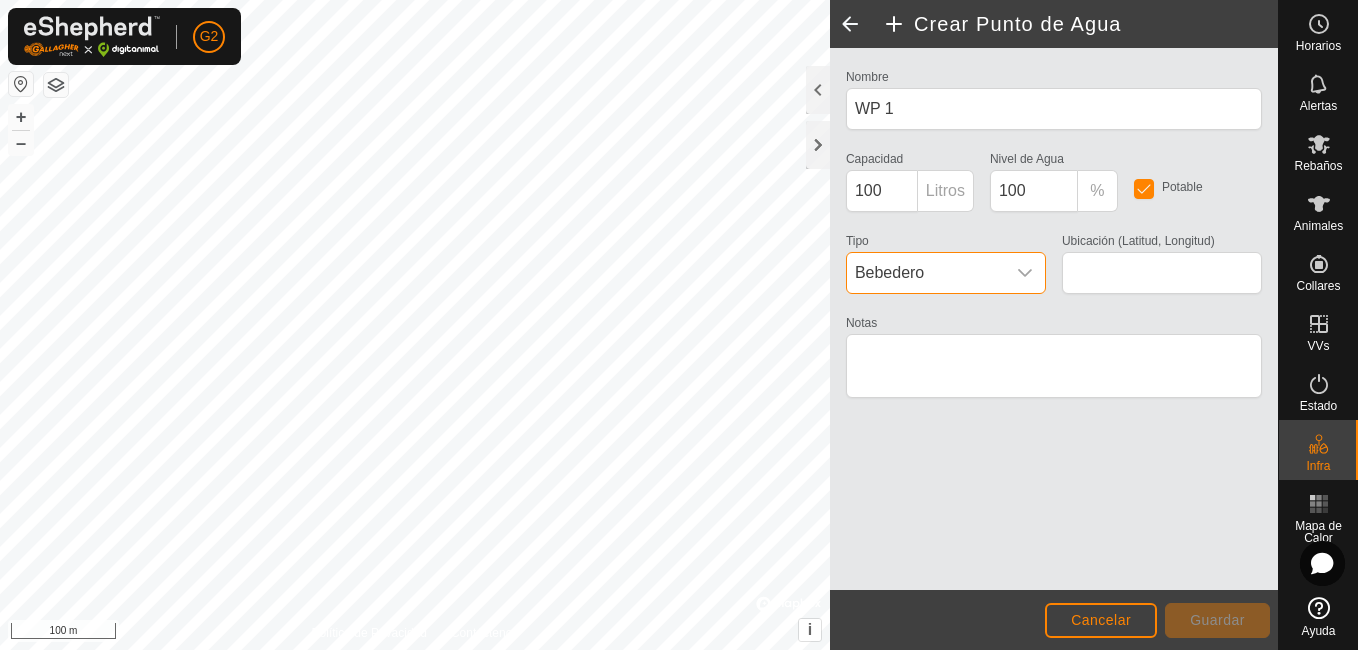 click on "Bebedero" at bounding box center [926, 273] 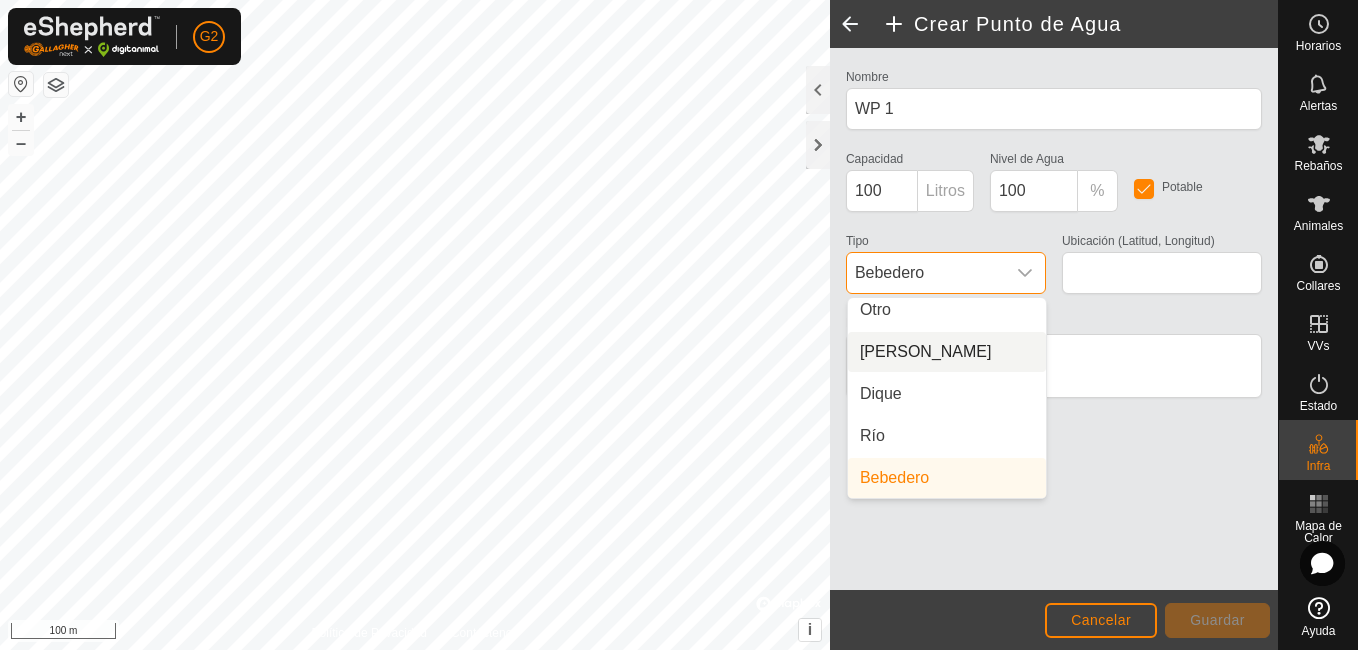 scroll, scrollTop: 0, scrollLeft: 0, axis: both 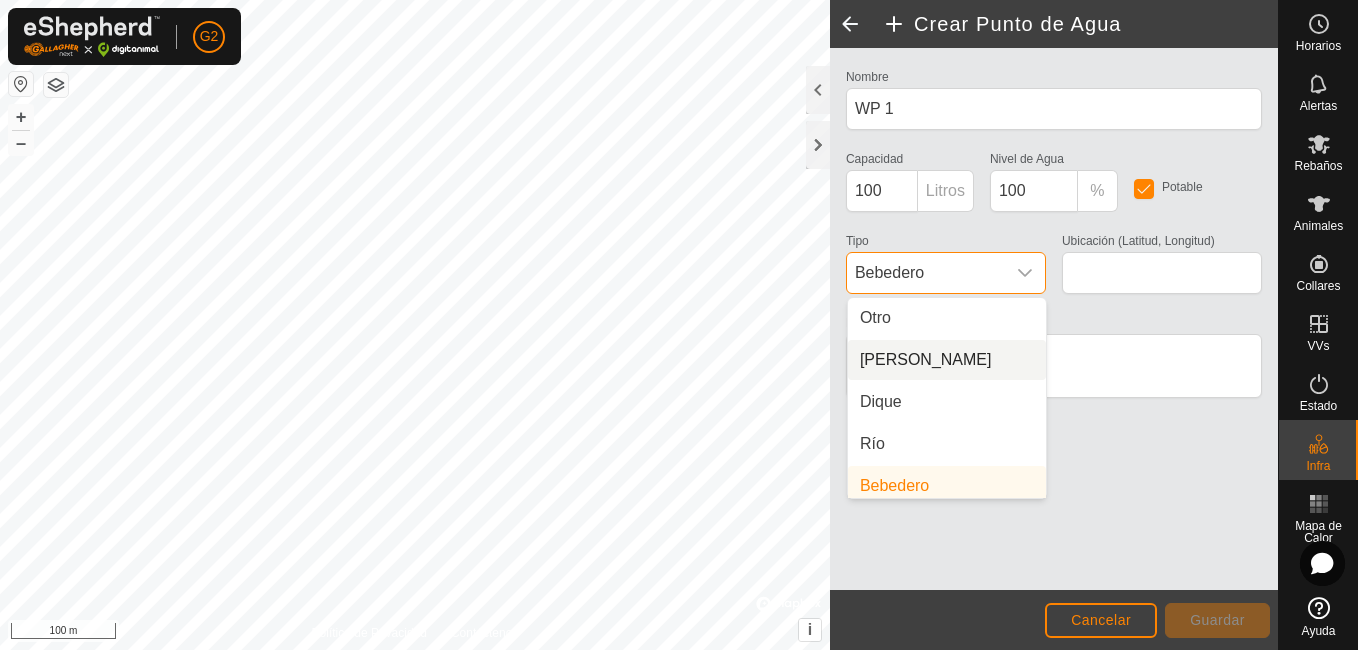 click on "[PERSON_NAME]" at bounding box center [947, 360] 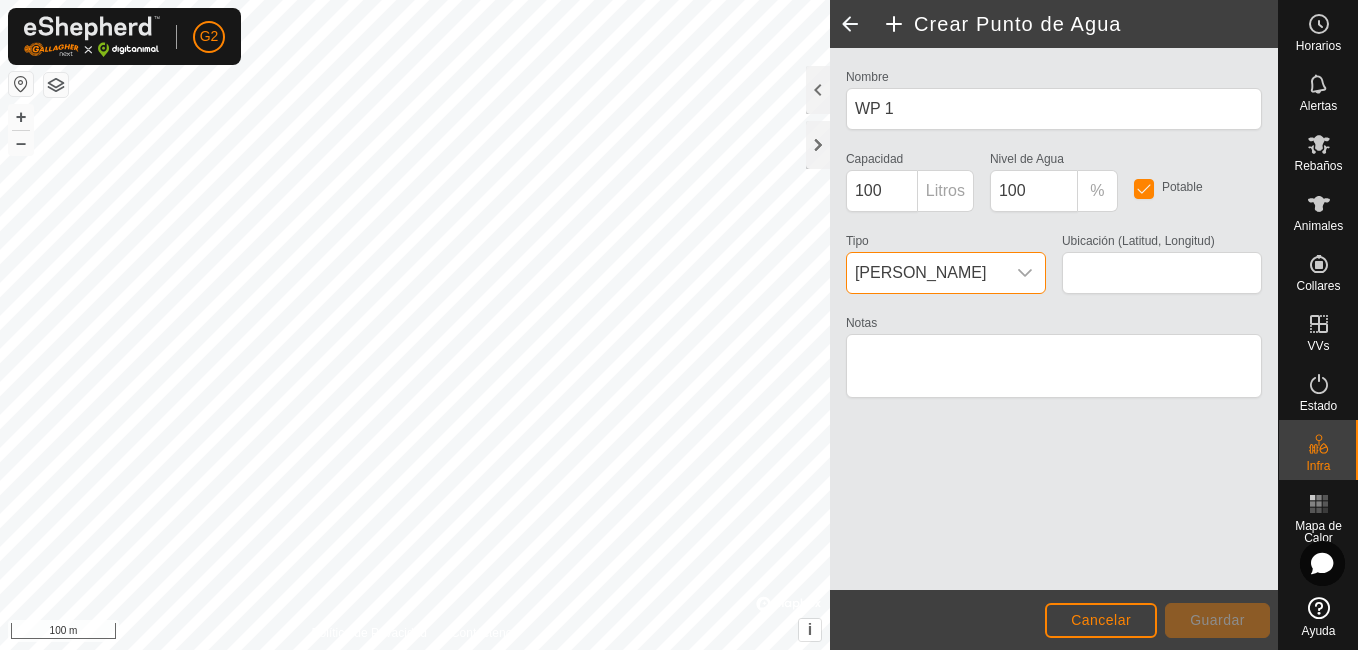 scroll, scrollTop: 8, scrollLeft: 0, axis: vertical 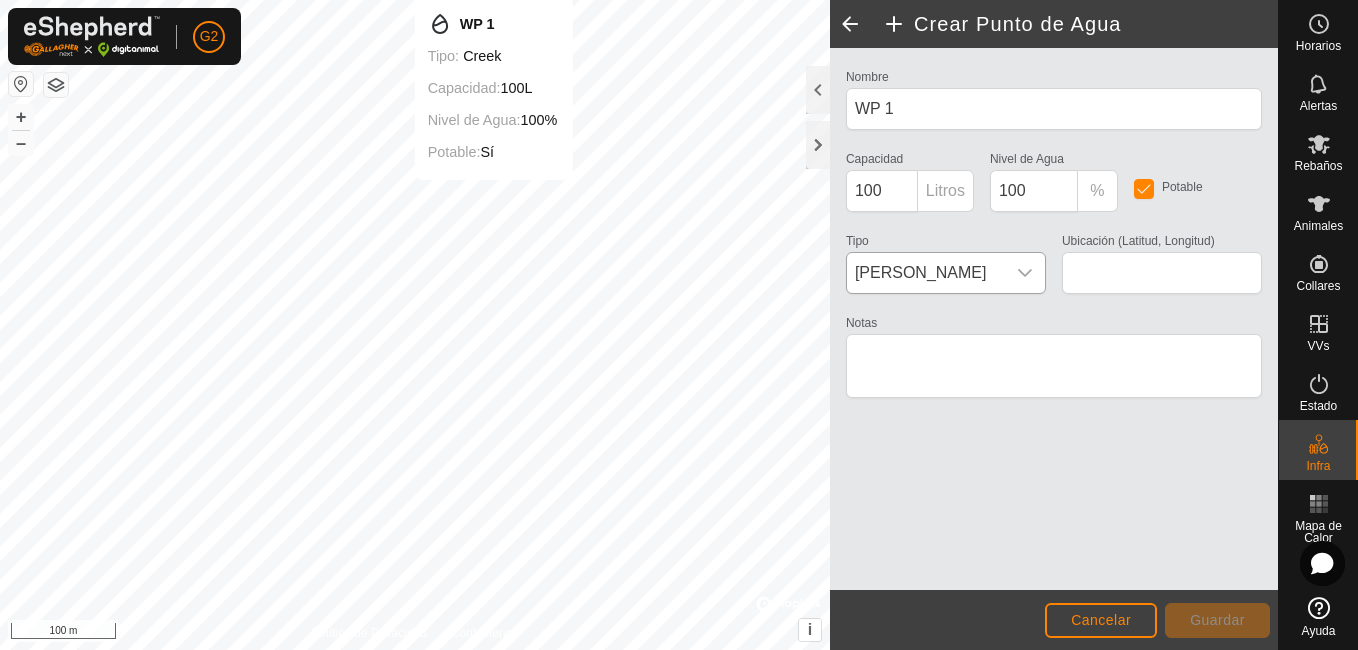 type on "42.308936, -2.802735" 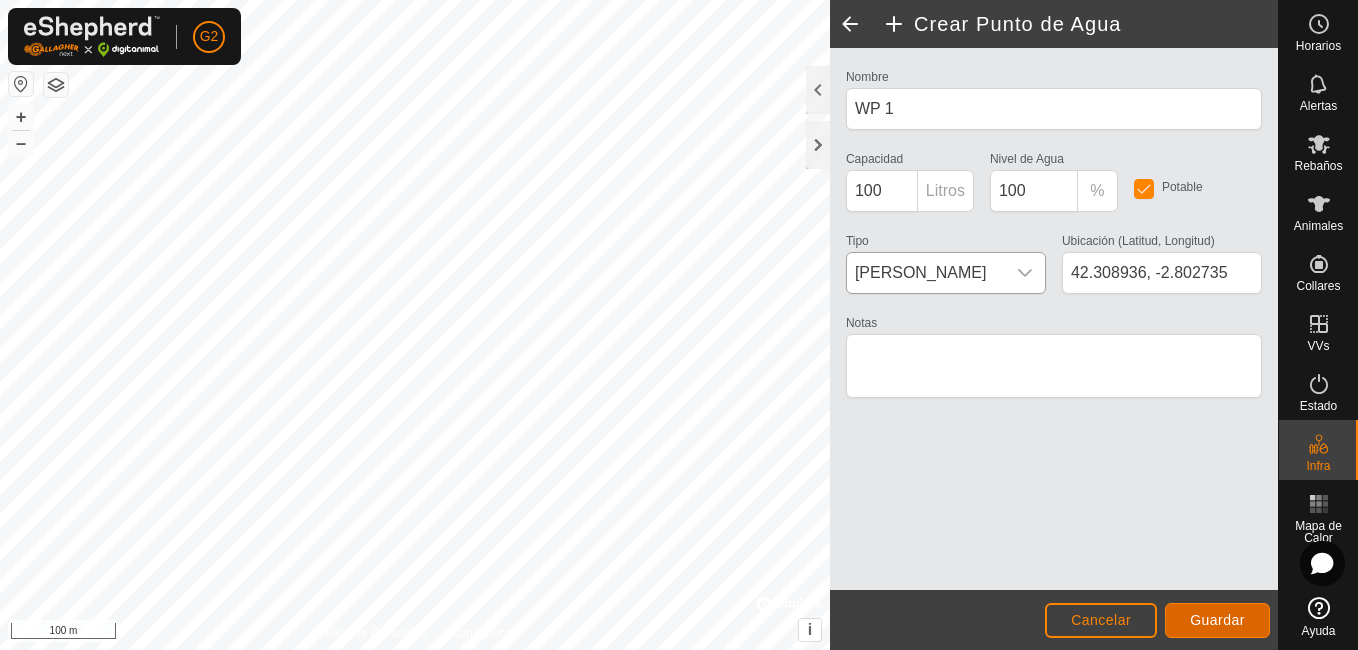 click on "Guardar" 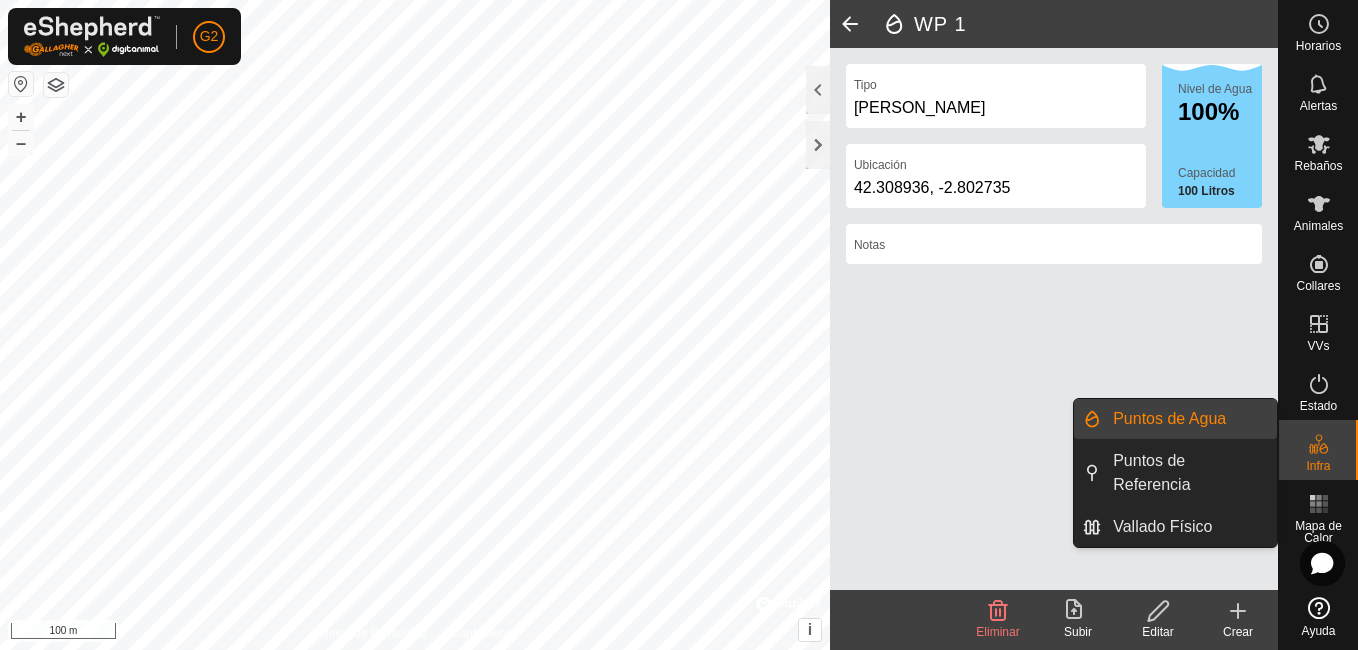 click on "Puntos de Agua" at bounding box center [1189, 419] 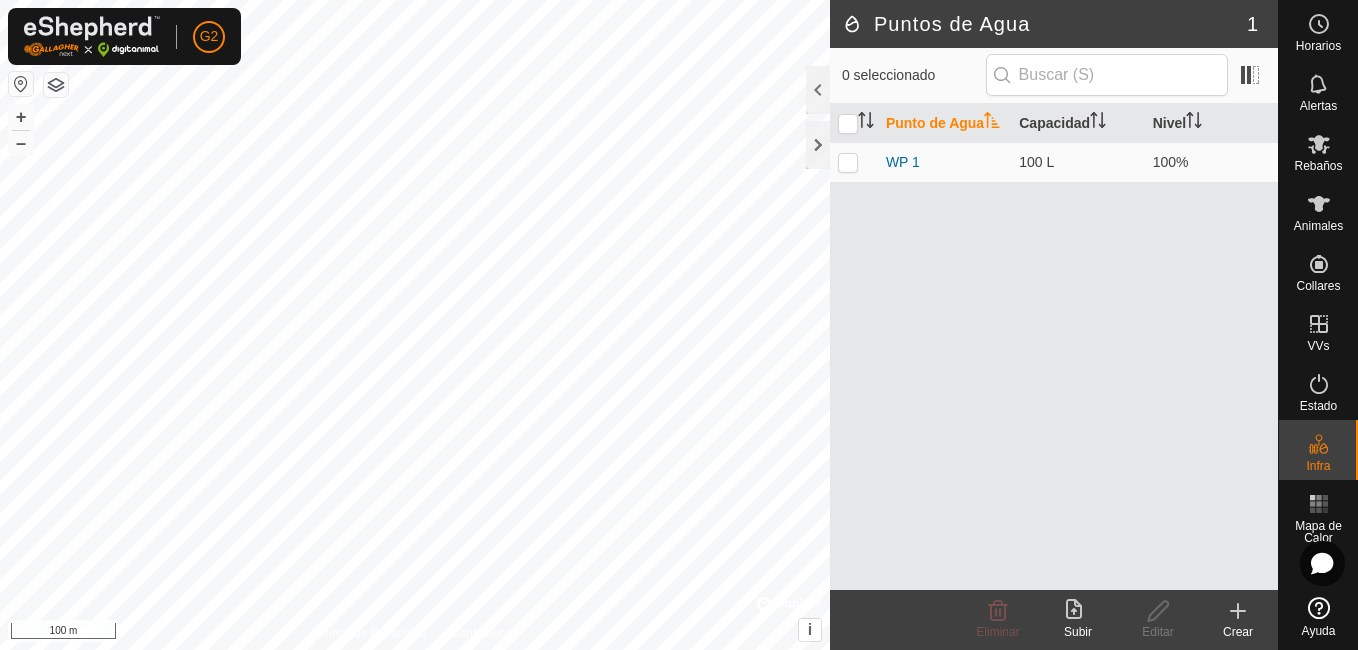 click 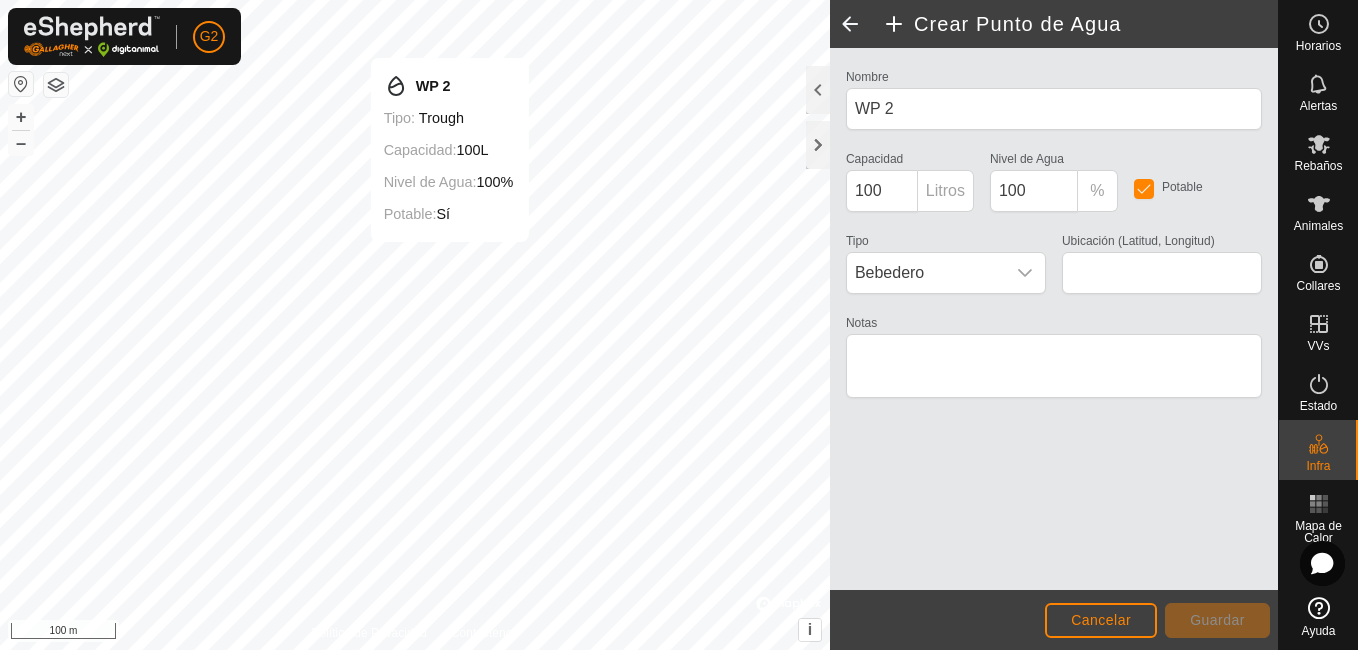 type on "42.310551, -2.803409" 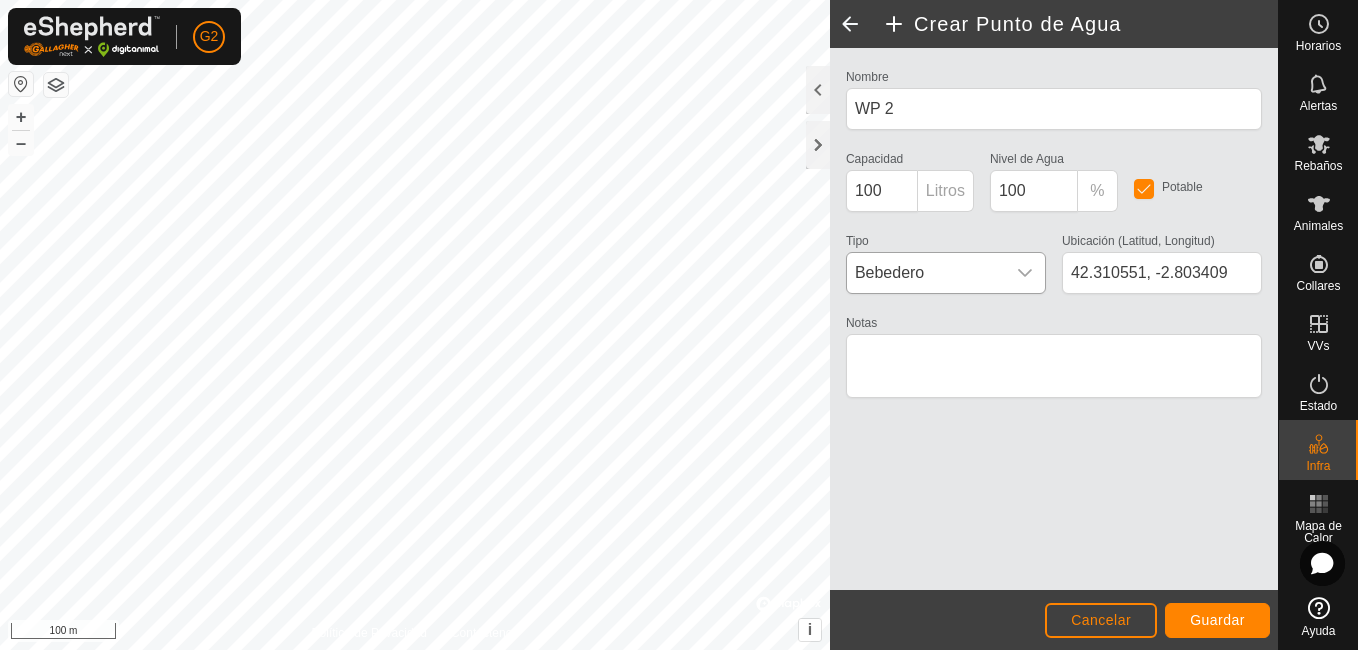 click at bounding box center [1025, 273] 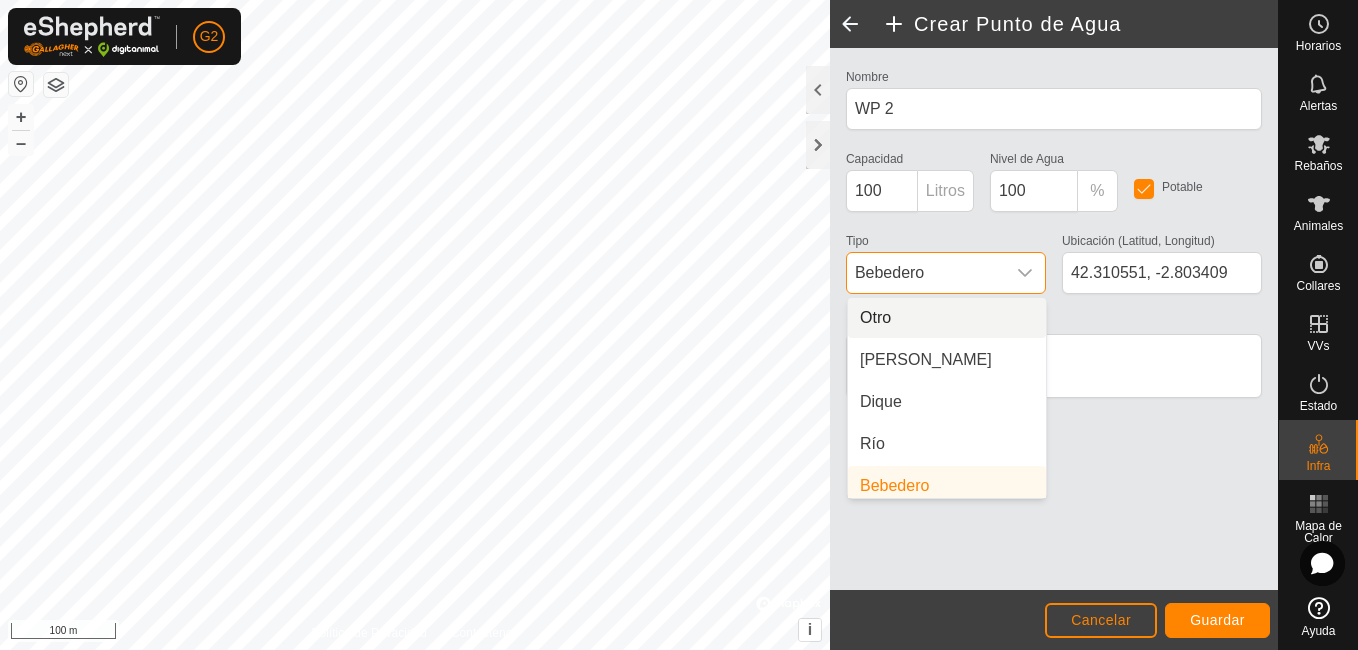 scroll, scrollTop: 8, scrollLeft: 0, axis: vertical 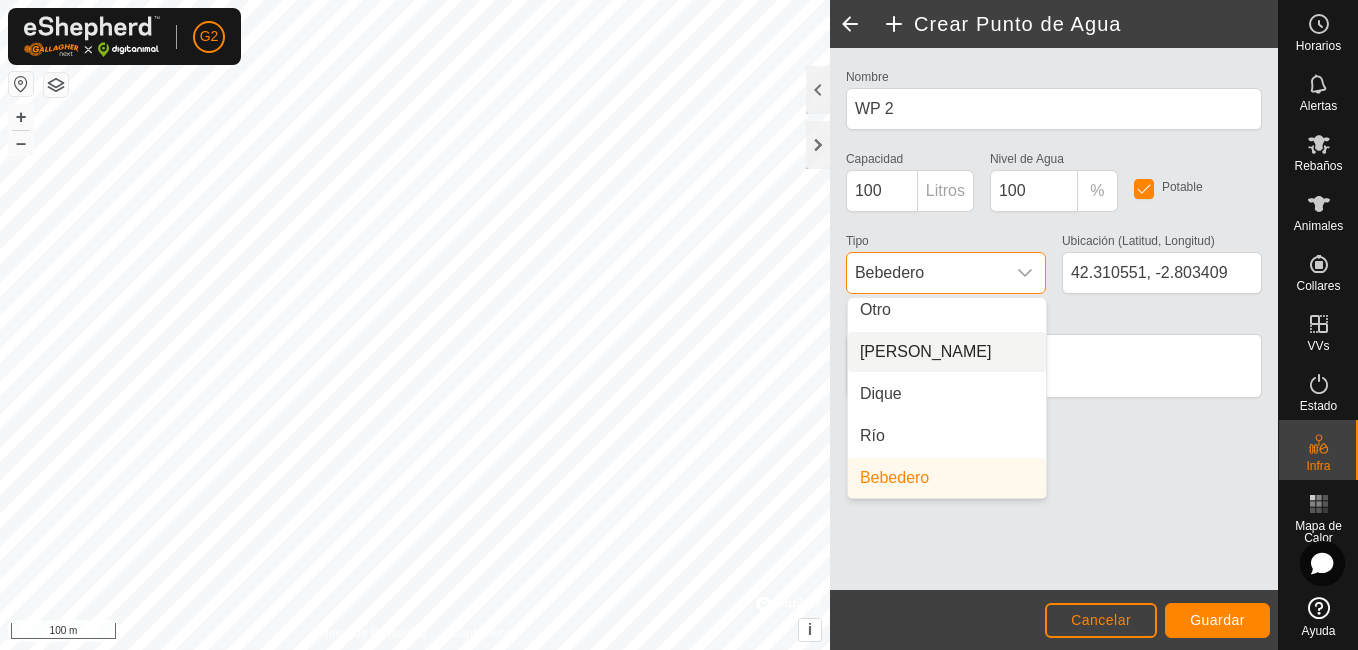 click on "[PERSON_NAME]" at bounding box center (947, 352) 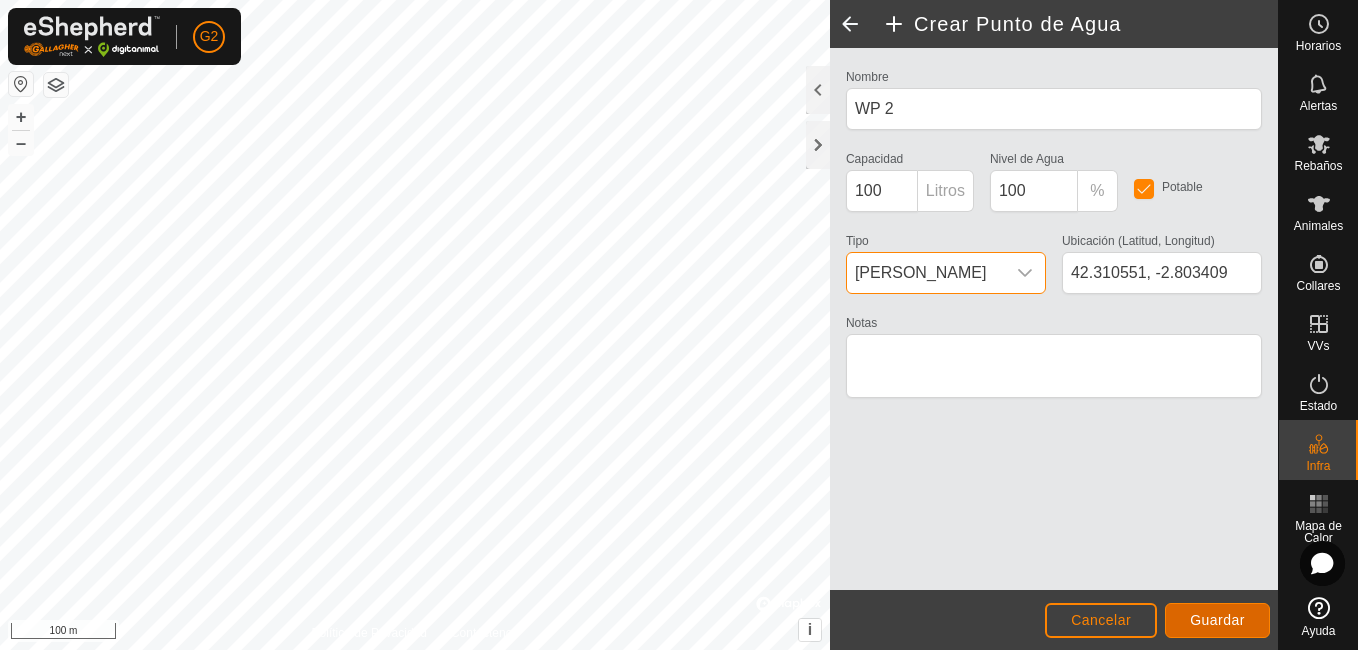 click on "Guardar" 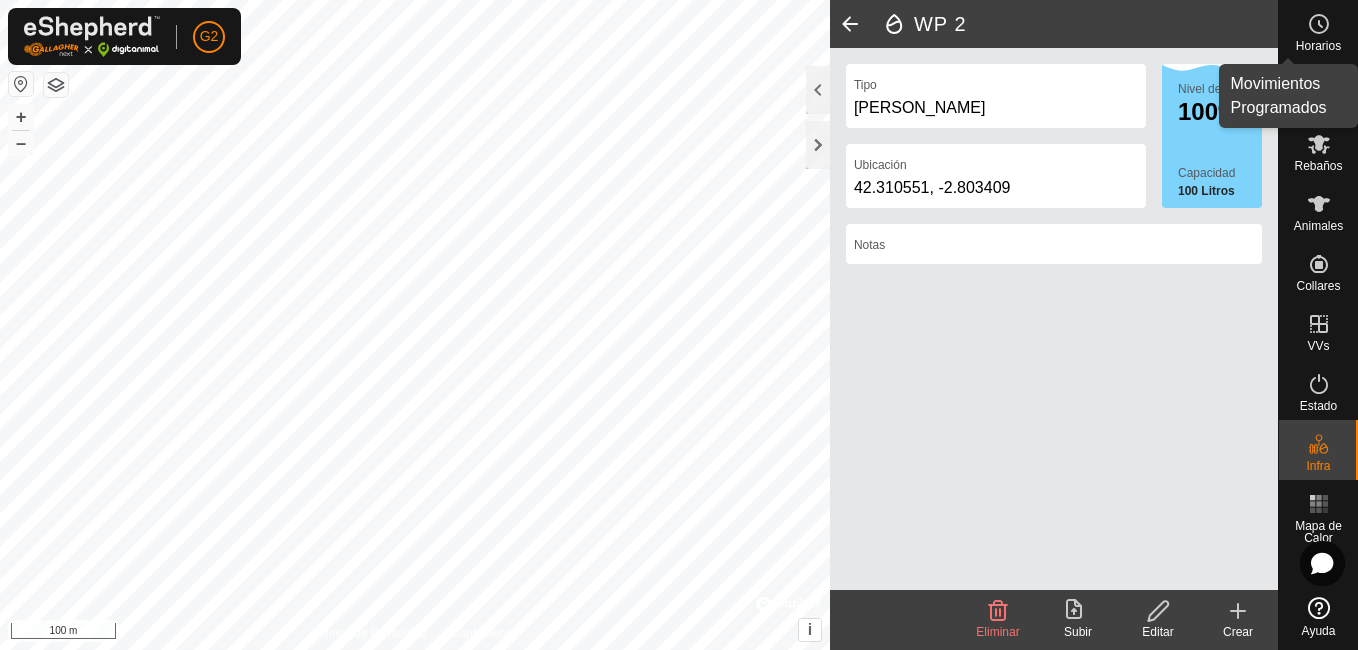 click 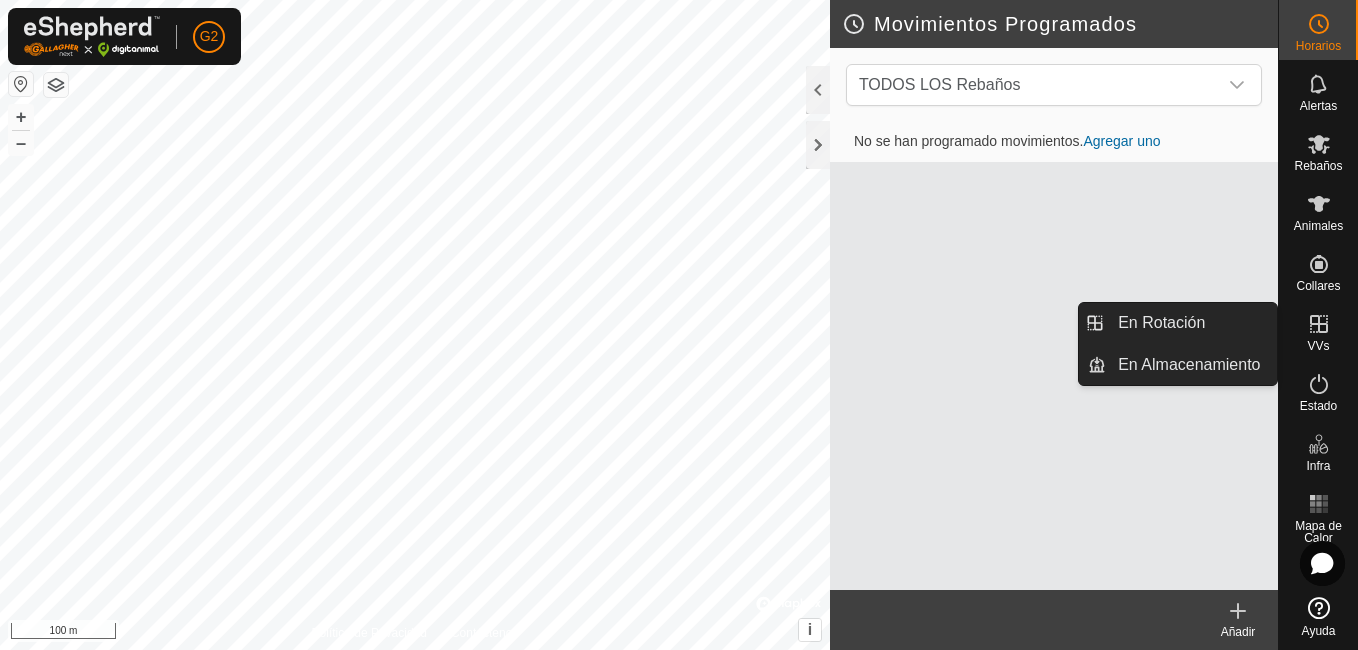 click 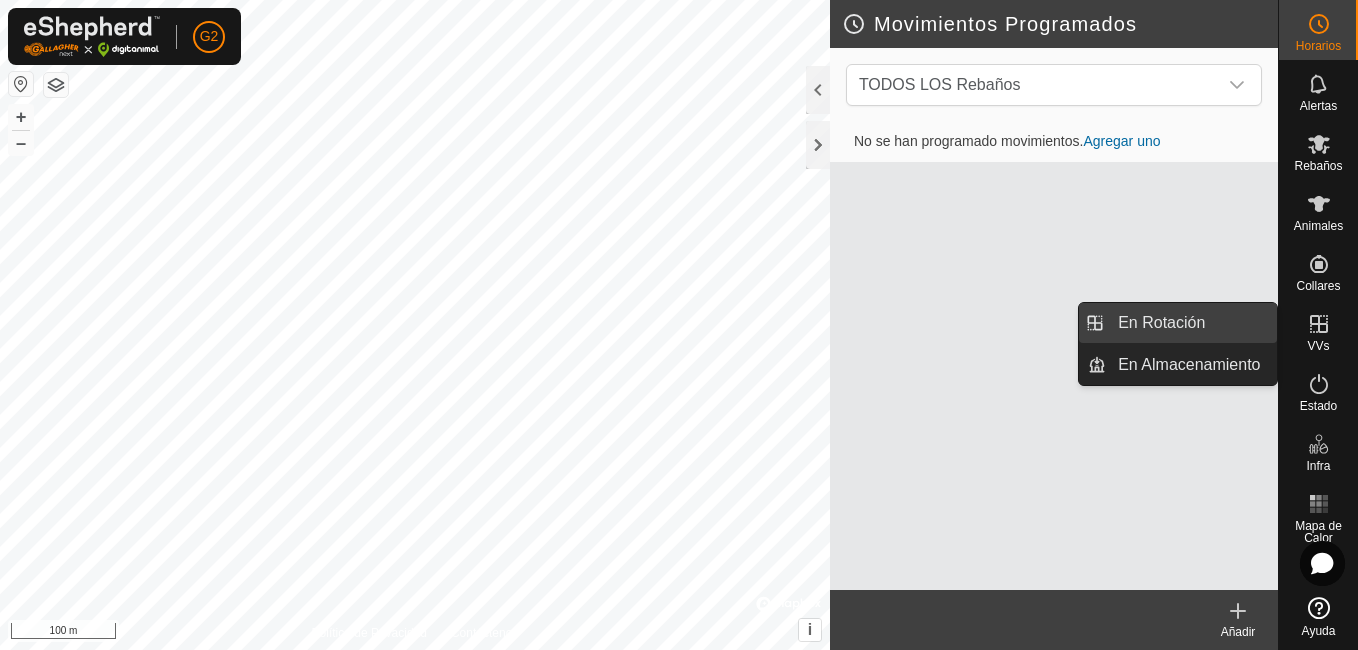 click on "En Rotación" at bounding box center [1191, 323] 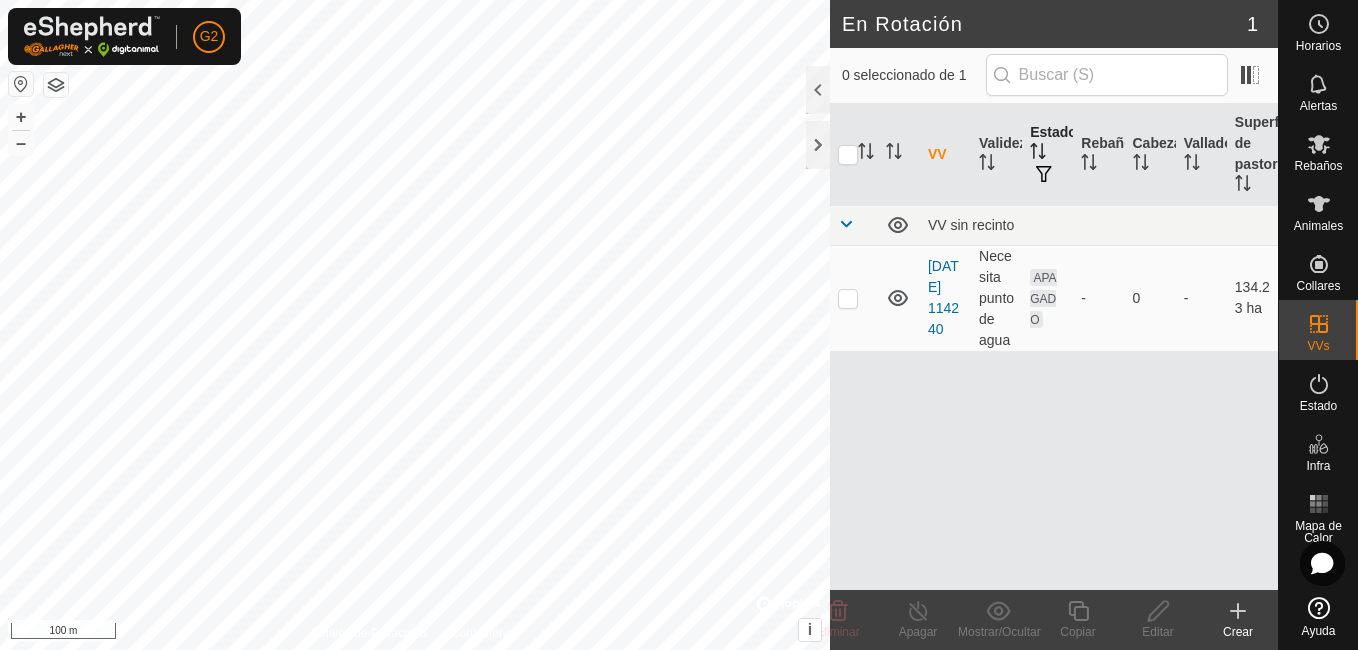 click 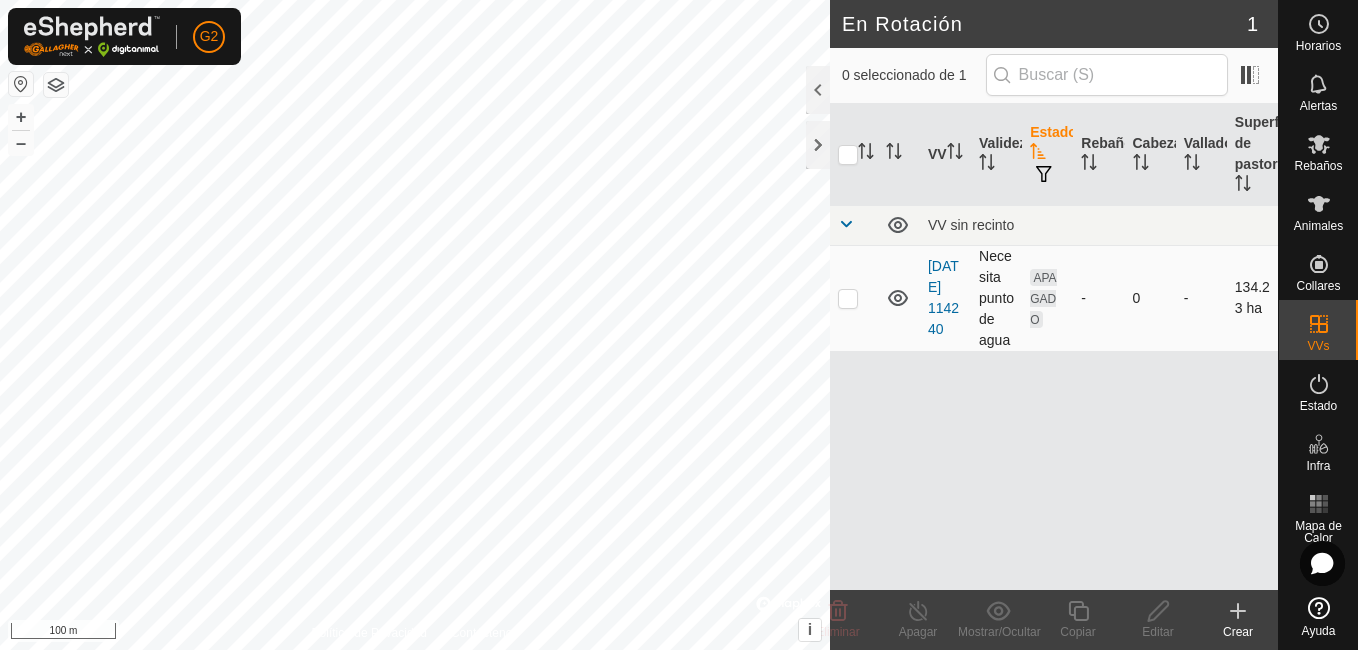 click at bounding box center [848, 298] 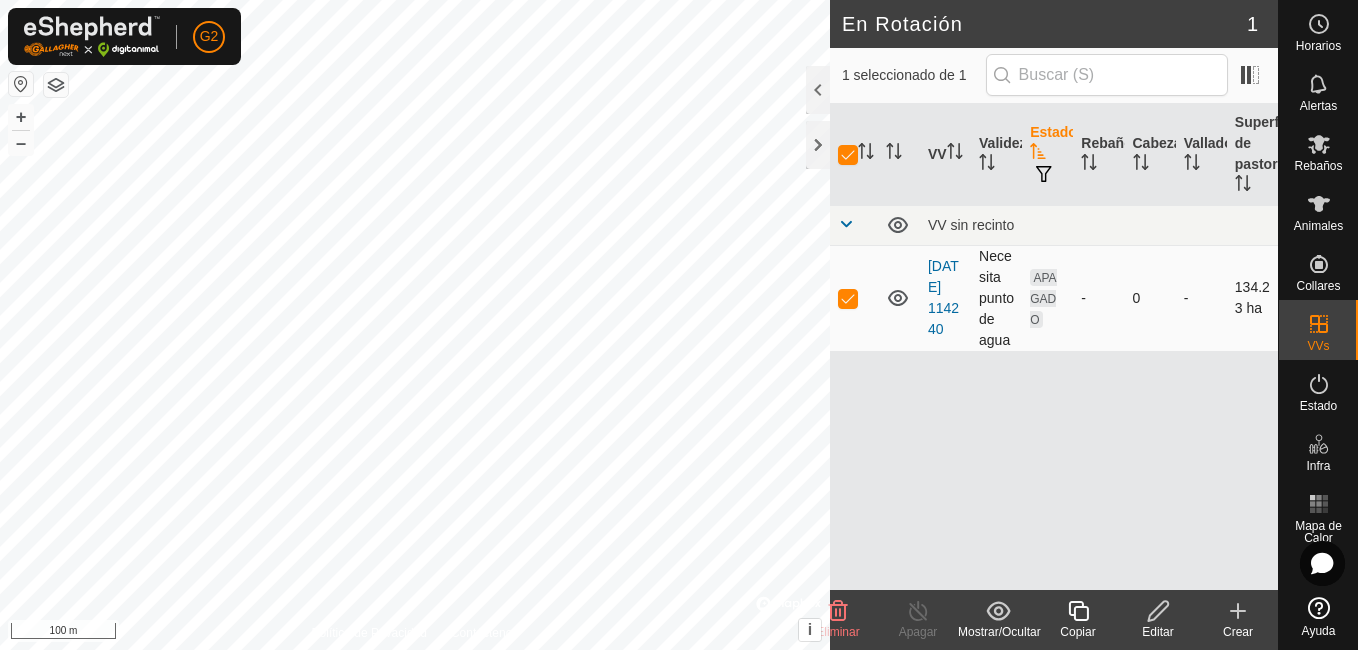 click at bounding box center [848, 298] 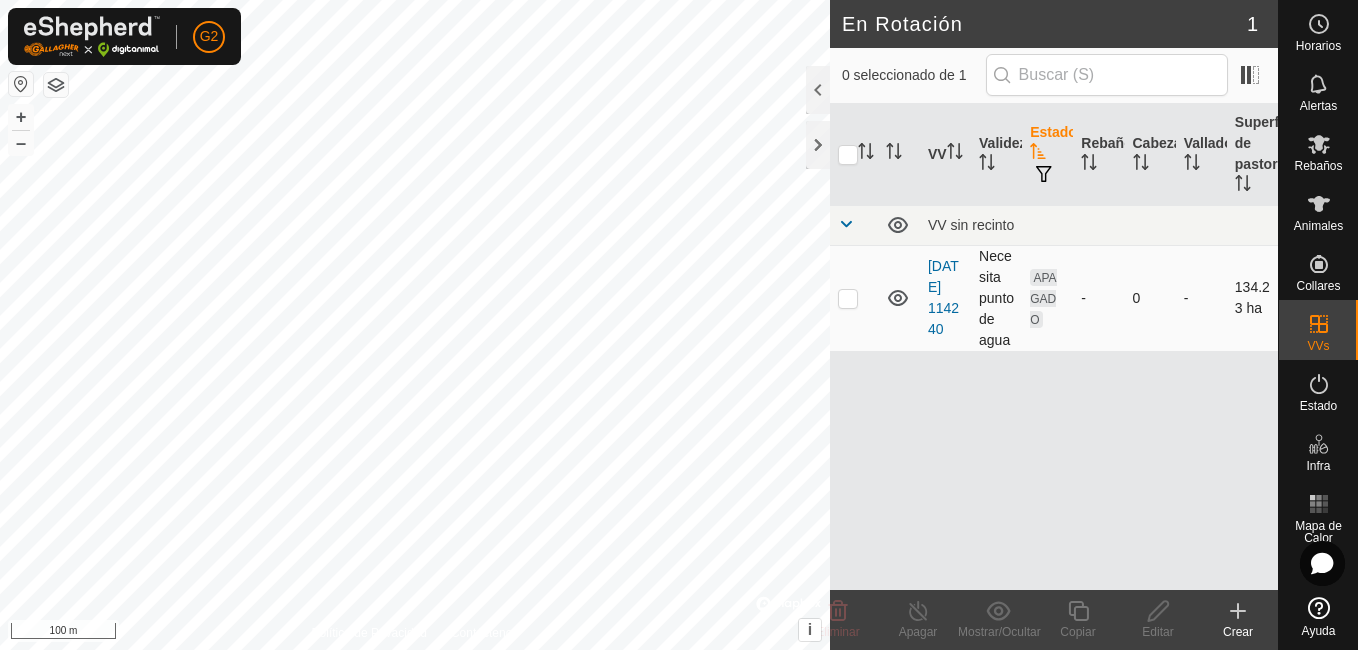 checkbox on "false" 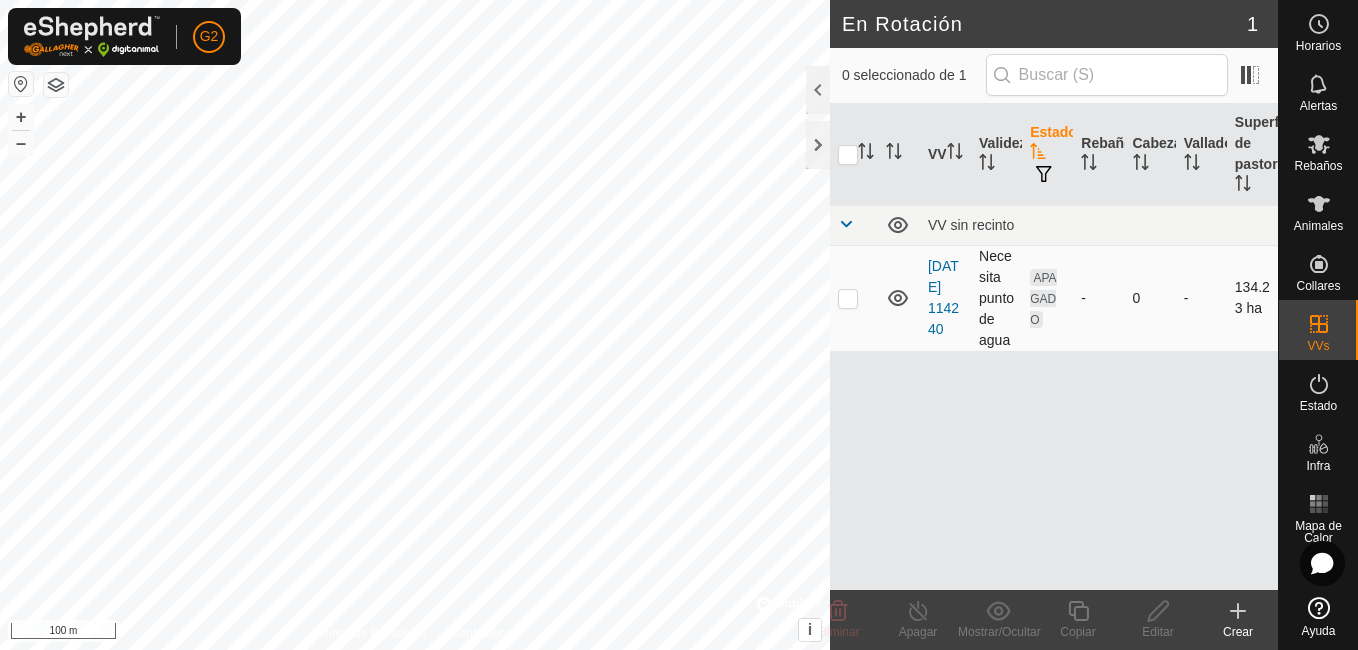 checkbox on "false" 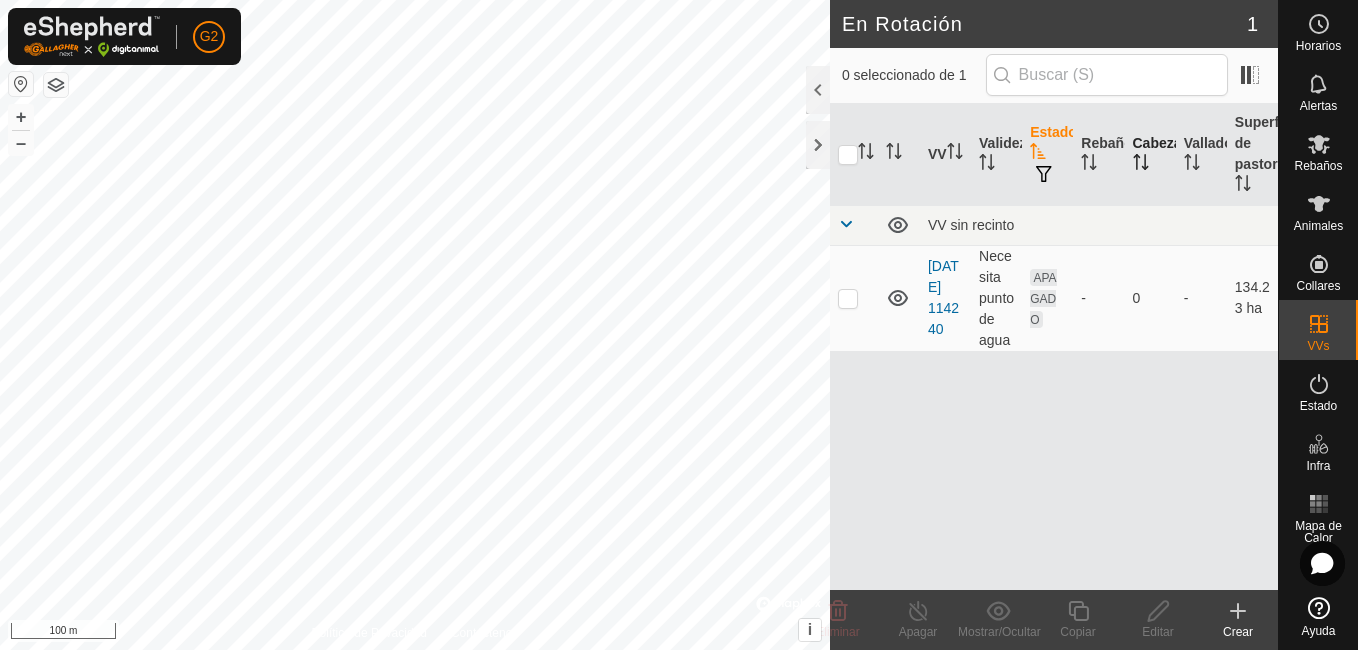 click on "Cabezas" at bounding box center [1150, 155] 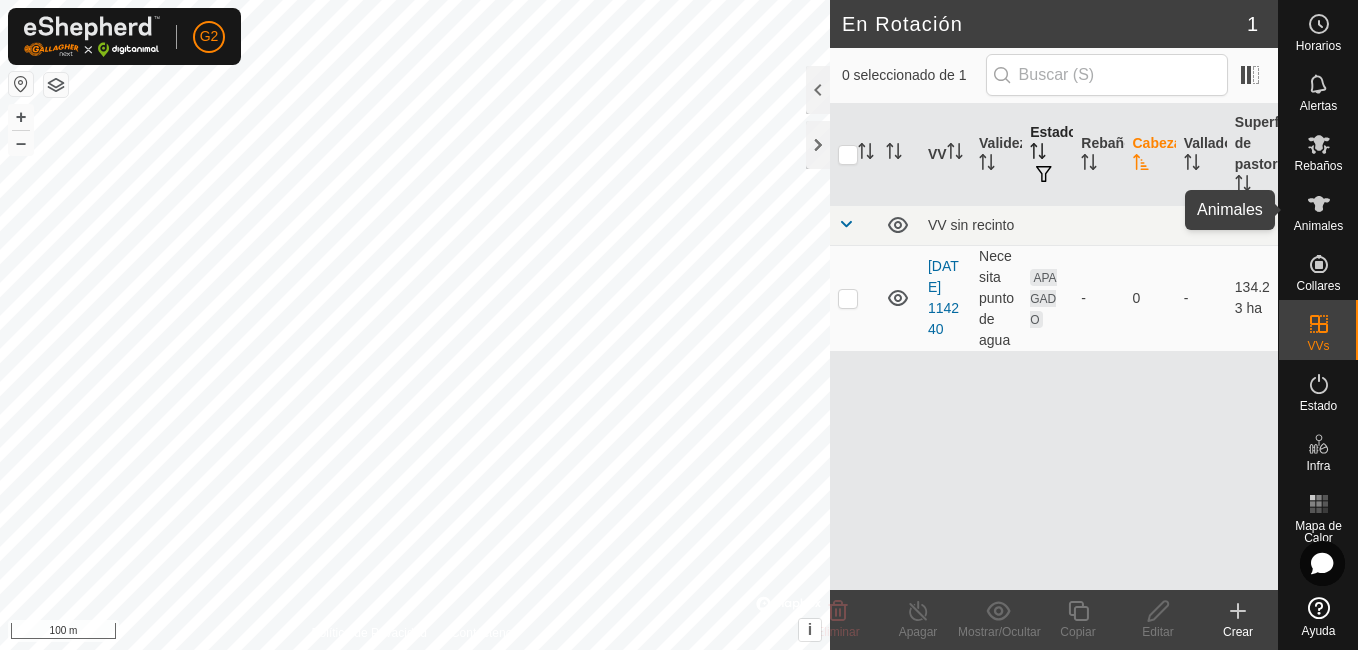 click on "Animales" at bounding box center [1318, 226] 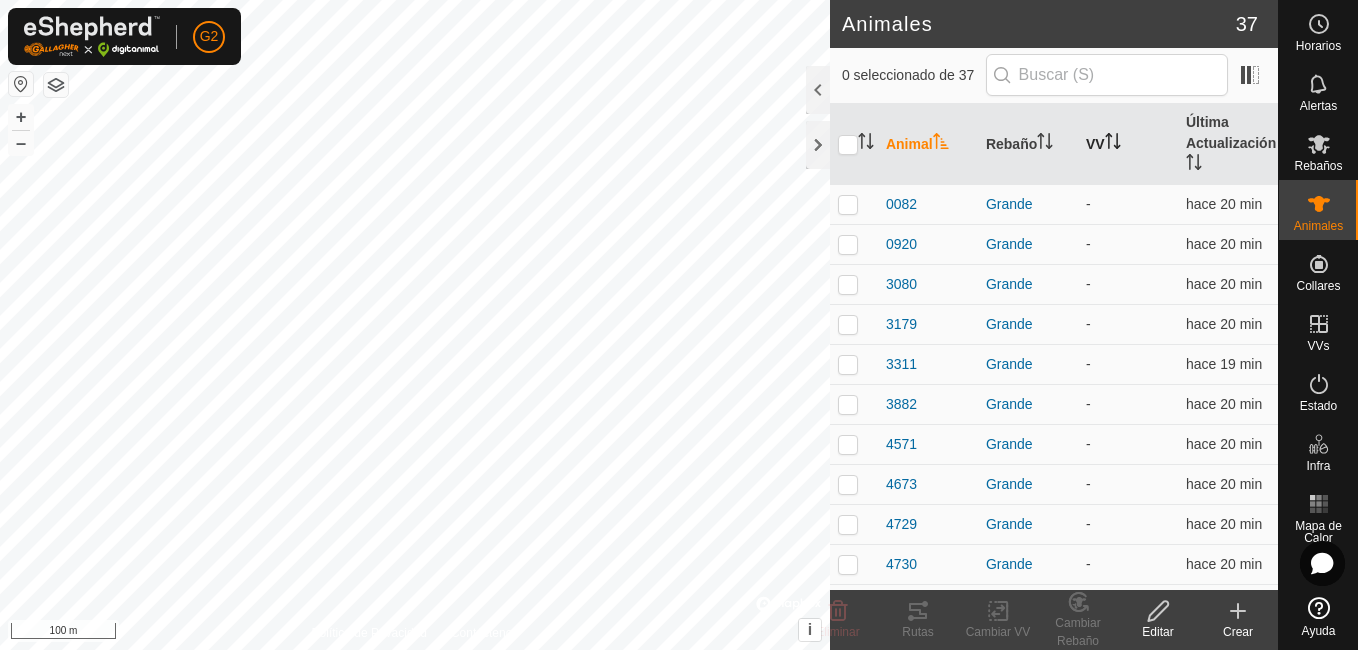 click on "VV" at bounding box center [1128, 144] 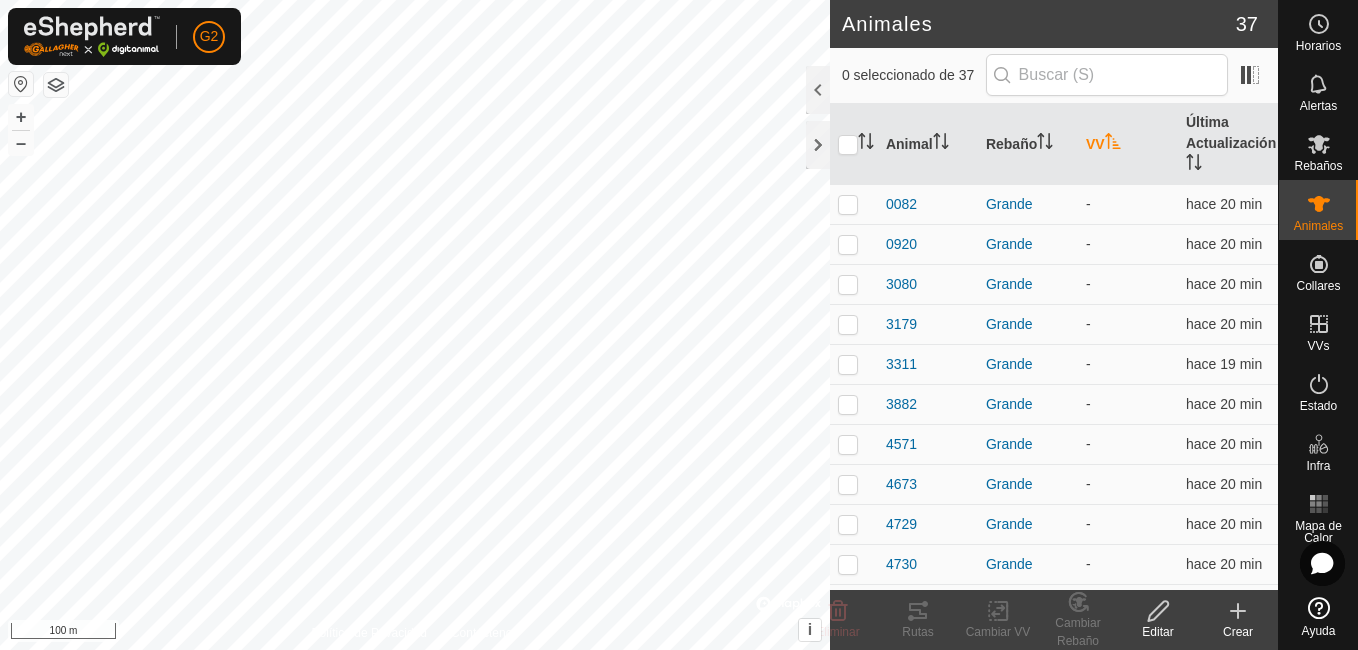 click on "VV" at bounding box center (1128, 144) 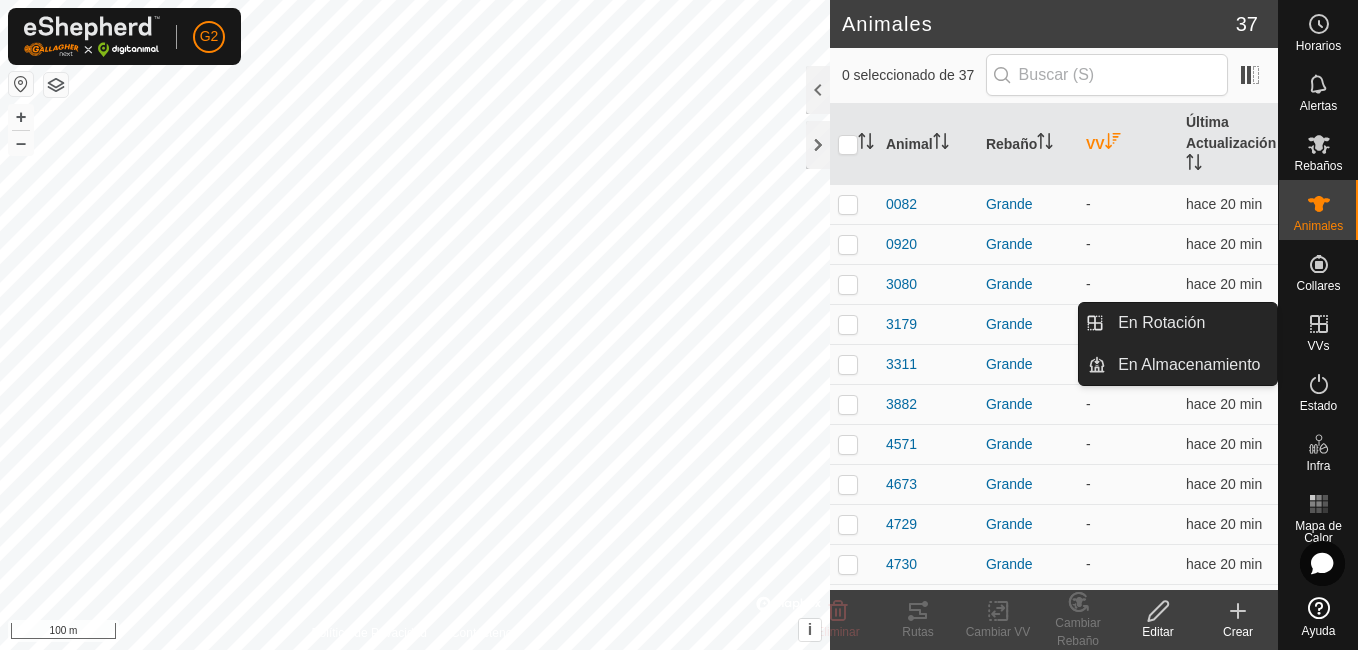 click 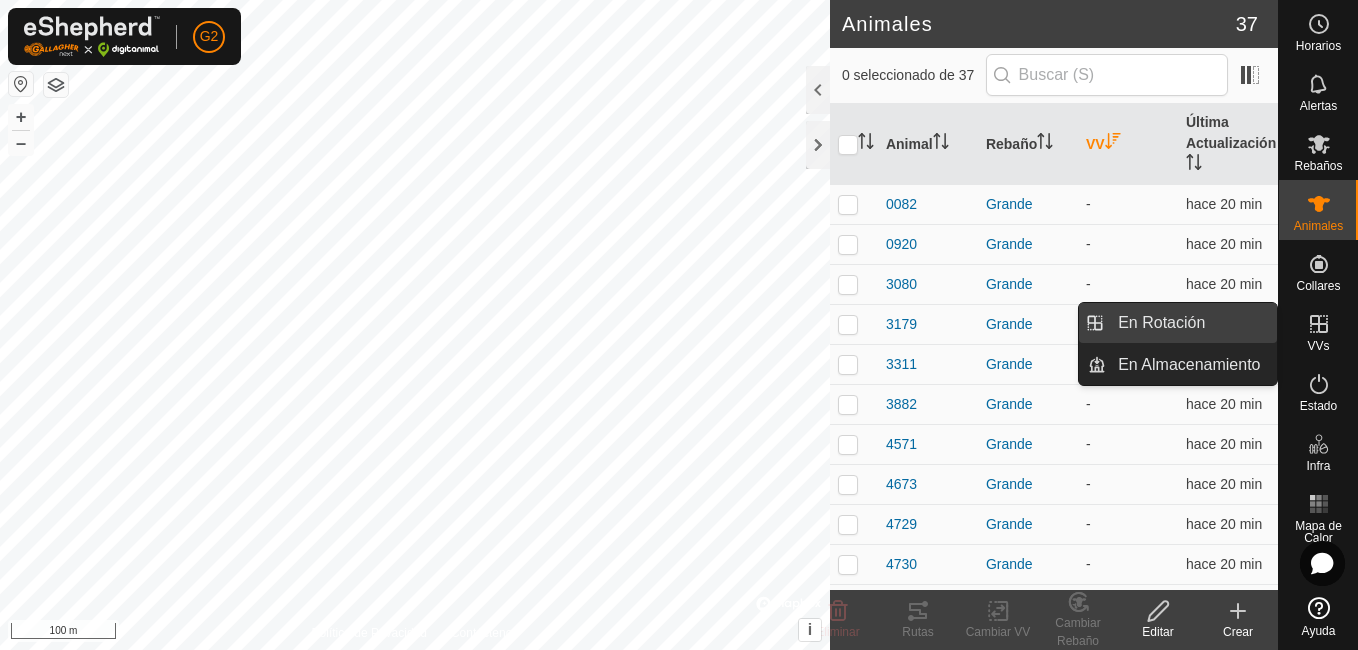 click on "En Rotación" at bounding box center (1191, 323) 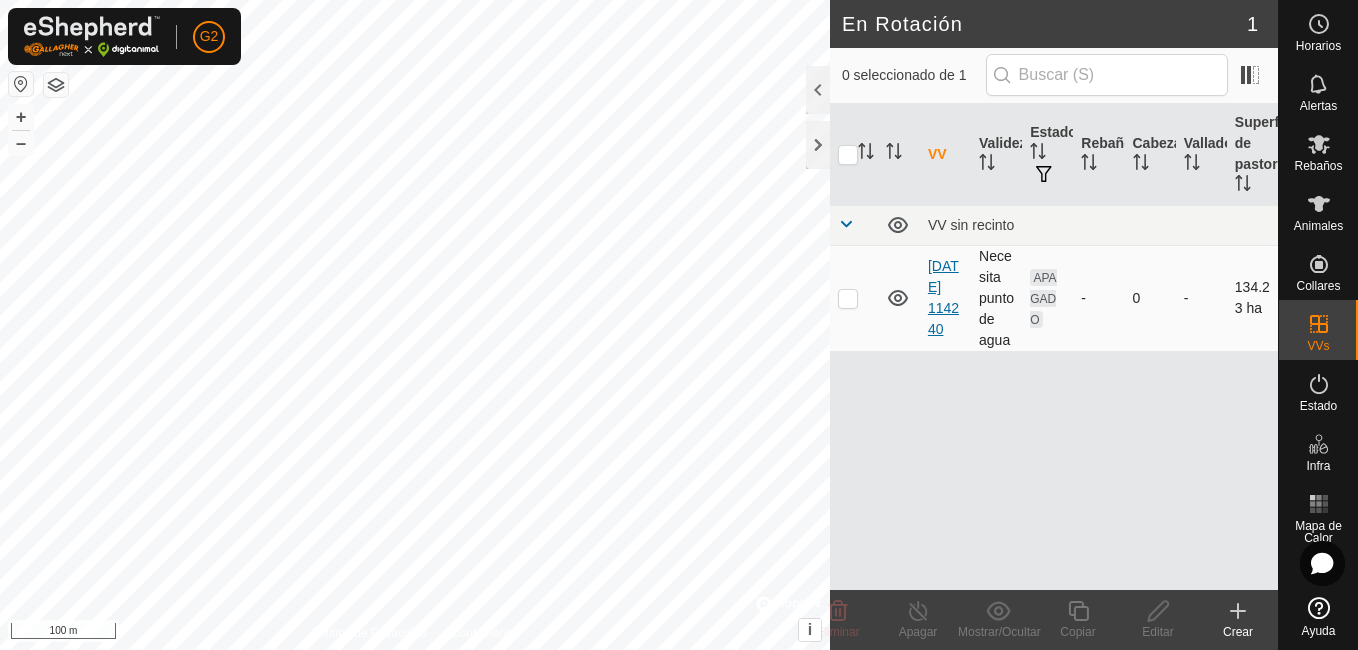 click on "[DATE] 114240" at bounding box center [943, 297] 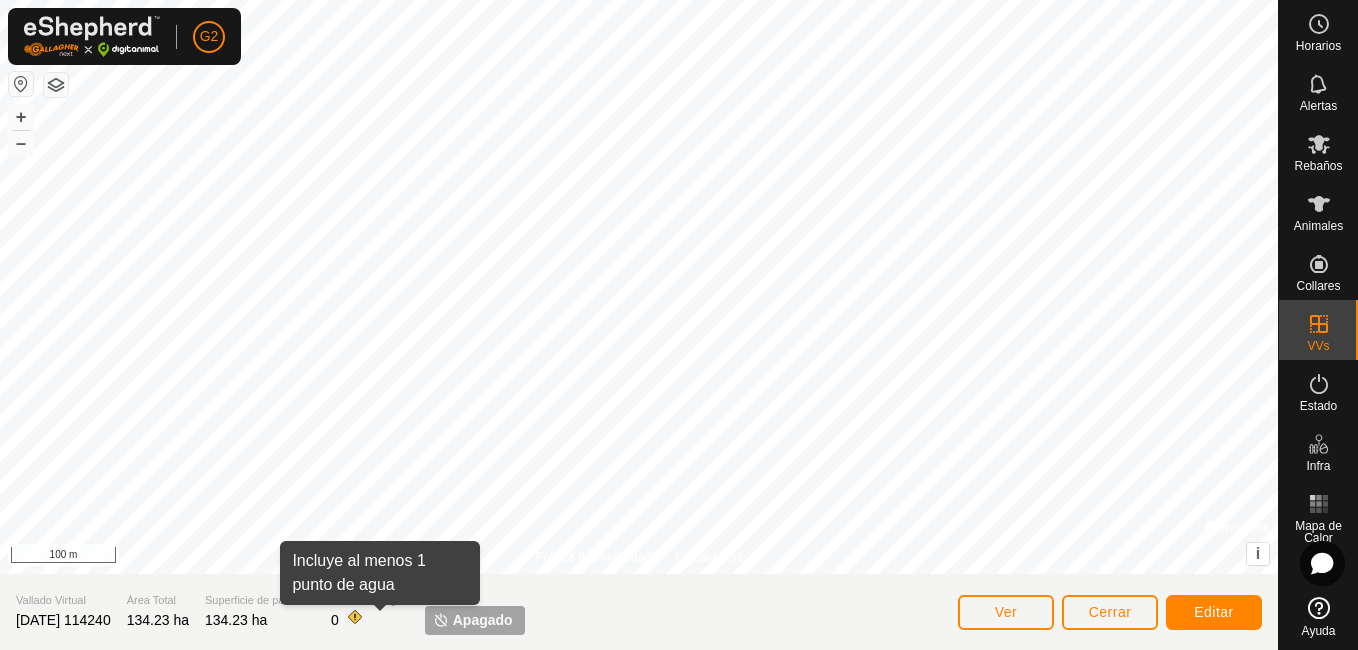 click 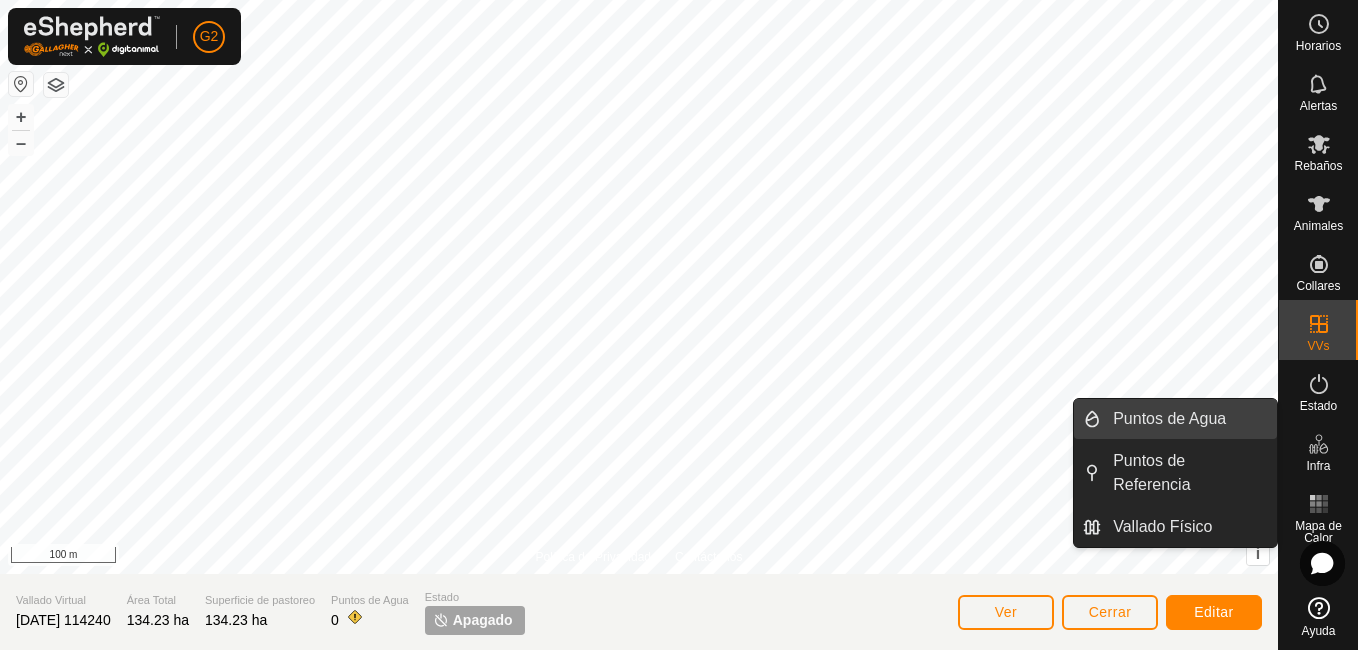 click on "Puntos de Agua" at bounding box center (1189, 419) 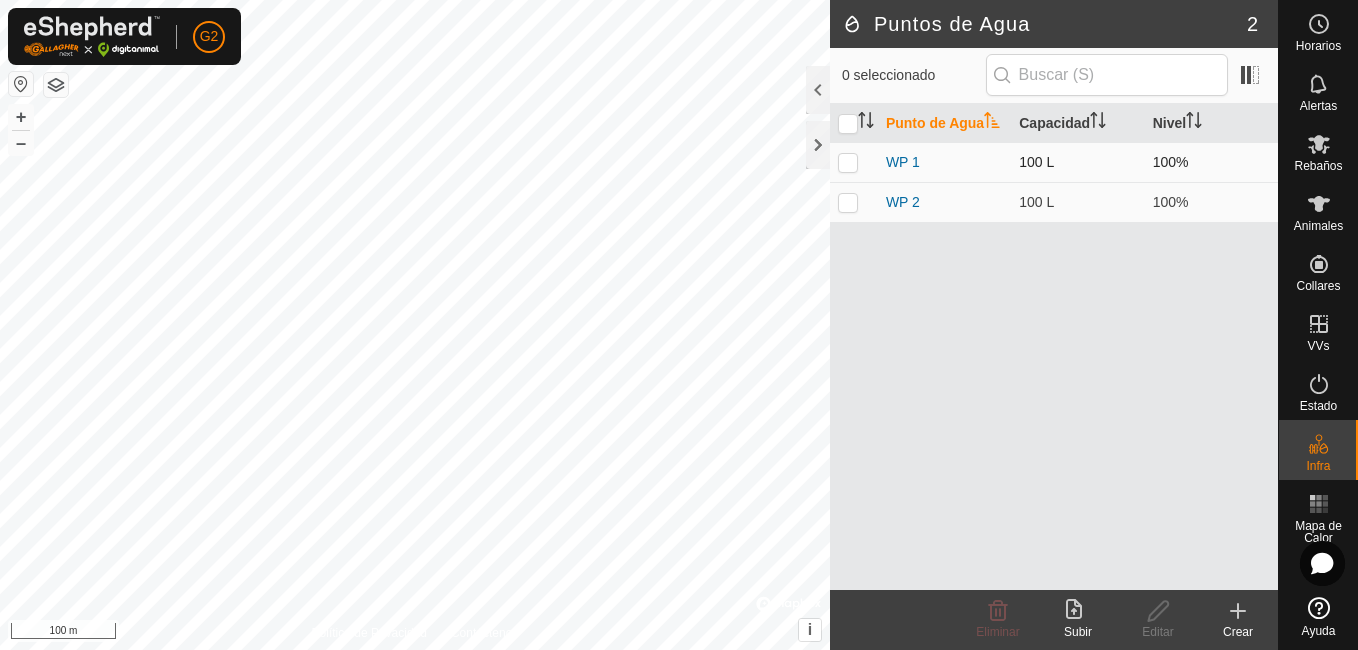 click at bounding box center (848, 162) 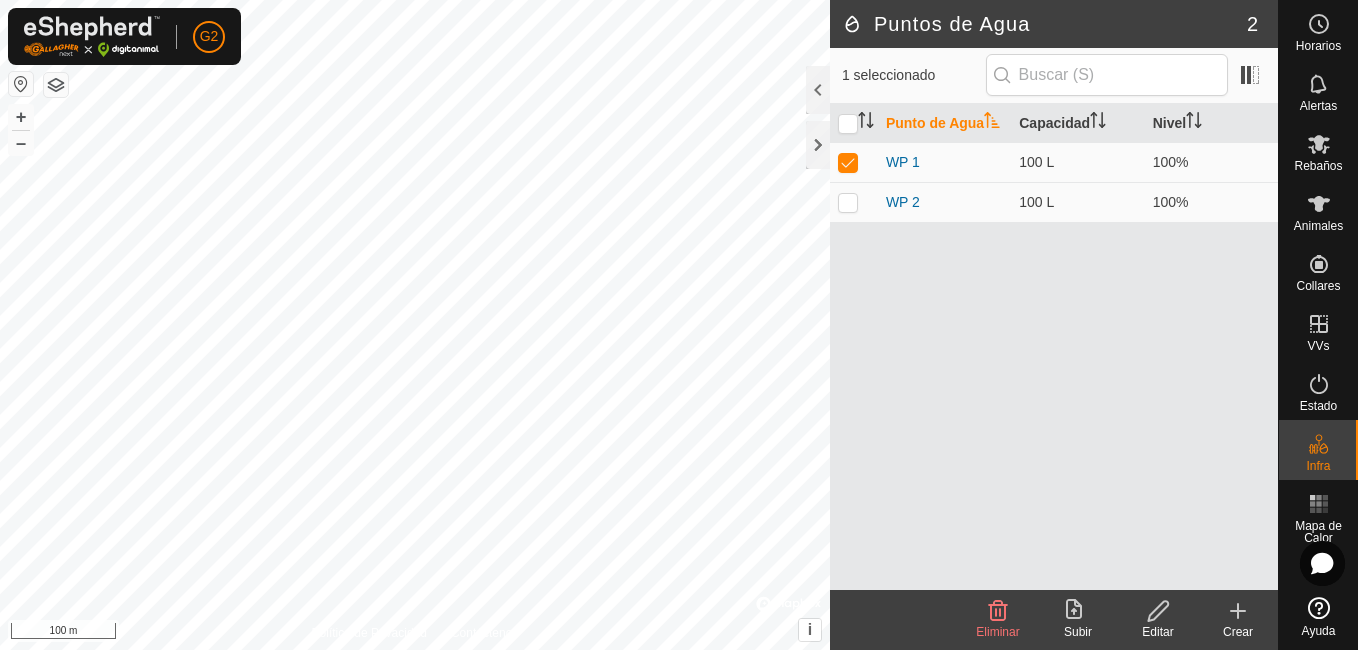 click 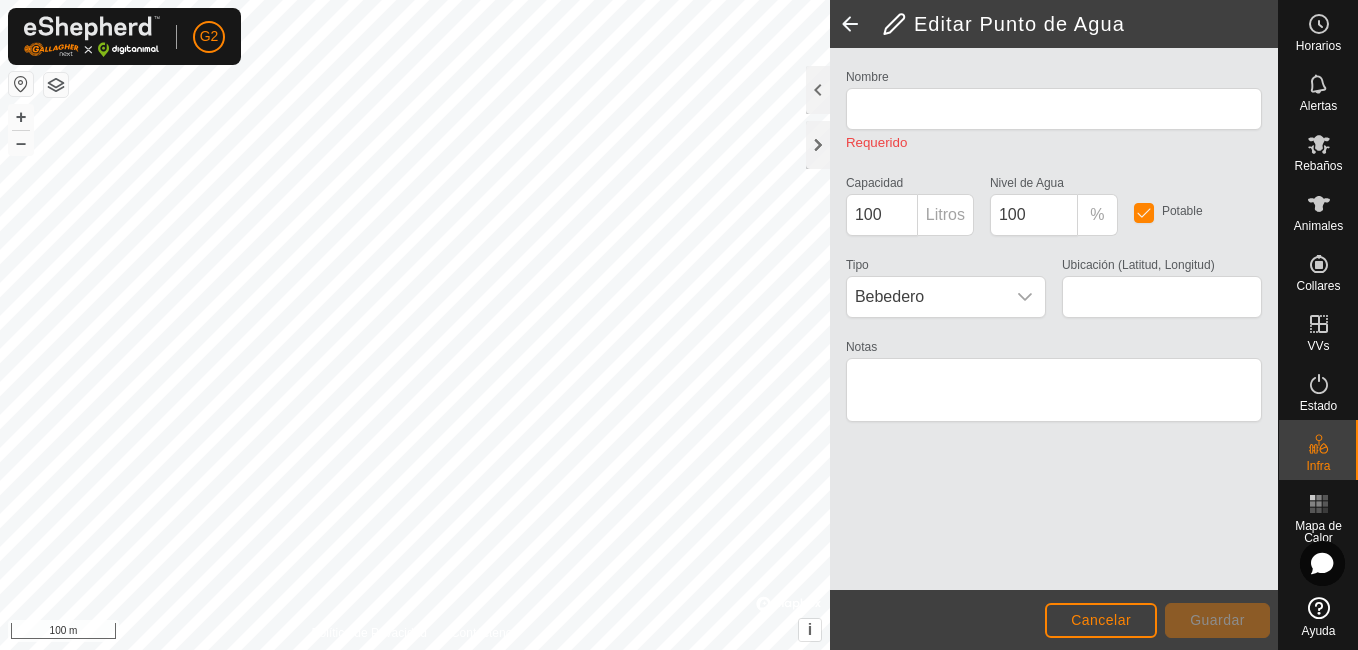 type on "WP 1" 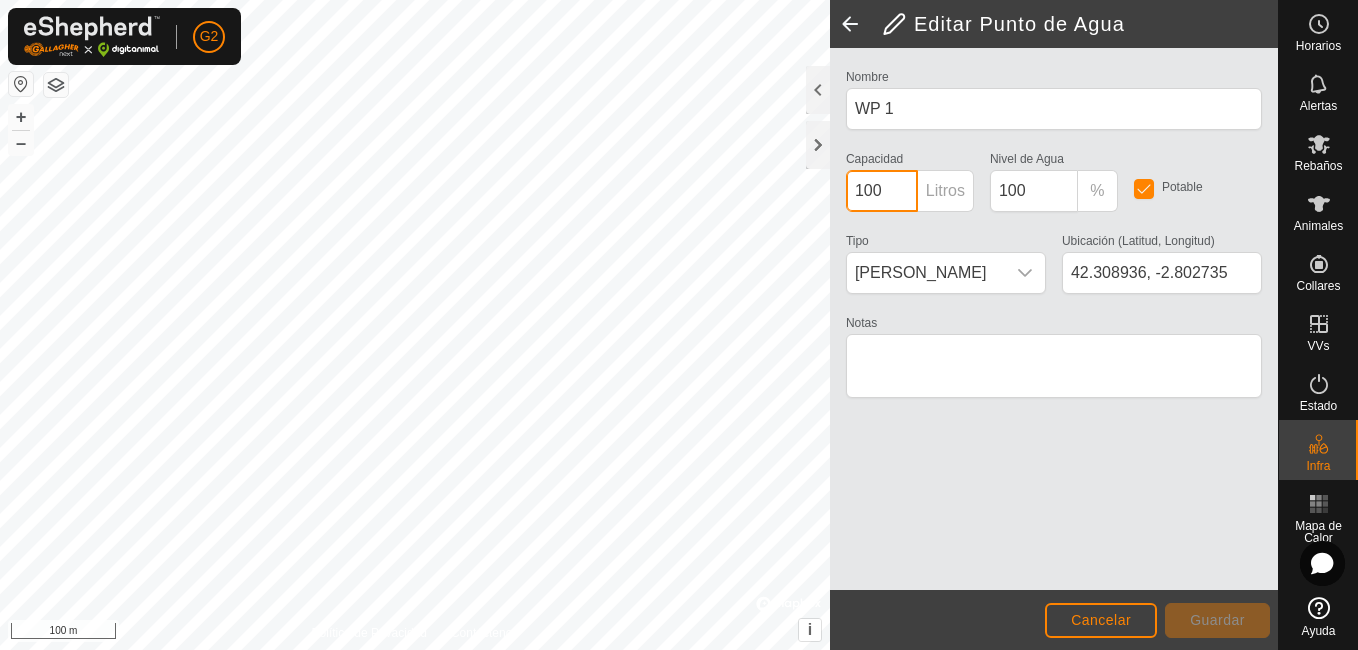 click on "100" at bounding box center (882, 191) 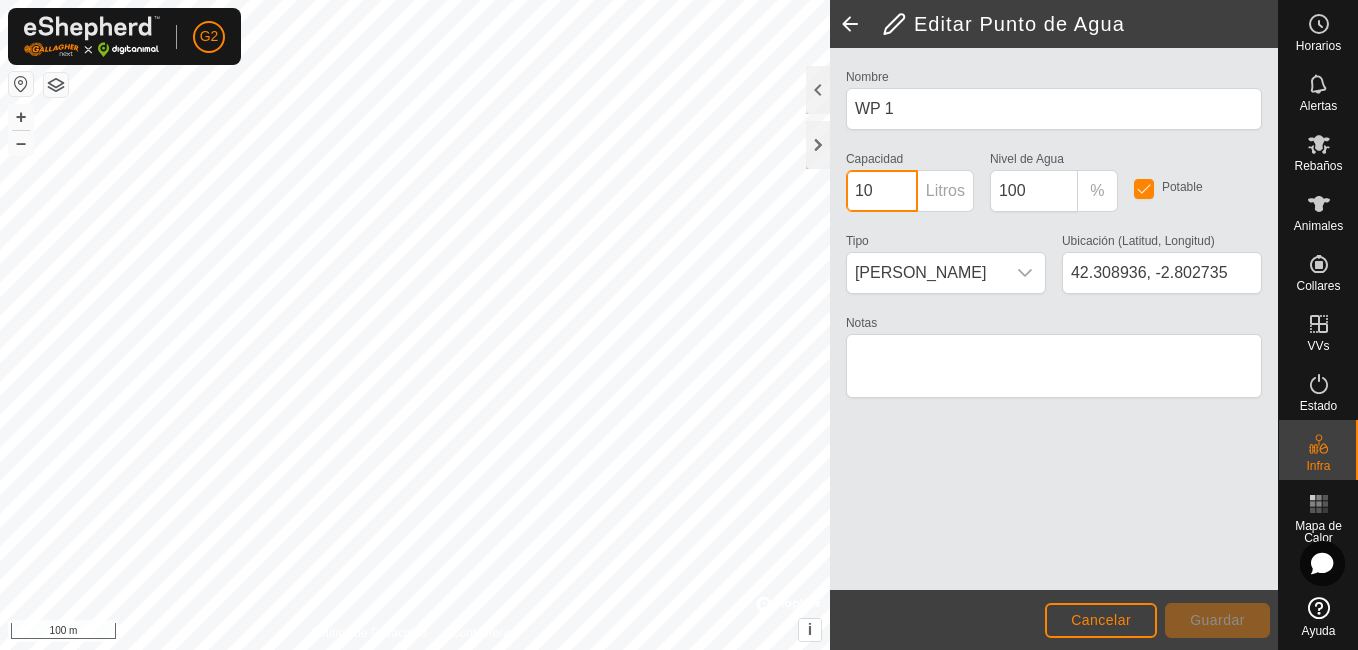 type on "1" 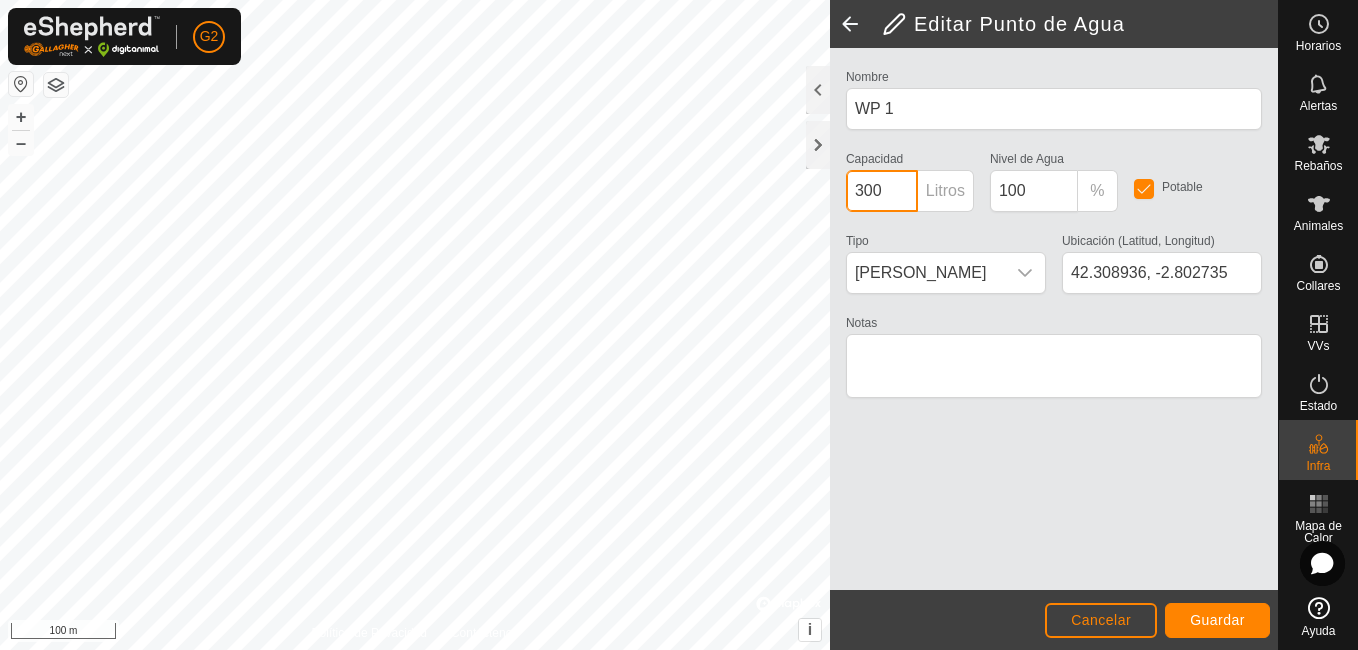 type on "300" 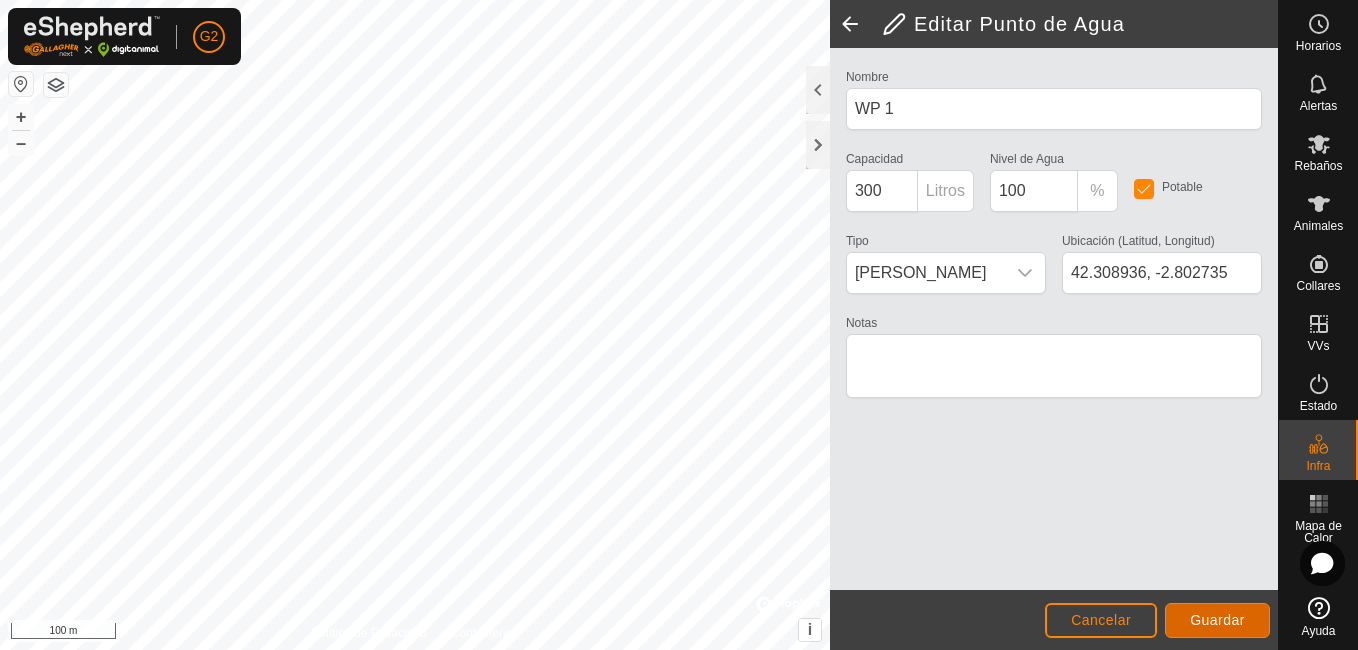 click on "Guardar" 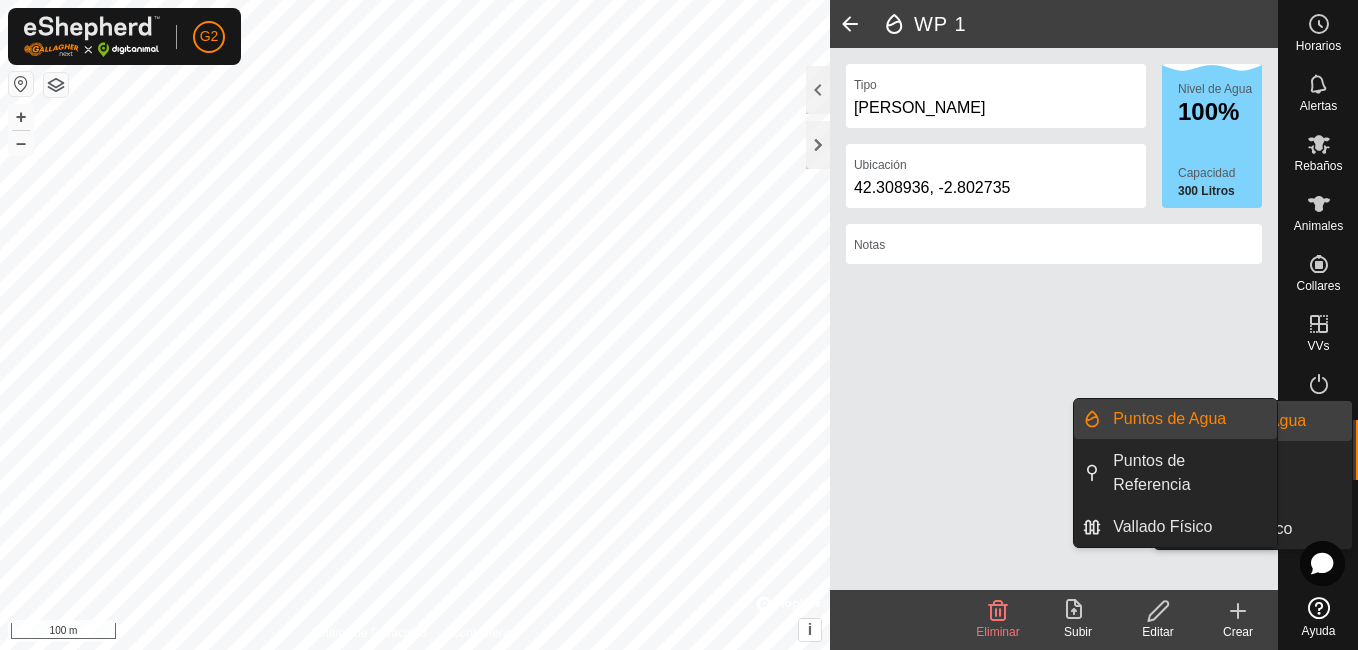 click 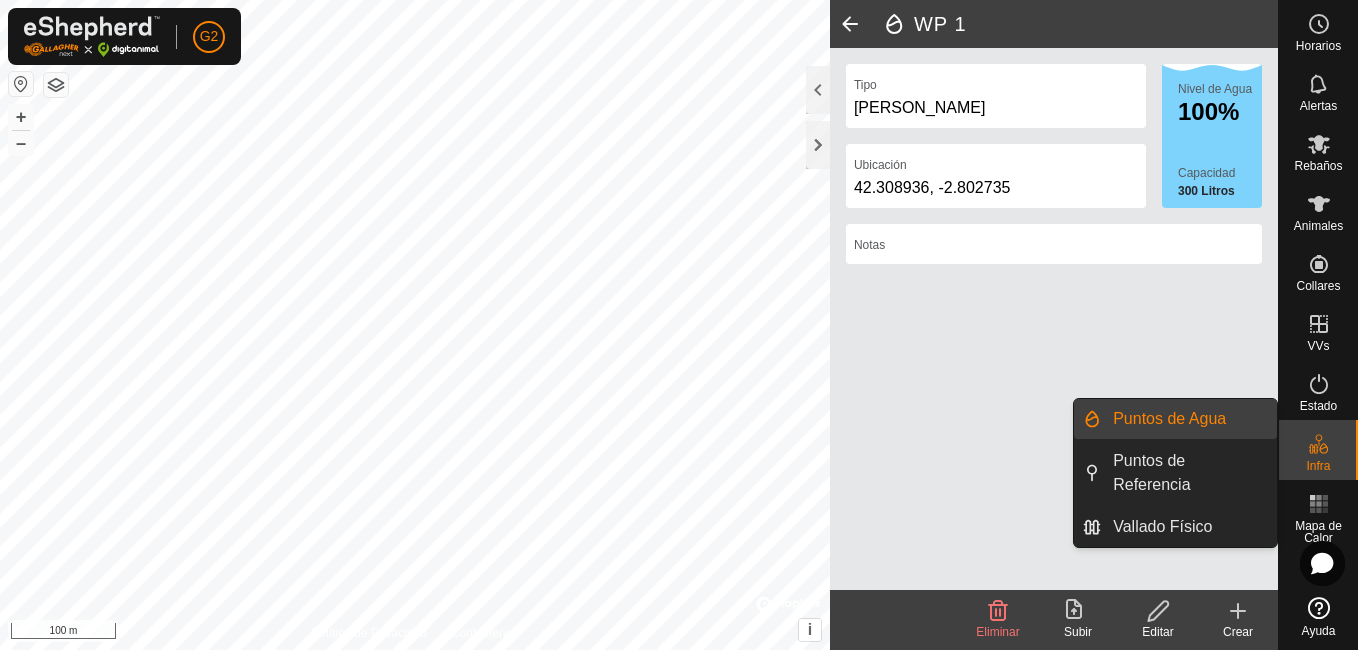 click on "Puntos de Agua" at bounding box center (1189, 419) 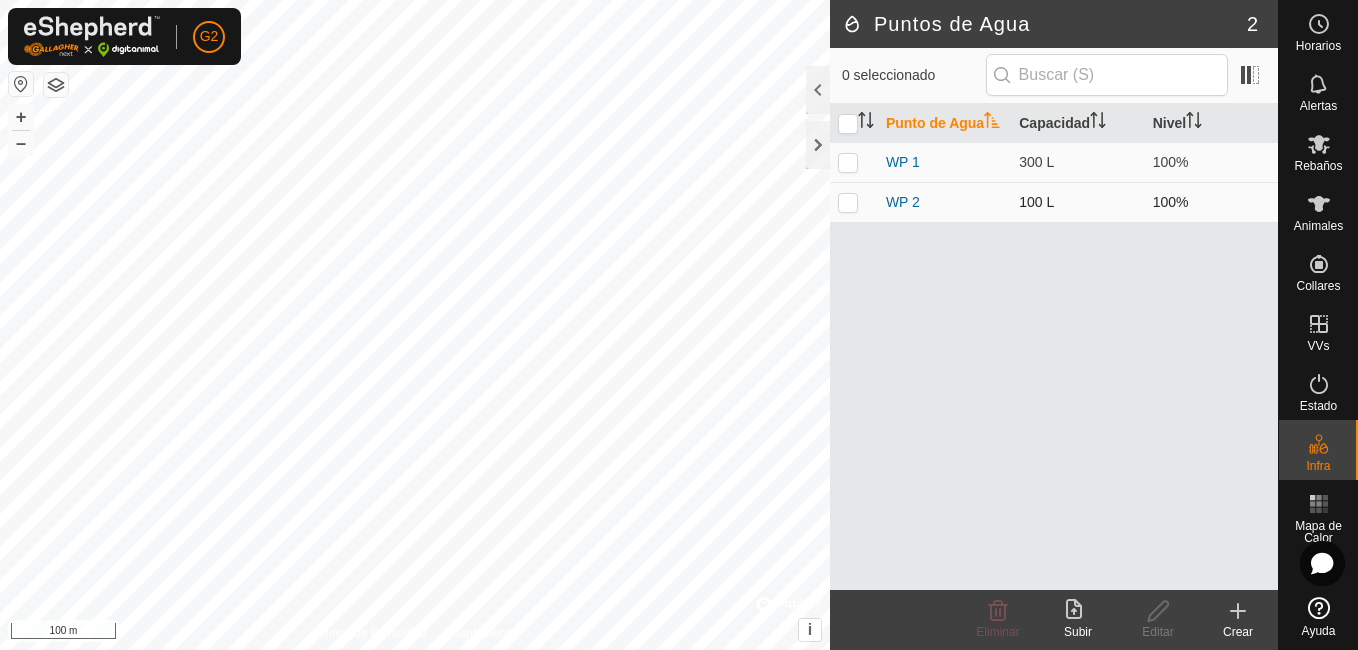 click at bounding box center [848, 202] 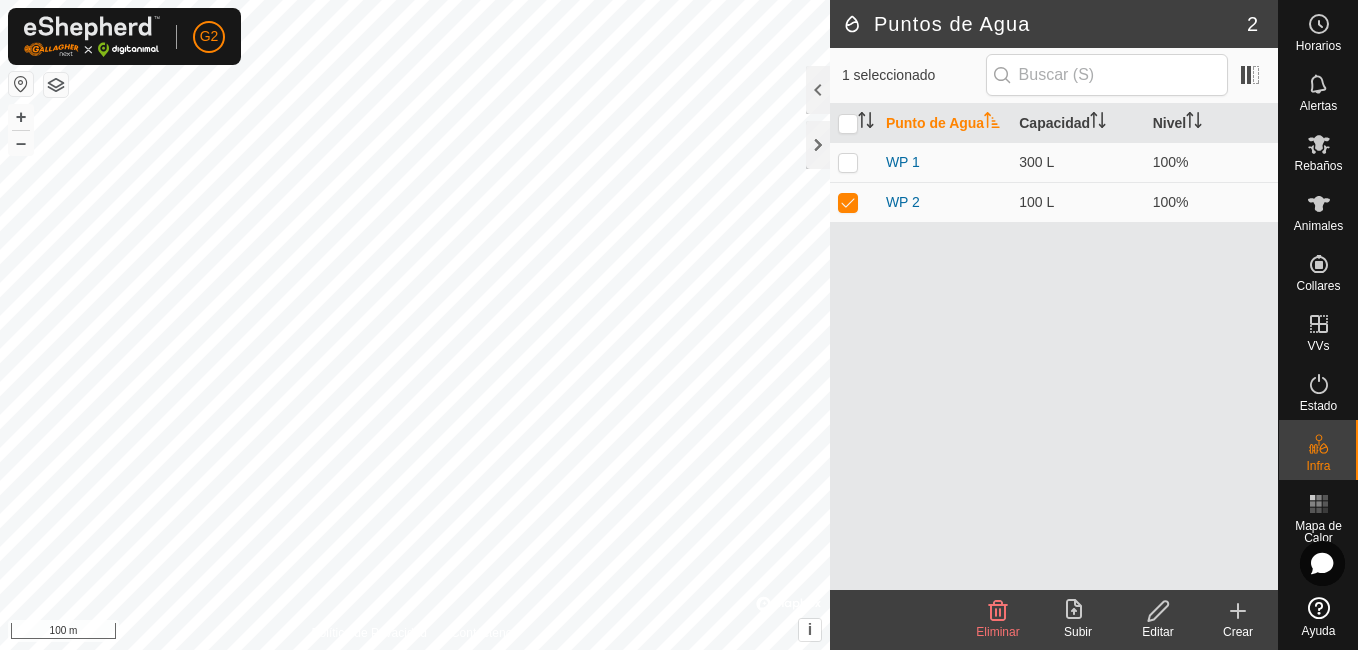 click on "Editar" 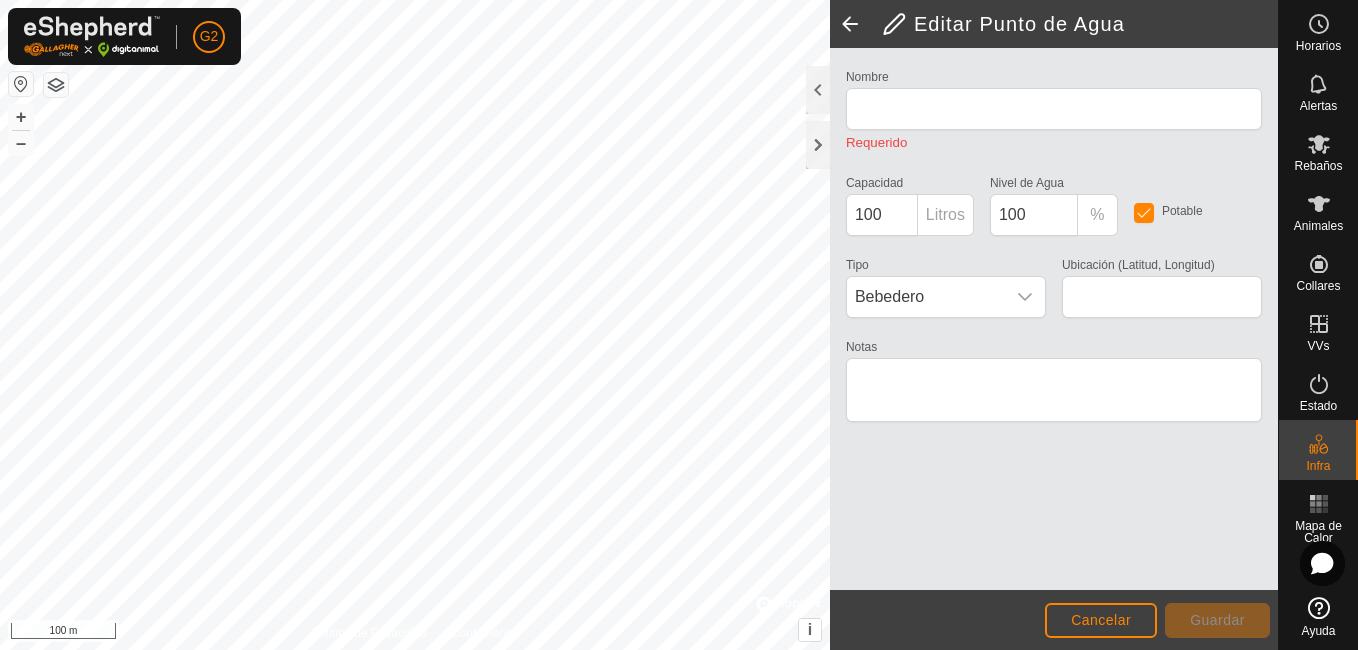 type on "WP 2" 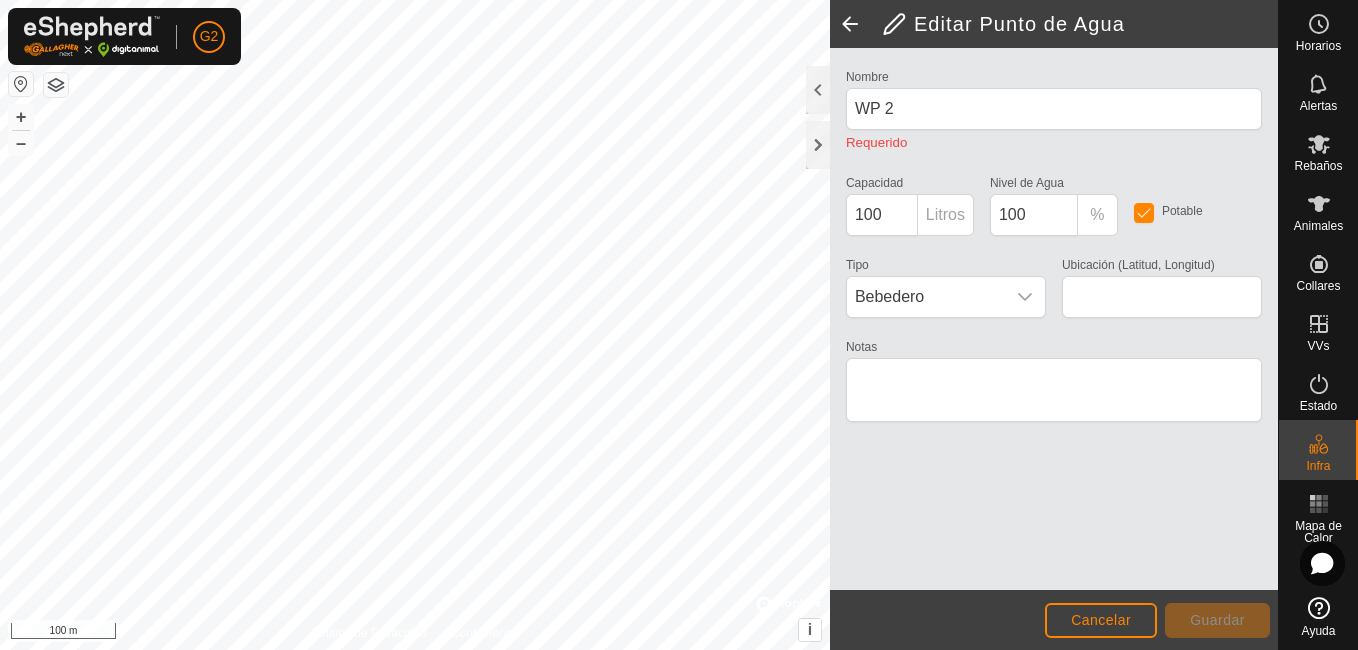 type on "42.310551, -2.803409" 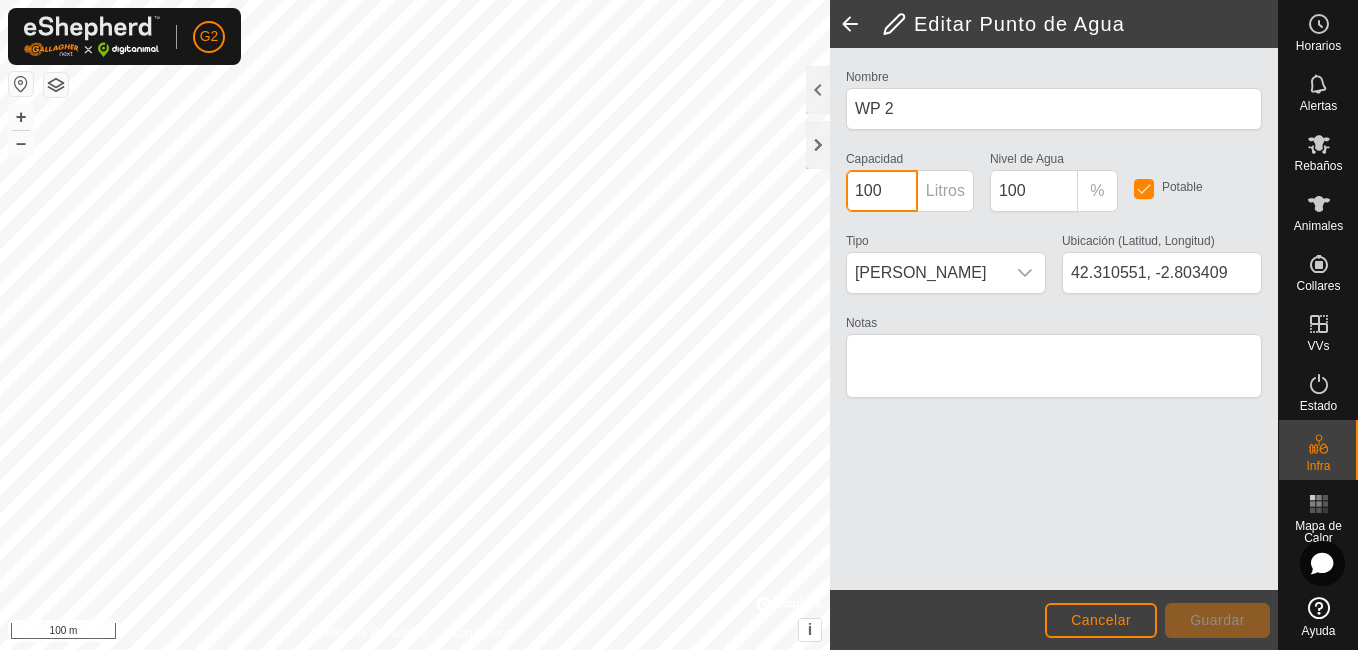 click on "100" at bounding box center (882, 191) 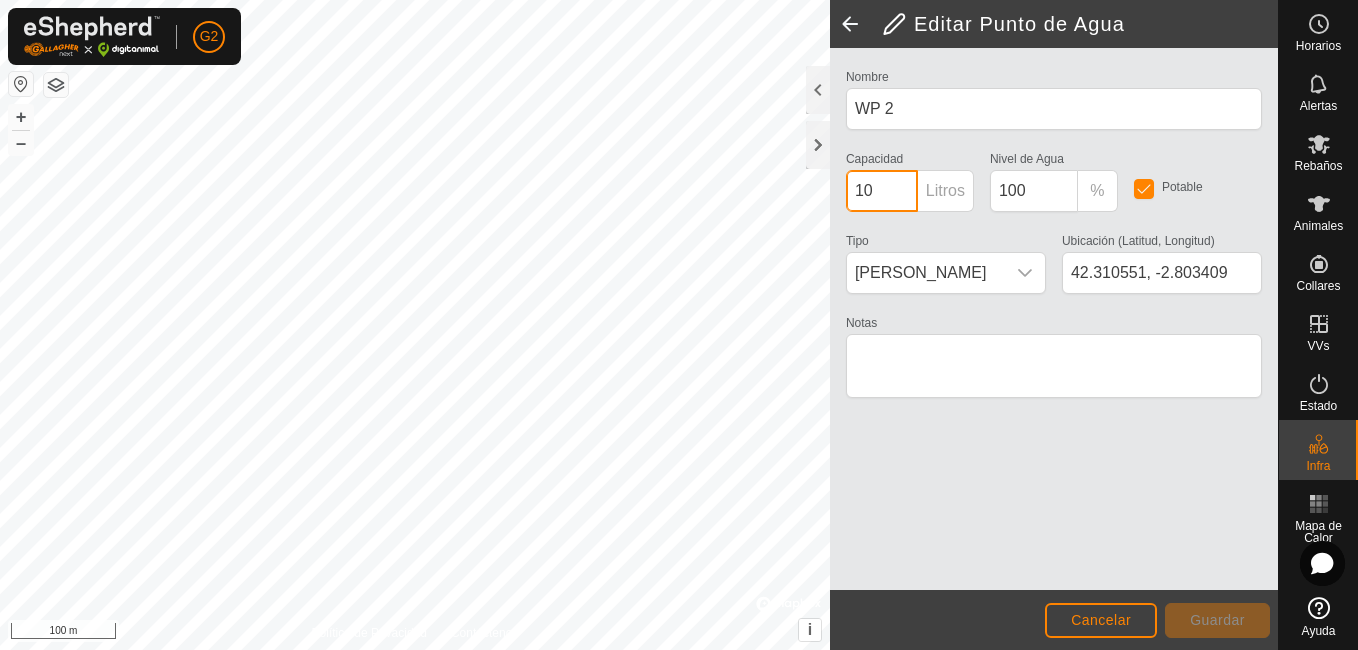 type on "1" 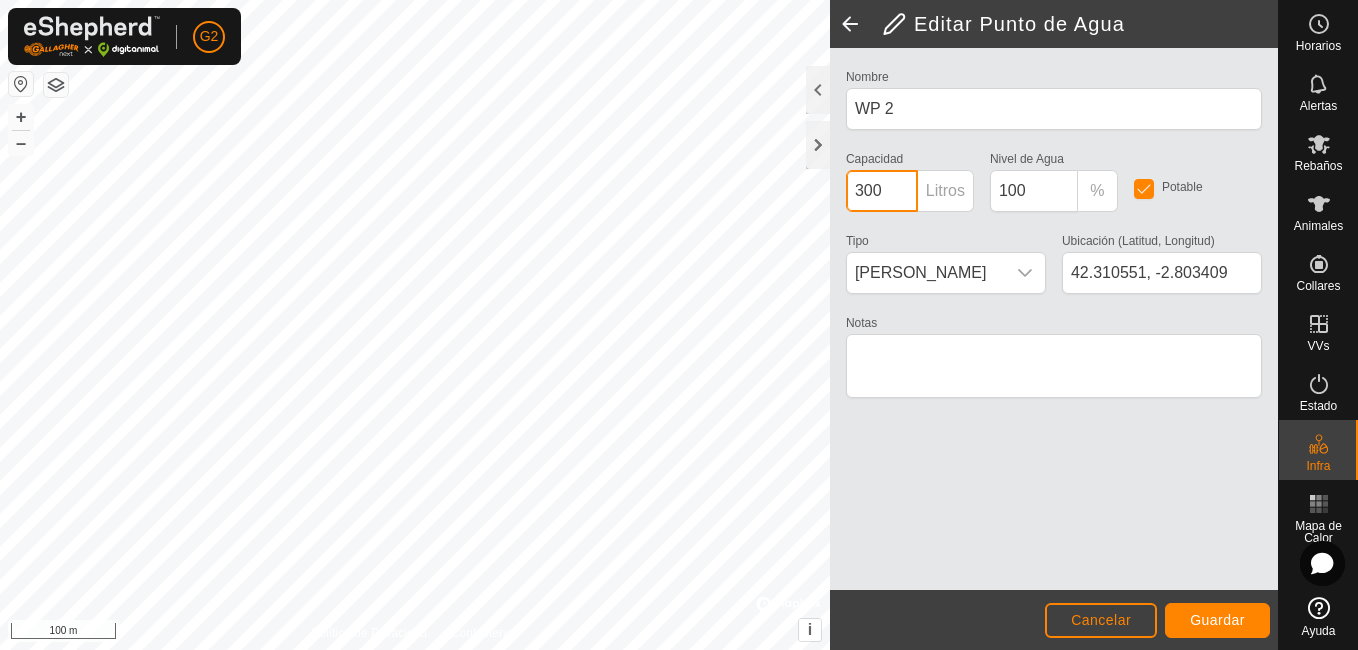 type on "300" 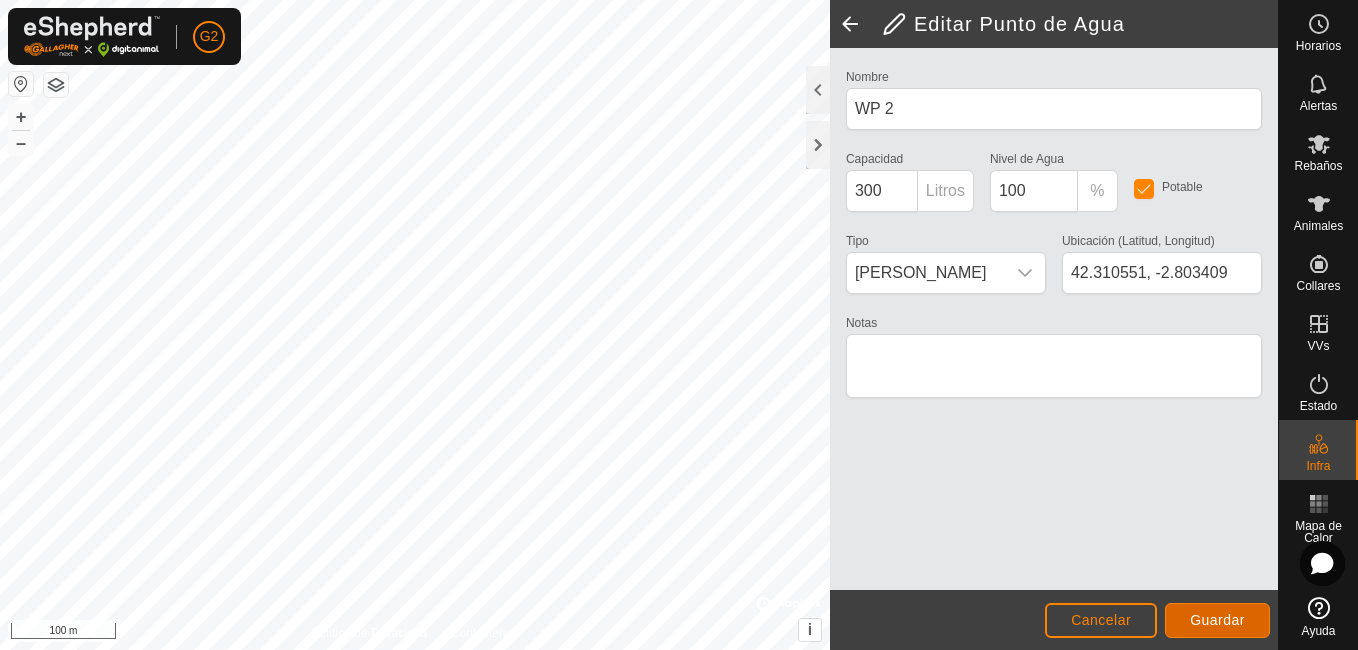click on "Guardar" 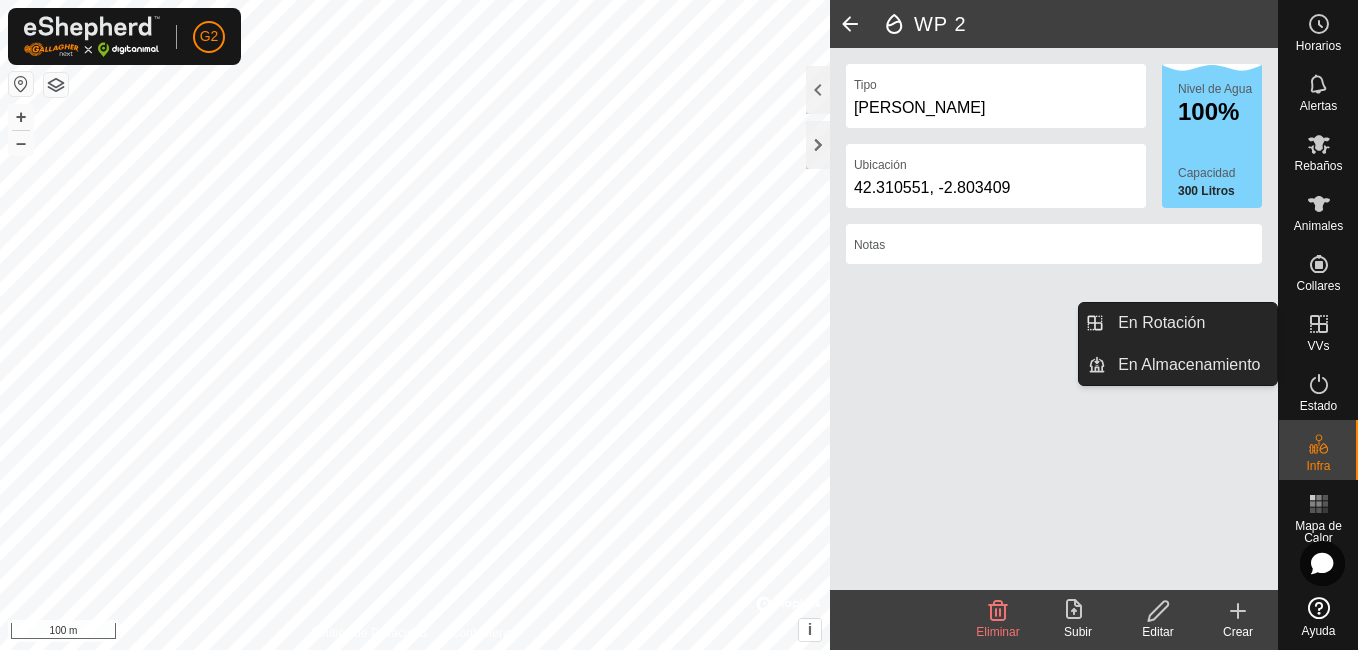 click 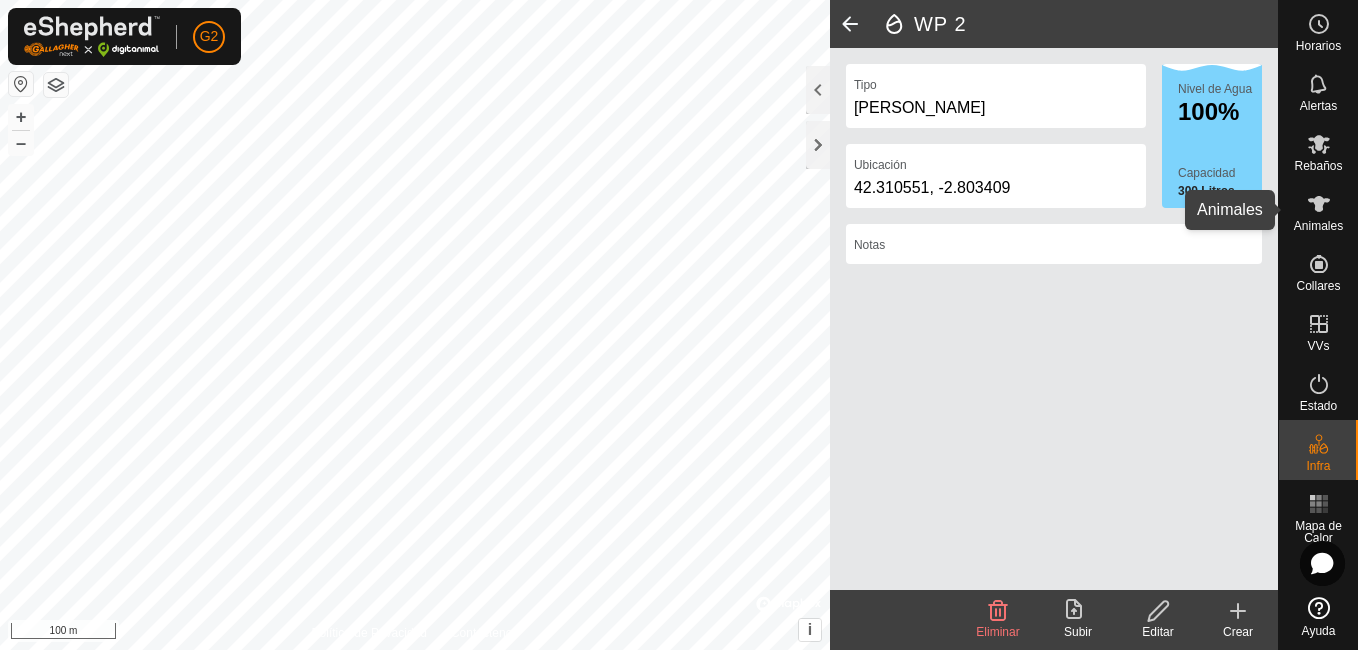 click on "Animales" at bounding box center [1318, 226] 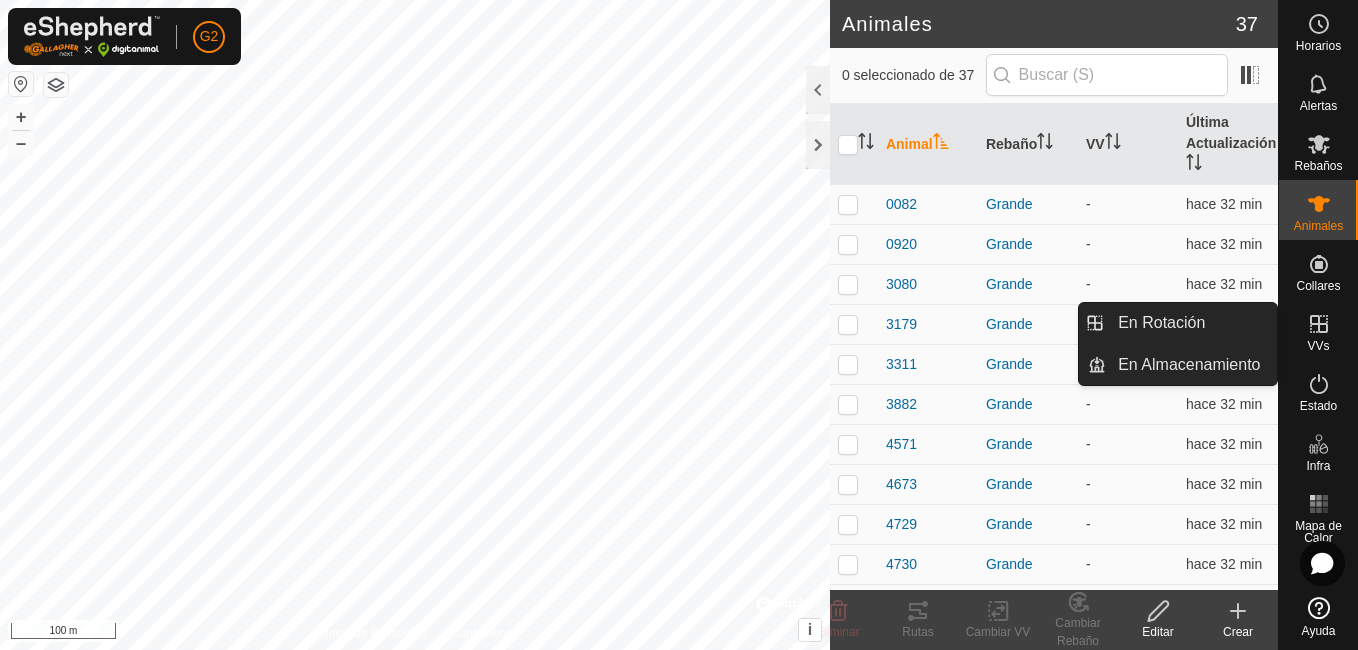 click 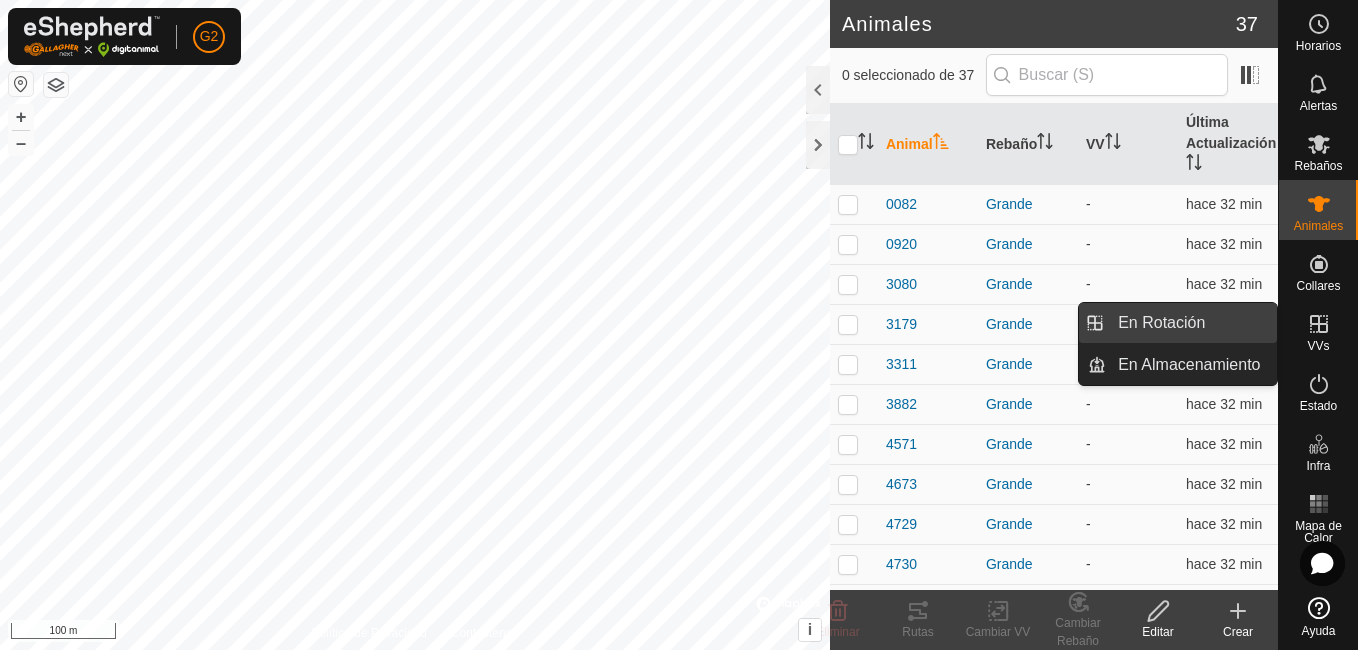 click on "En Rotación" at bounding box center (1191, 323) 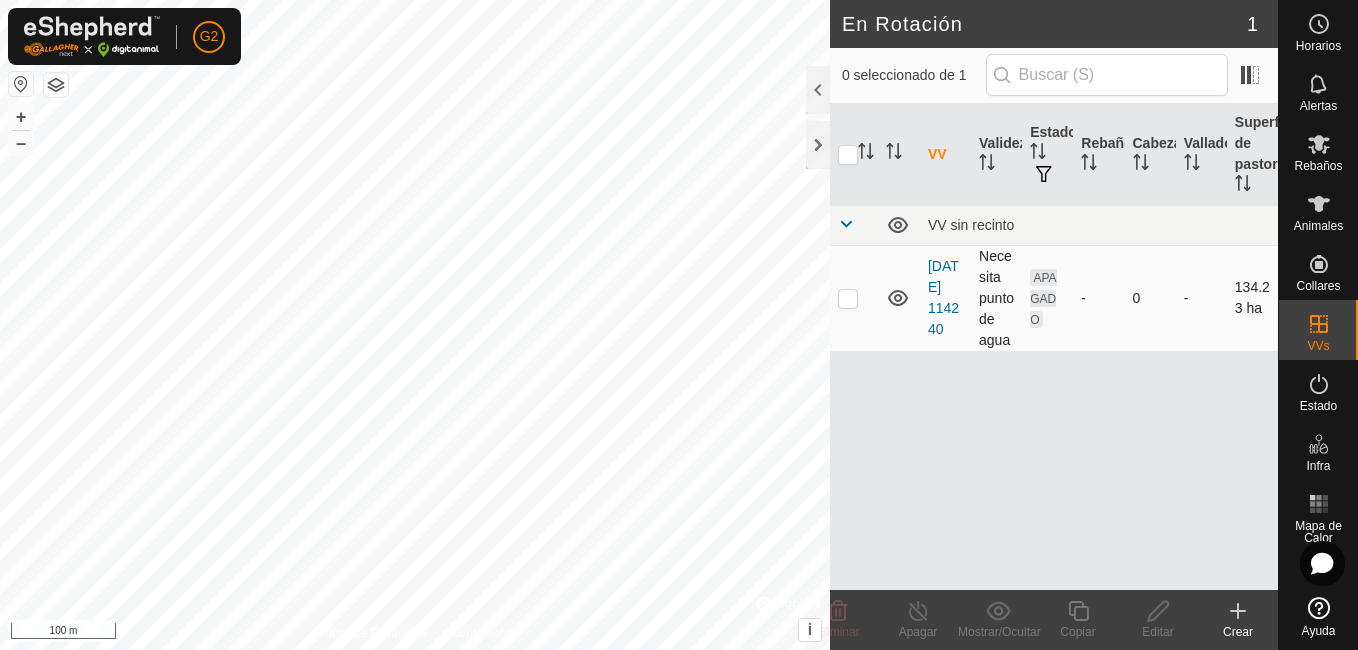 click at bounding box center (854, 298) 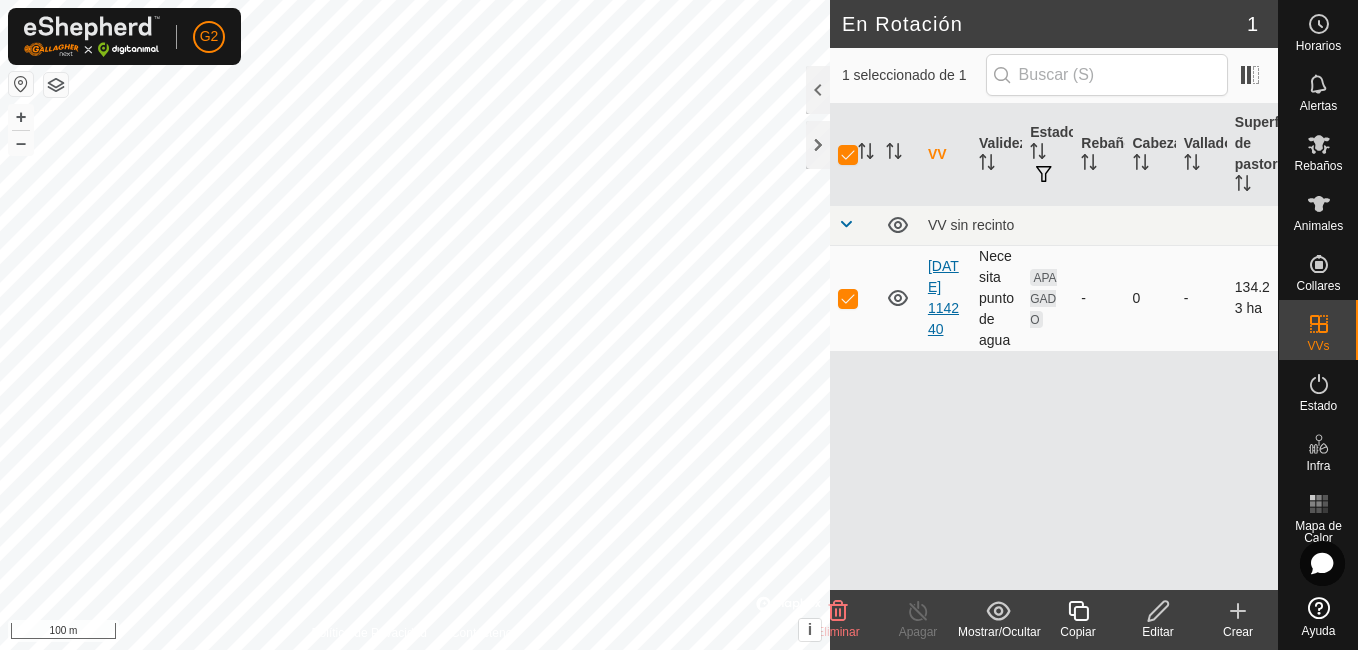 click on "[DATE] 114240" at bounding box center [943, 297] 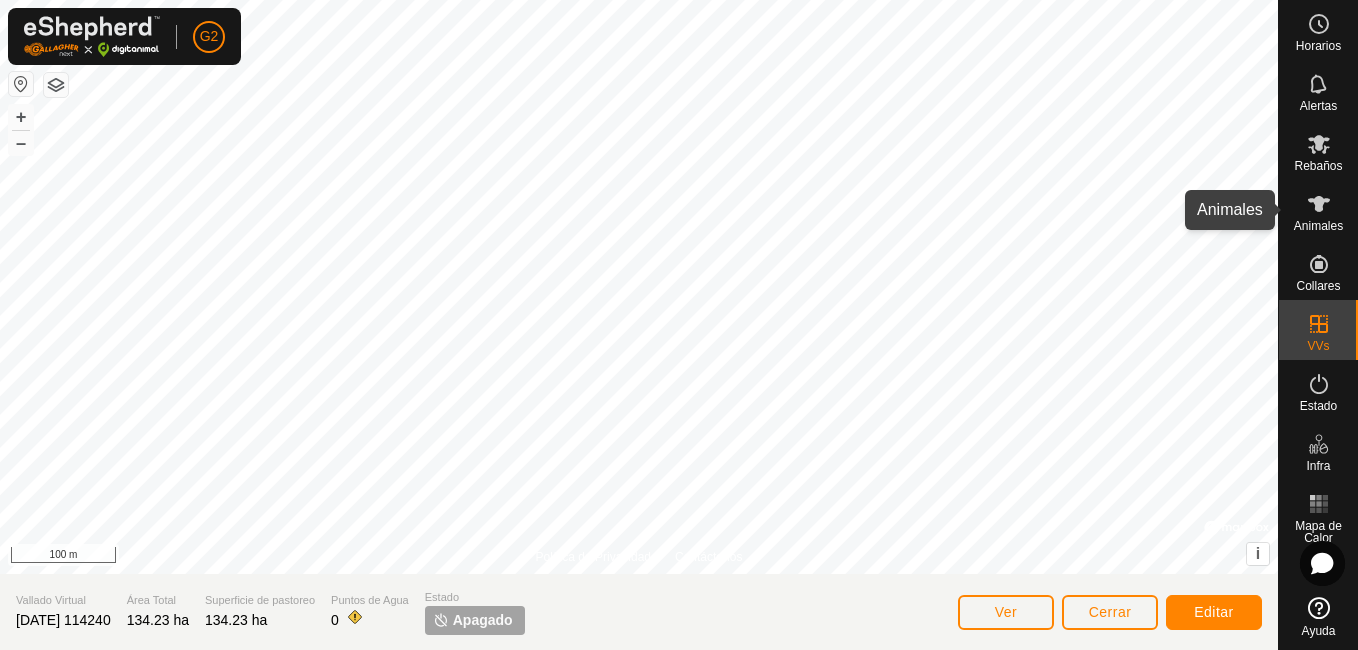 click 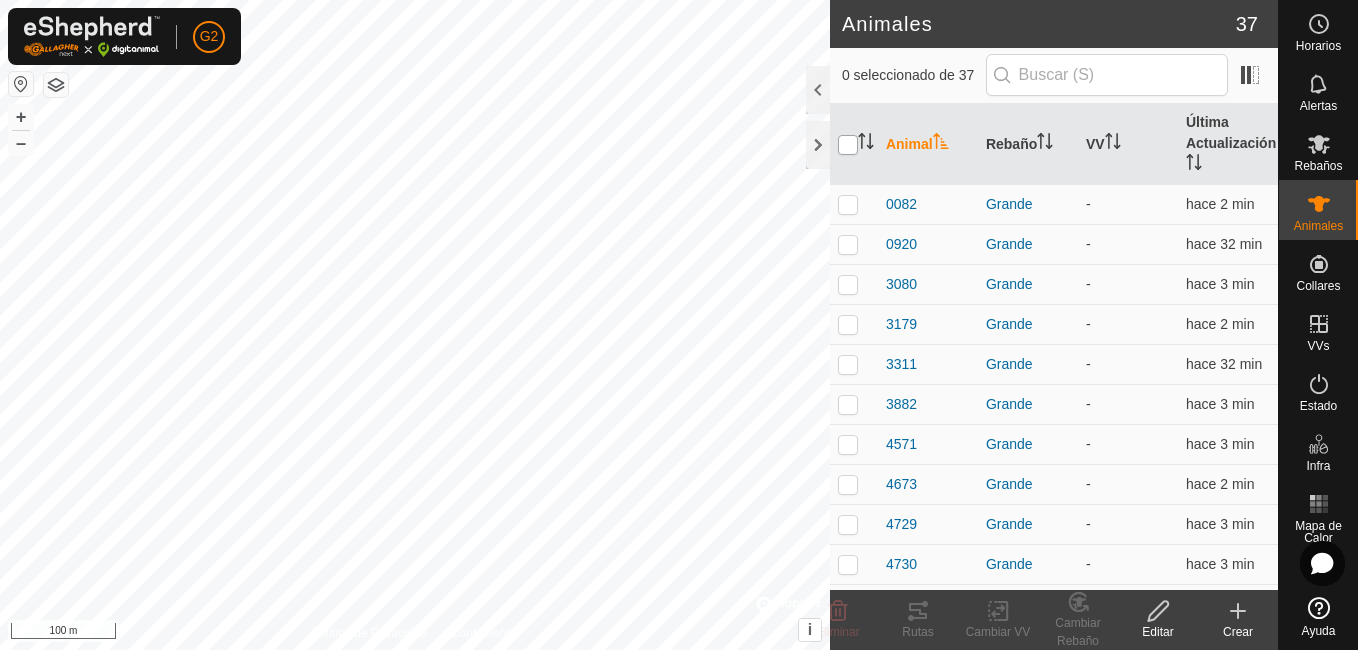 click at bounding box center [848, 145] 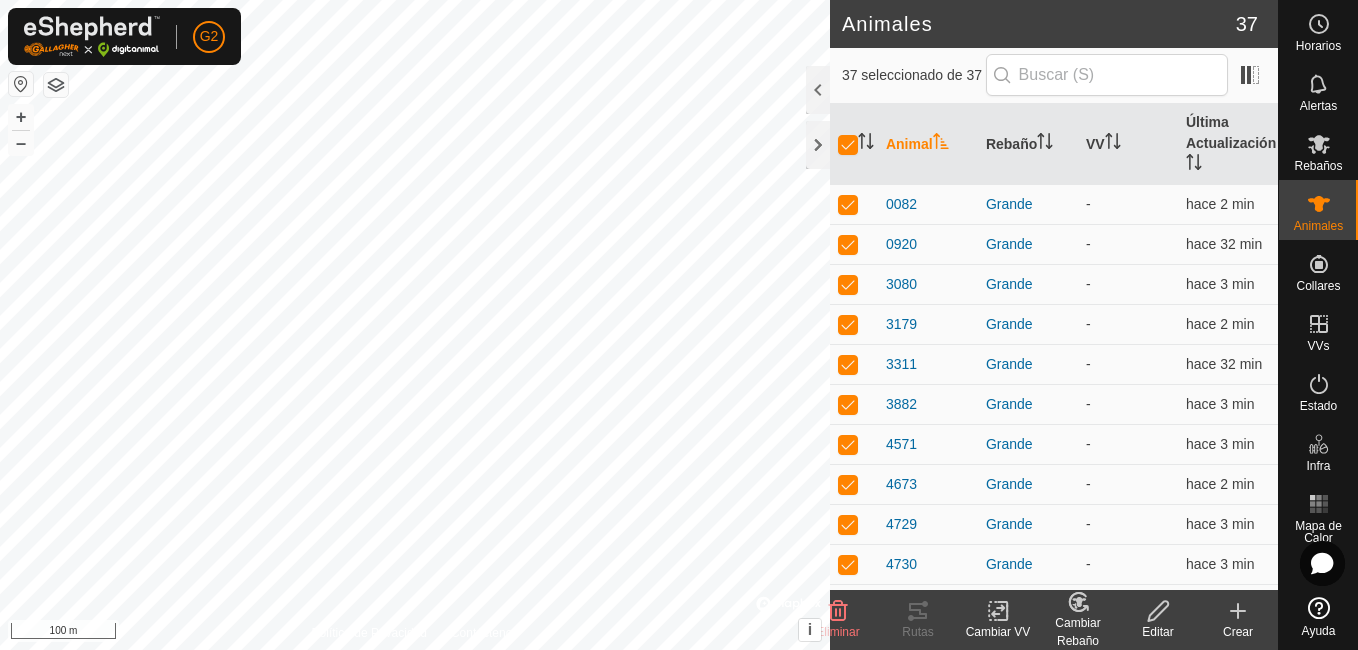 click 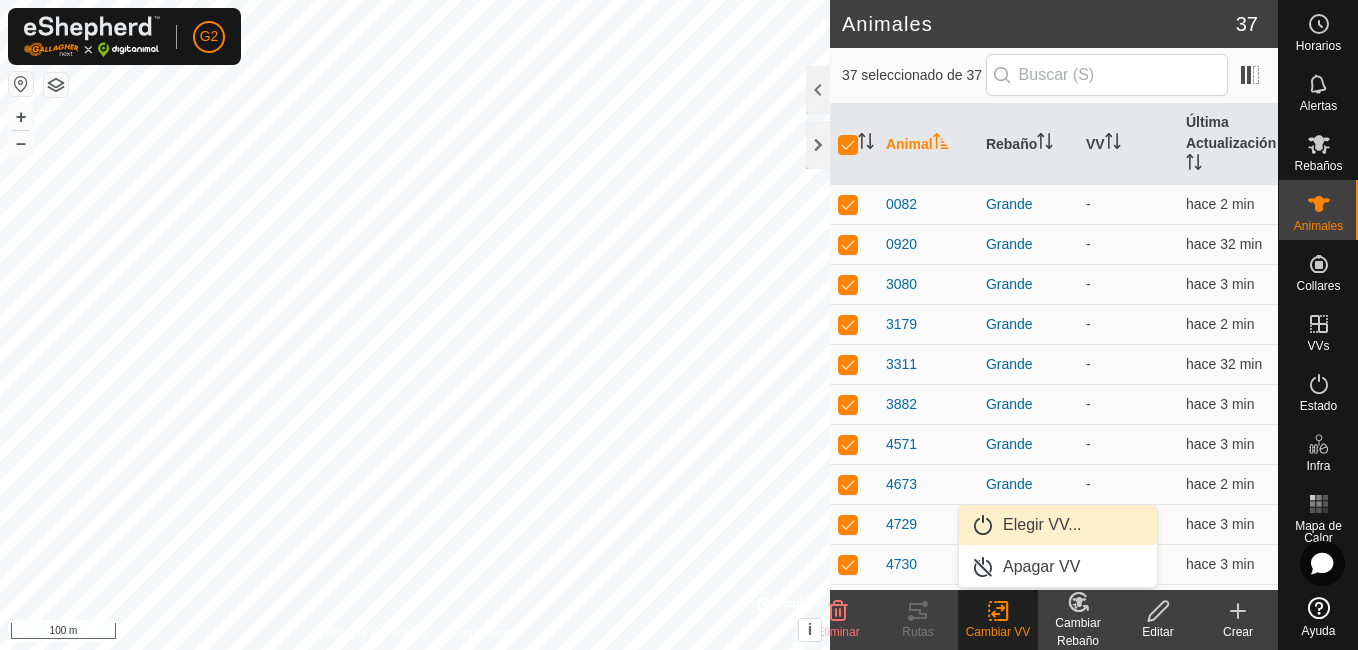 click on "Elegir VV..." at bounding box center [1058, 525] 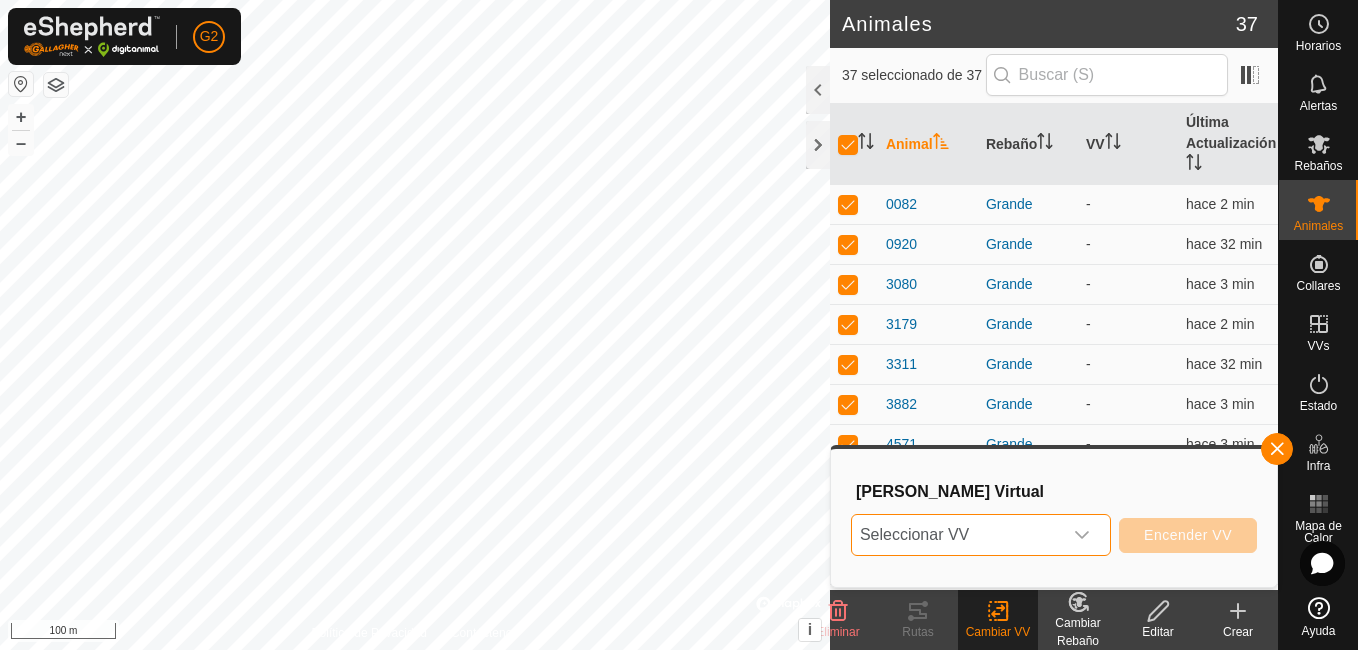 click on "Seleccionar VV" at bounding box center (957, 535) 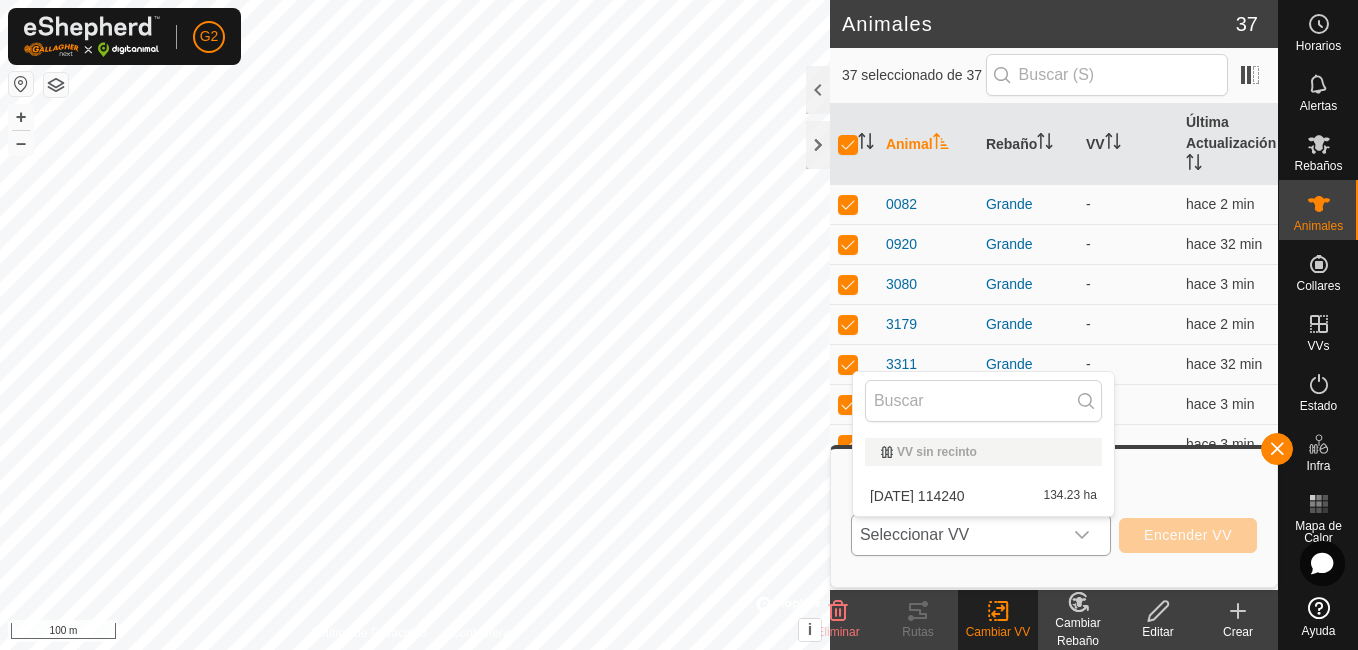 click on "[DATE] 114240  134.23 ha" at bounding box center [983, 496] 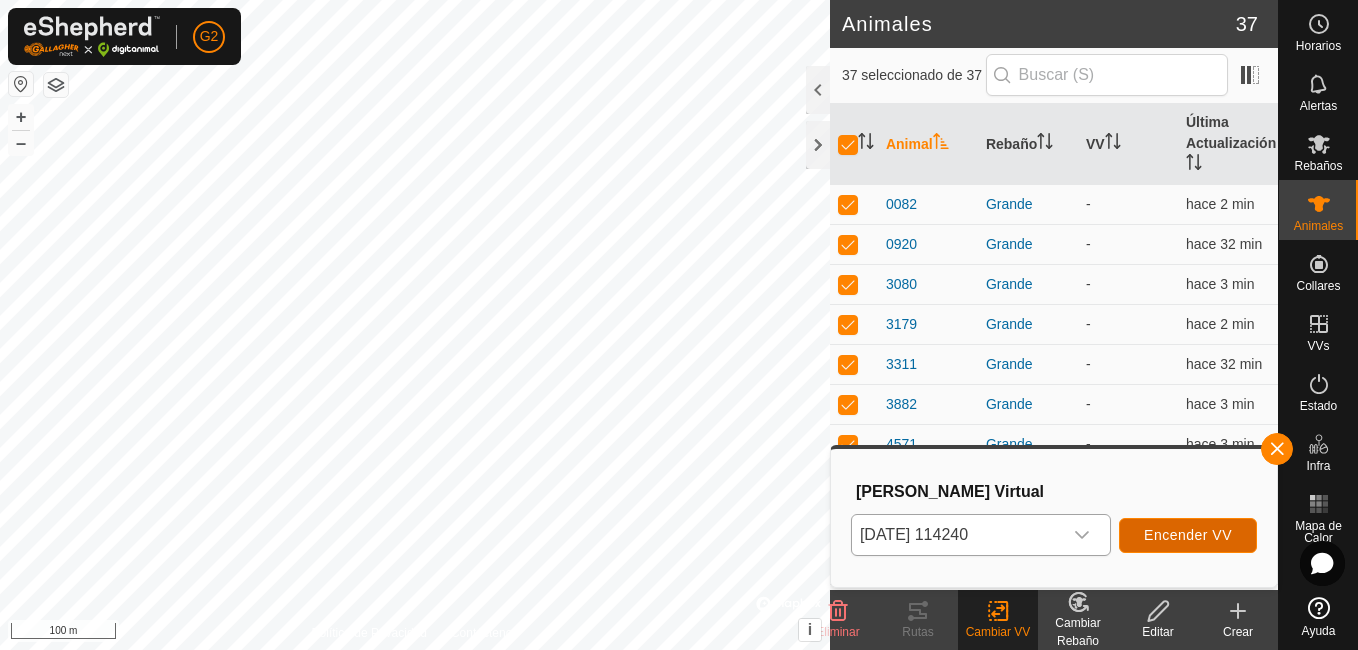 click on "Encender VV" at bounding box center [1188, 535] 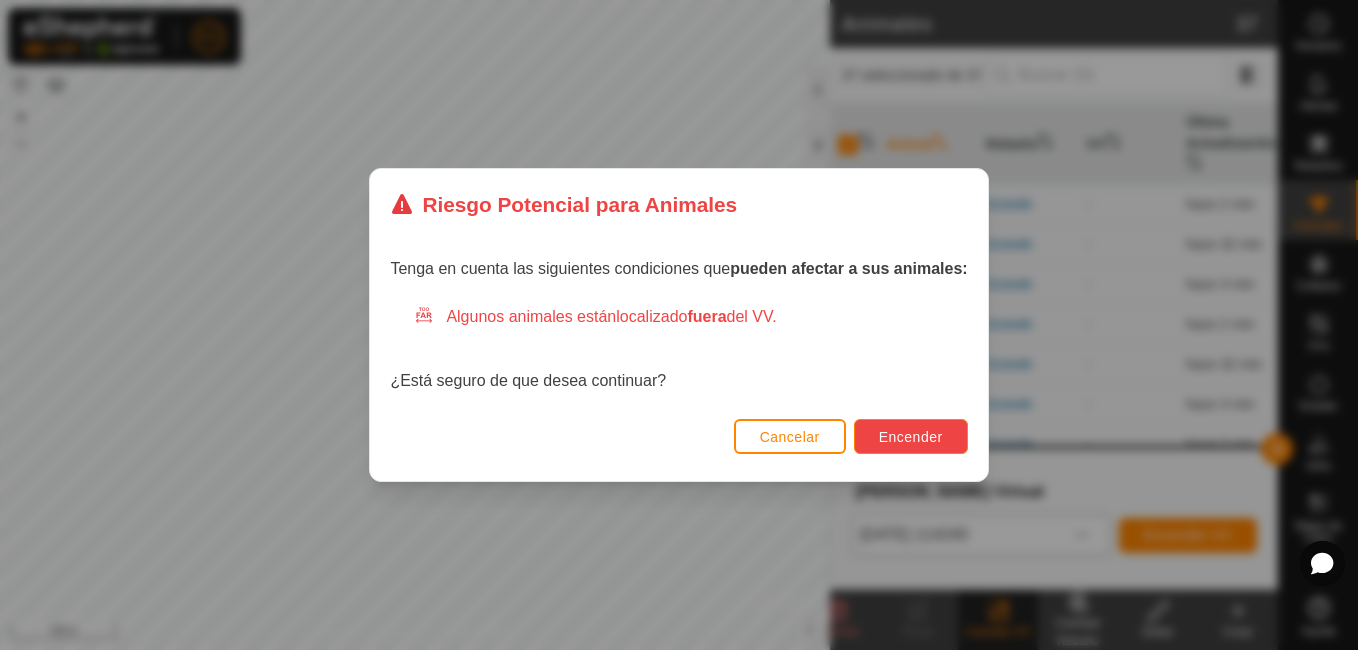 click on "Encender" at bounding box center [911, 436] 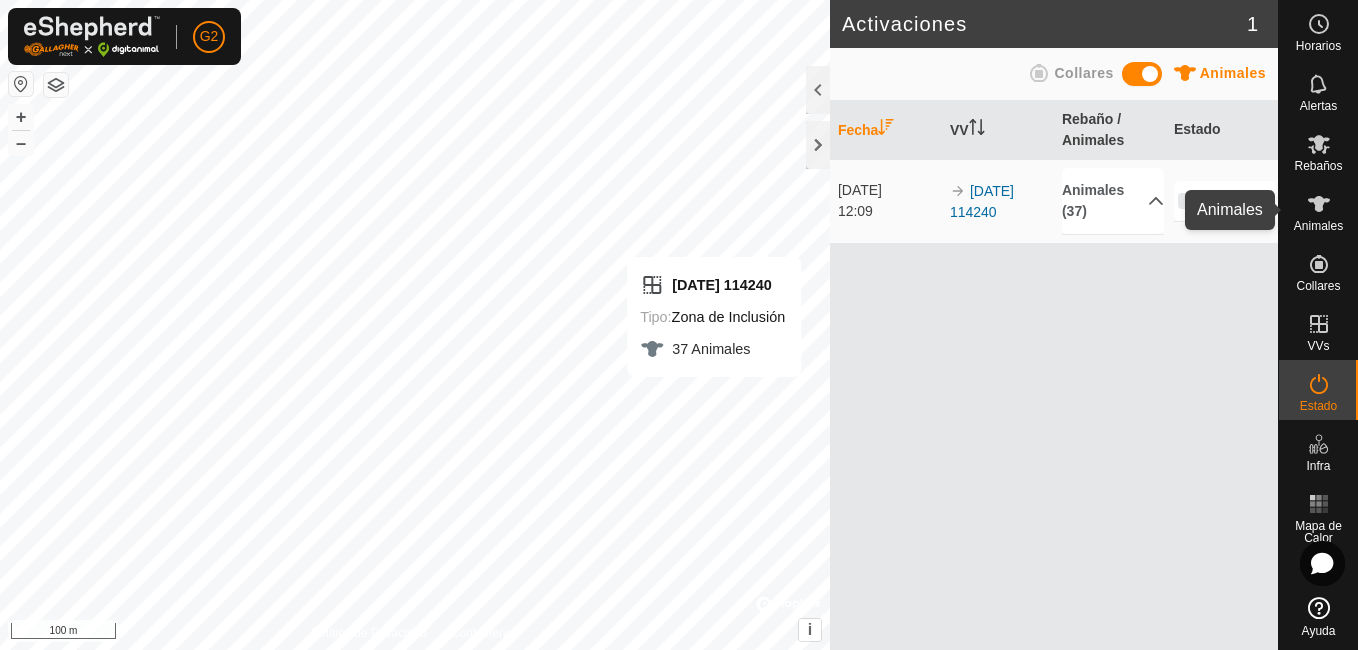 click on "Animales" at bounding box center [1318, 226] 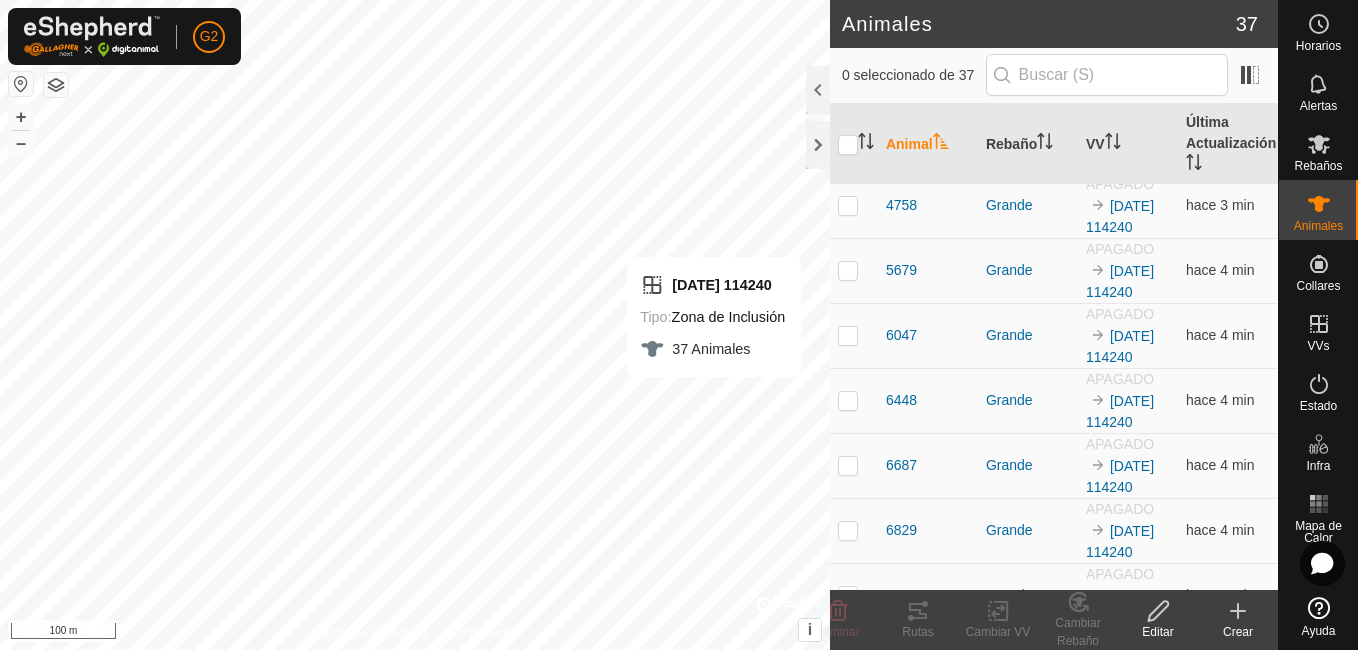 scroll, scrollTop: 718, scrollLeft: 0, axis: vertical 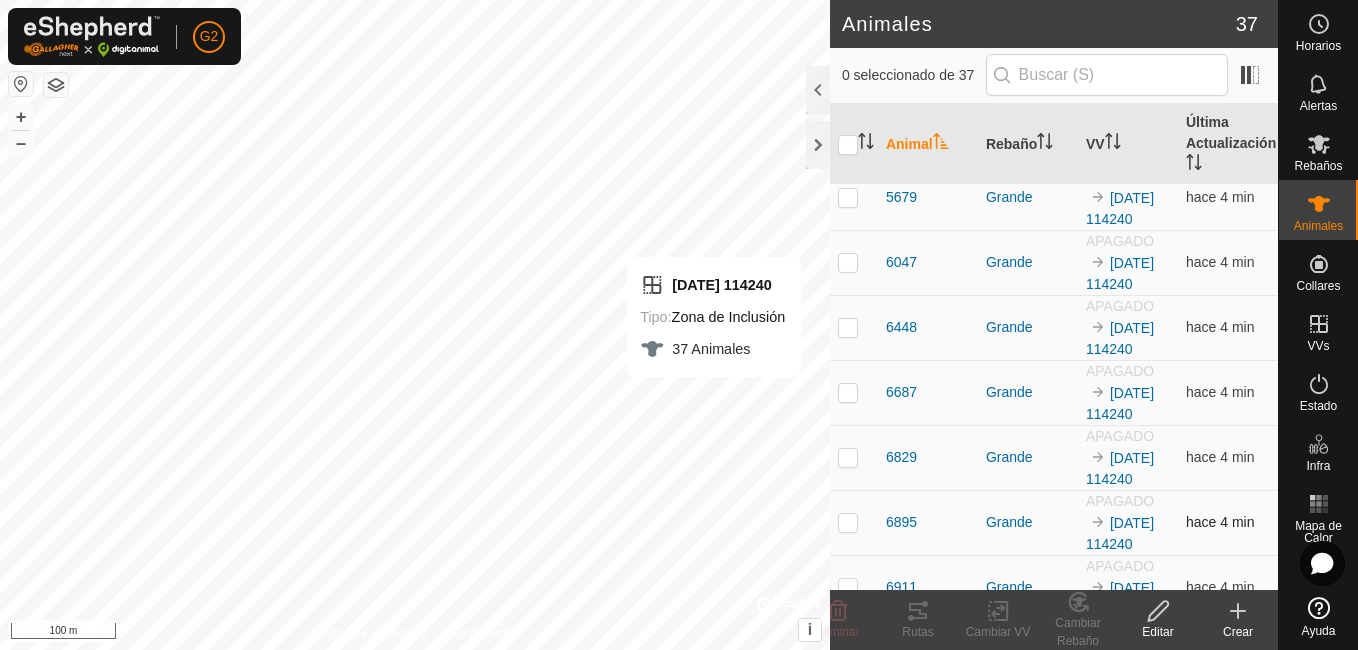 click at bounding box center [848, 522] 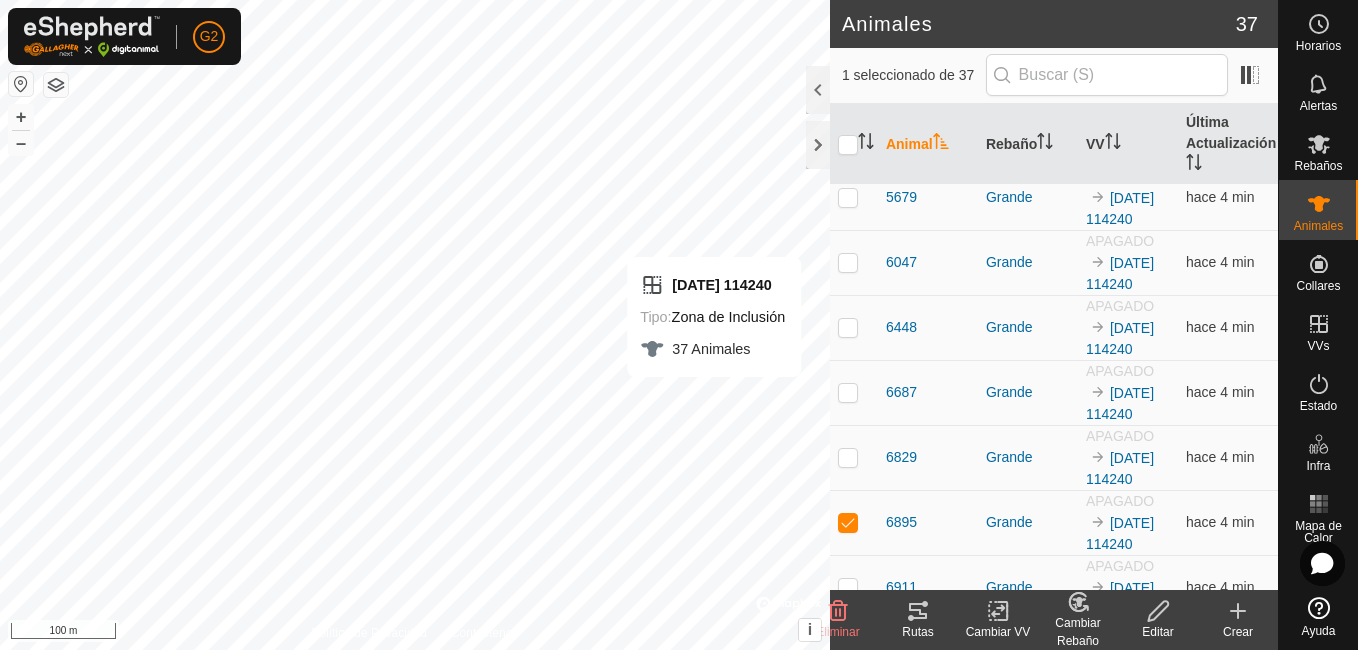 click on "Cambiar VV" 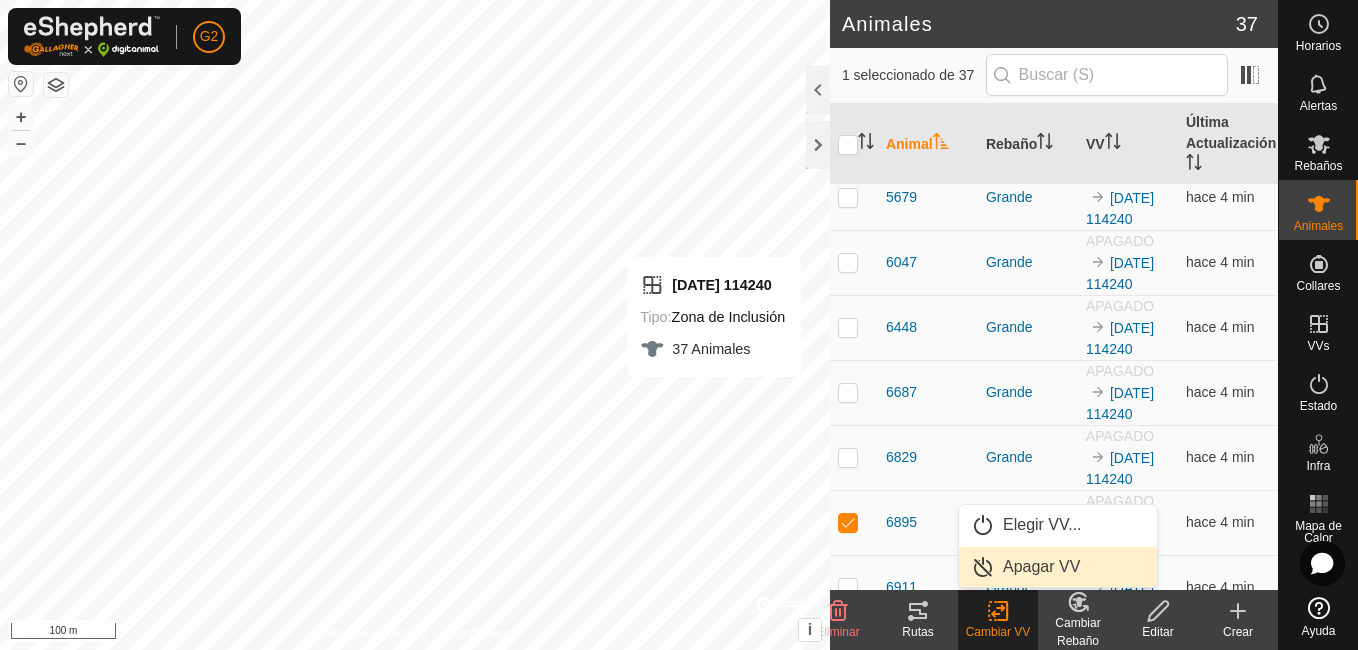 click on "Apagar VV" at bounding box center [1058, 567] 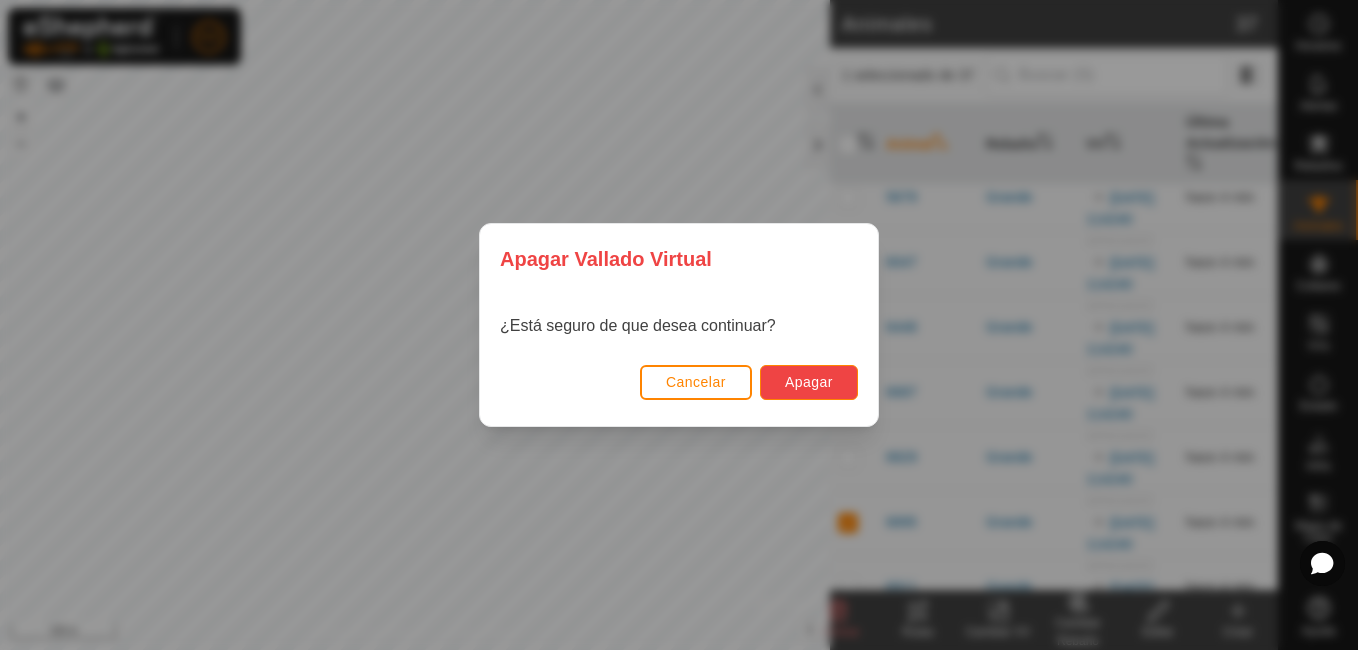 click on "Apagar" at bounding box center (809, 382) 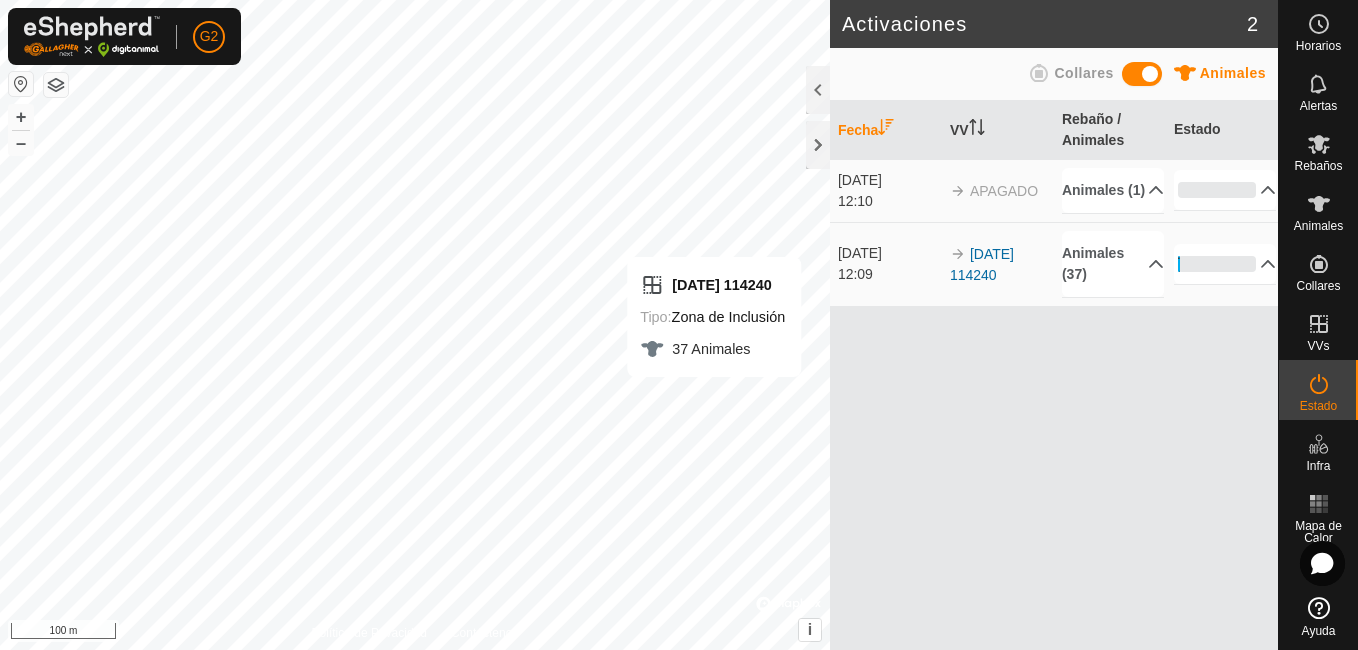 click on "Fecha   VV   Rebaño / Animales   Estado  [DATE] 12:10 APAGADO Animales (1)  6895  0% En Progreso Pendiente  1  Enviado   0  Completado Confirmado   0  Anulado  0  Cancelado   0  [DATE] 12:09 2025-07-29 114240 Animales (37)  Valle0919   4729   3080   4730   Canal5859   3311   Morrete6731   Nereviosa7091   Fauna4823   Tuerta7277   9268   Flojo6871   CuernoNoble5841   6829   6448   Vacona6445   4673   Roja0918   6047   3179   3882   6895   [PERSON_NAME]   7827   7386   Terca7066   0920   7127   9439   6911   9557   4571   0082   6687   5679   4758   fea  2% En Progreso Pendiente  36  Enviado   0  Completado Confirmado   0  Anulado  0  Cancelado   1" at bounding box center [1054, 375] 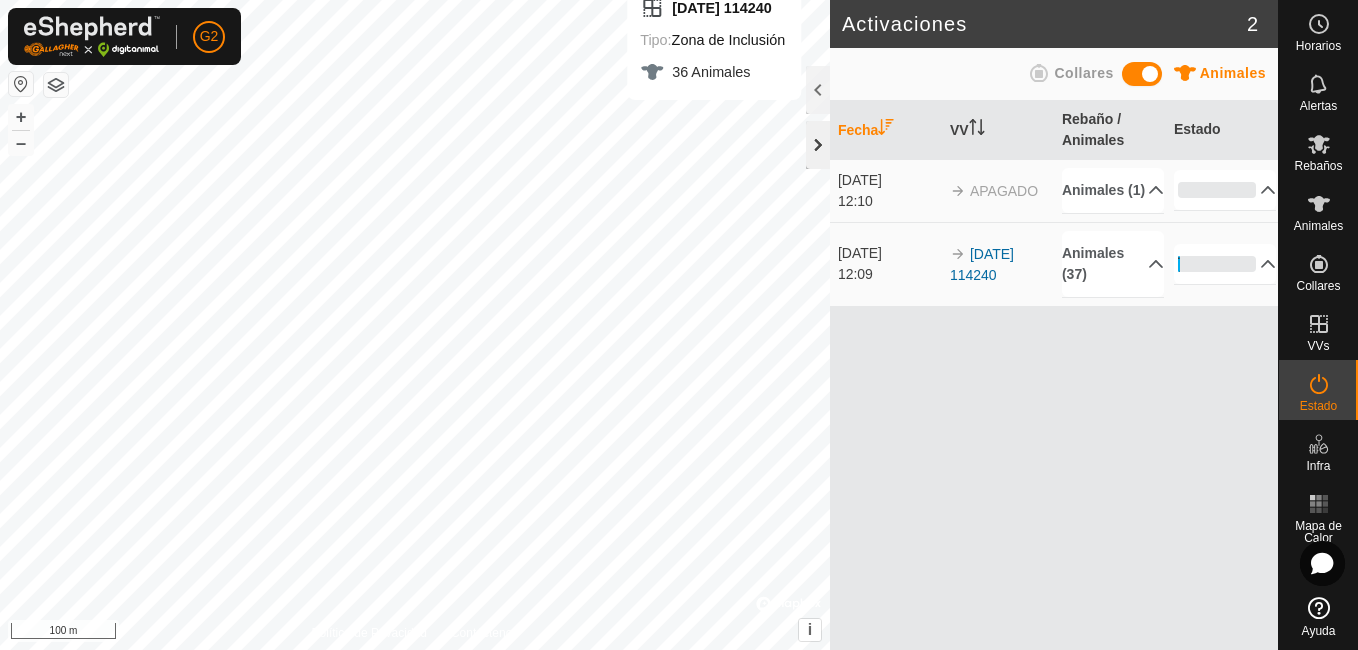 click 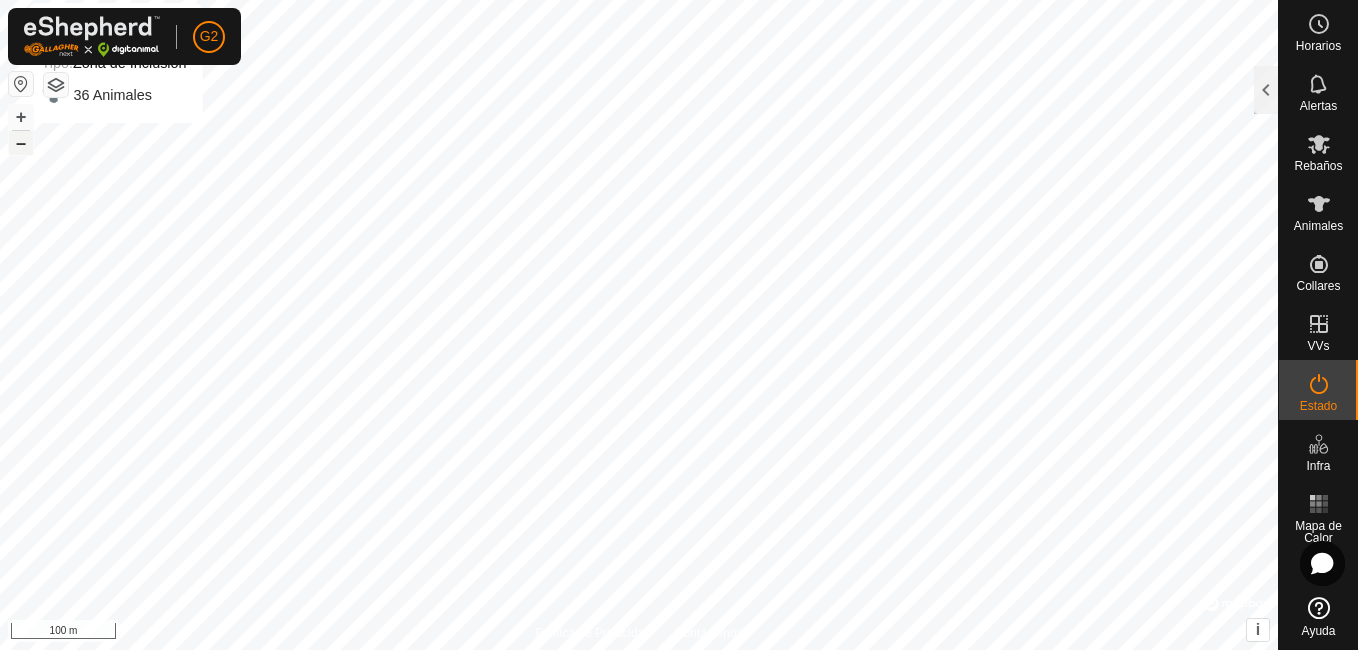 click on "–" at bounding box center [21, 143] 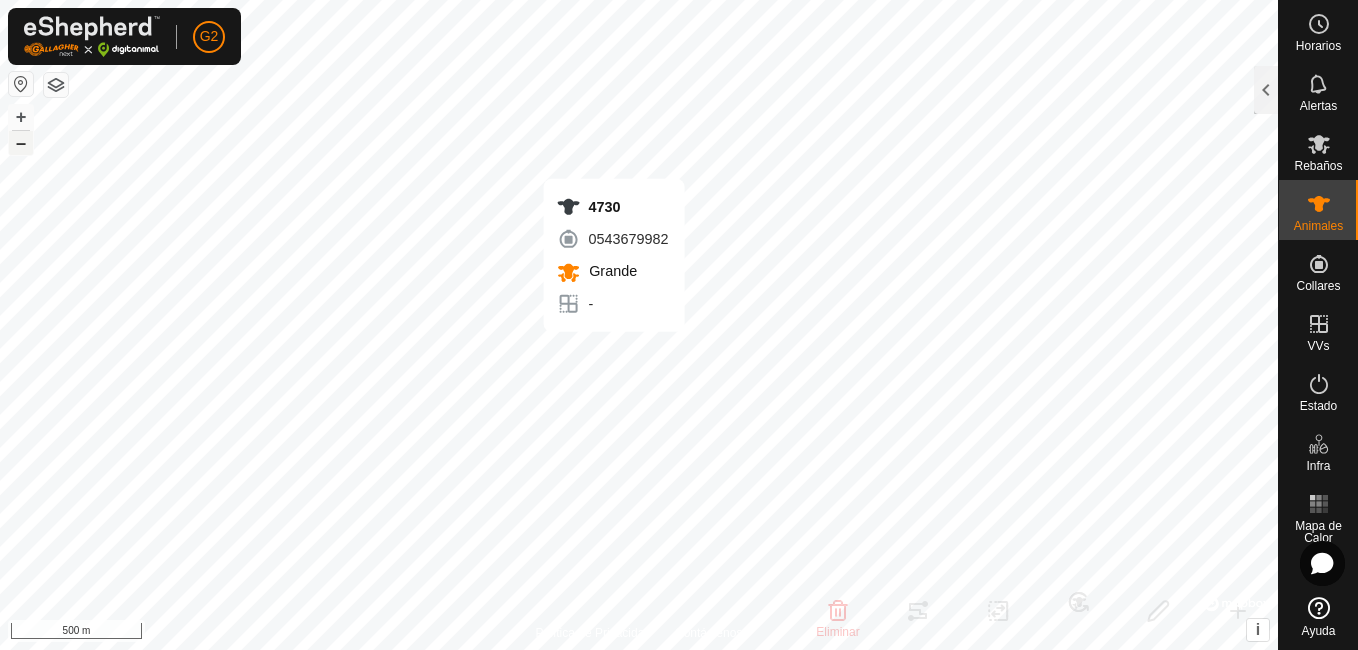 checkbox on "true" 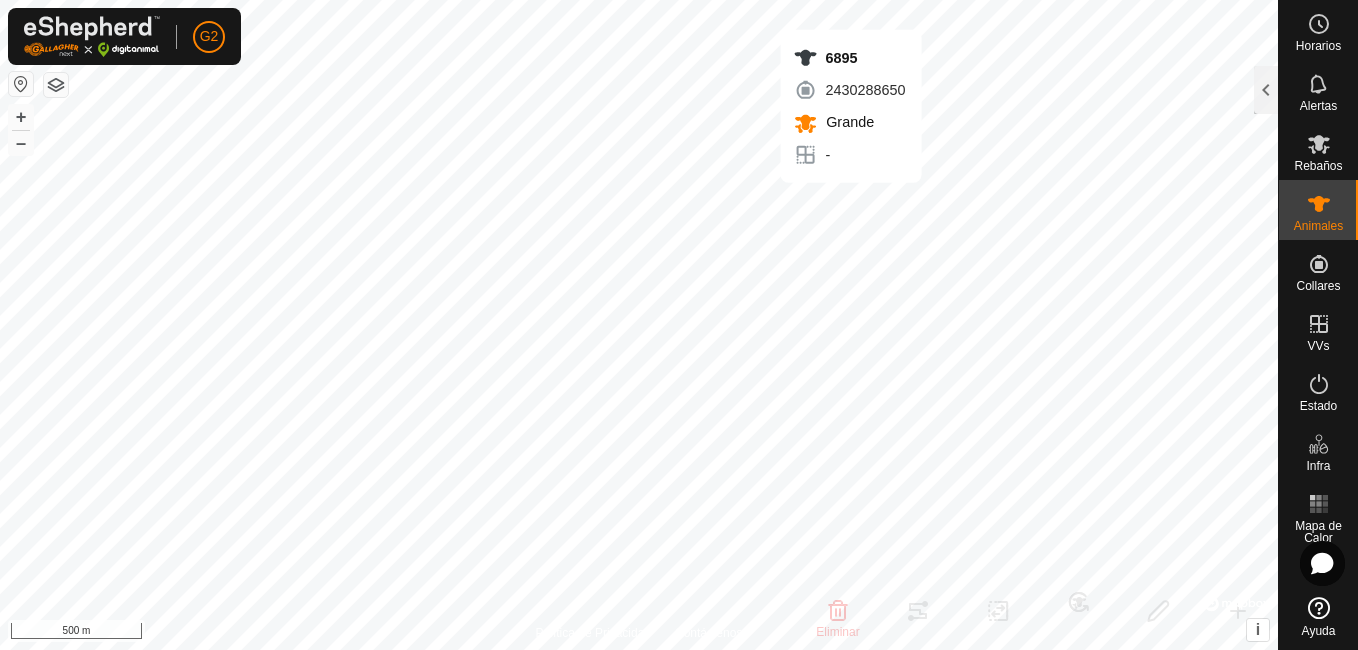 checkbox on "false" 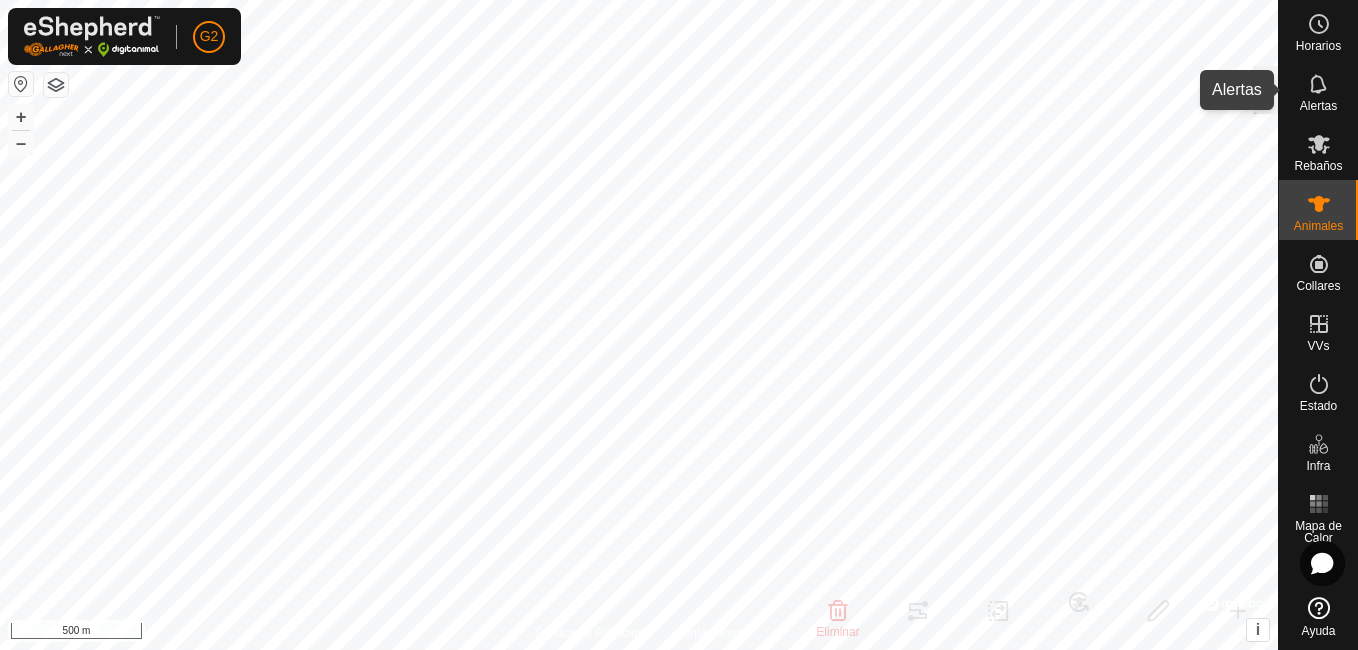 click on "Alertas" at bounding box center [1318, 106] 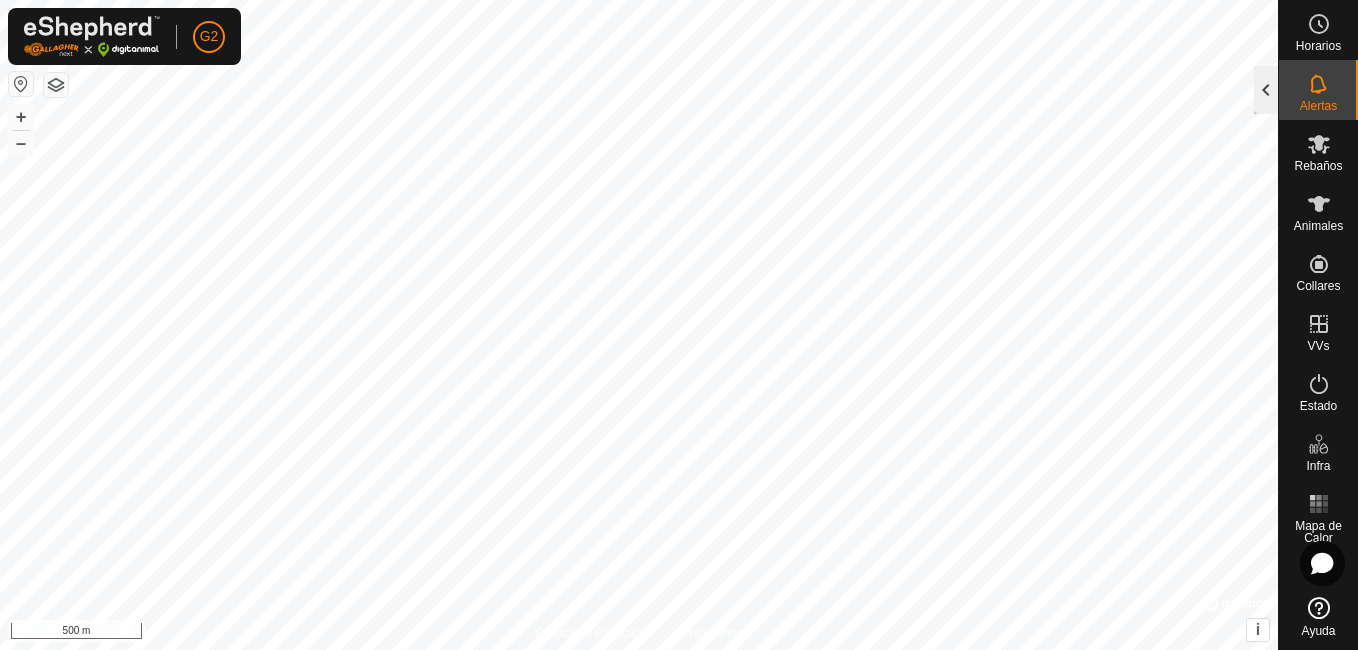 click 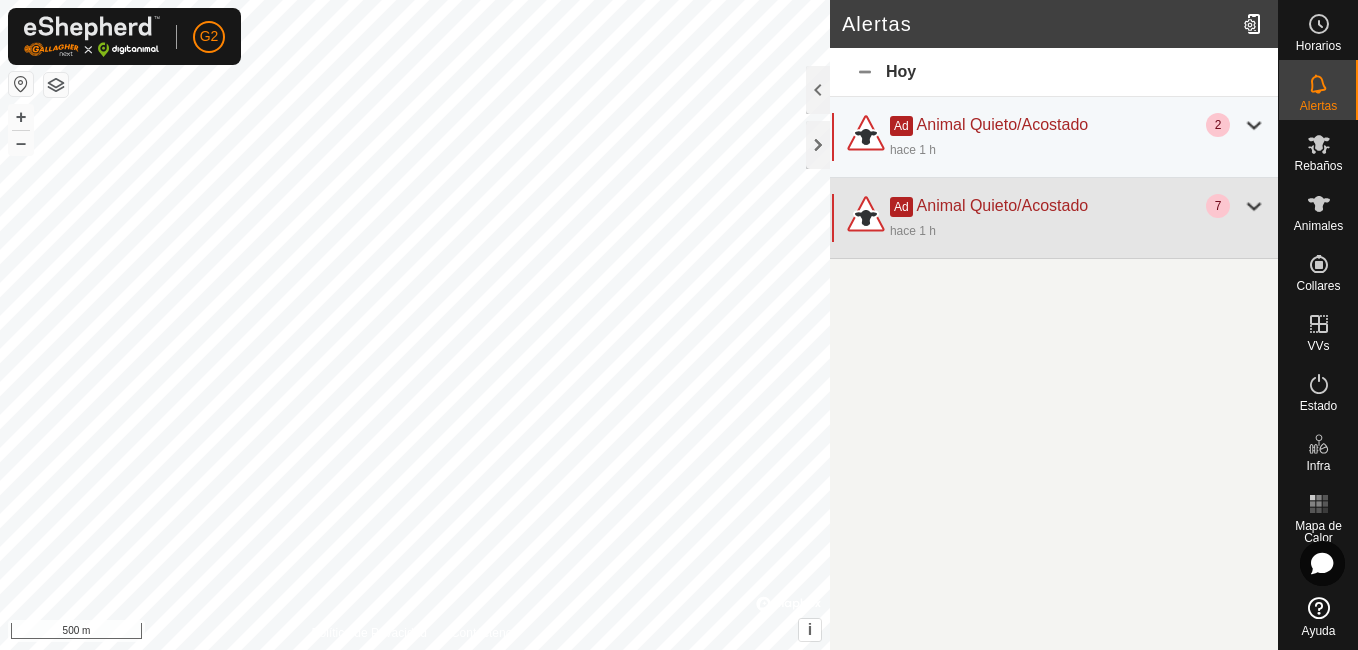click 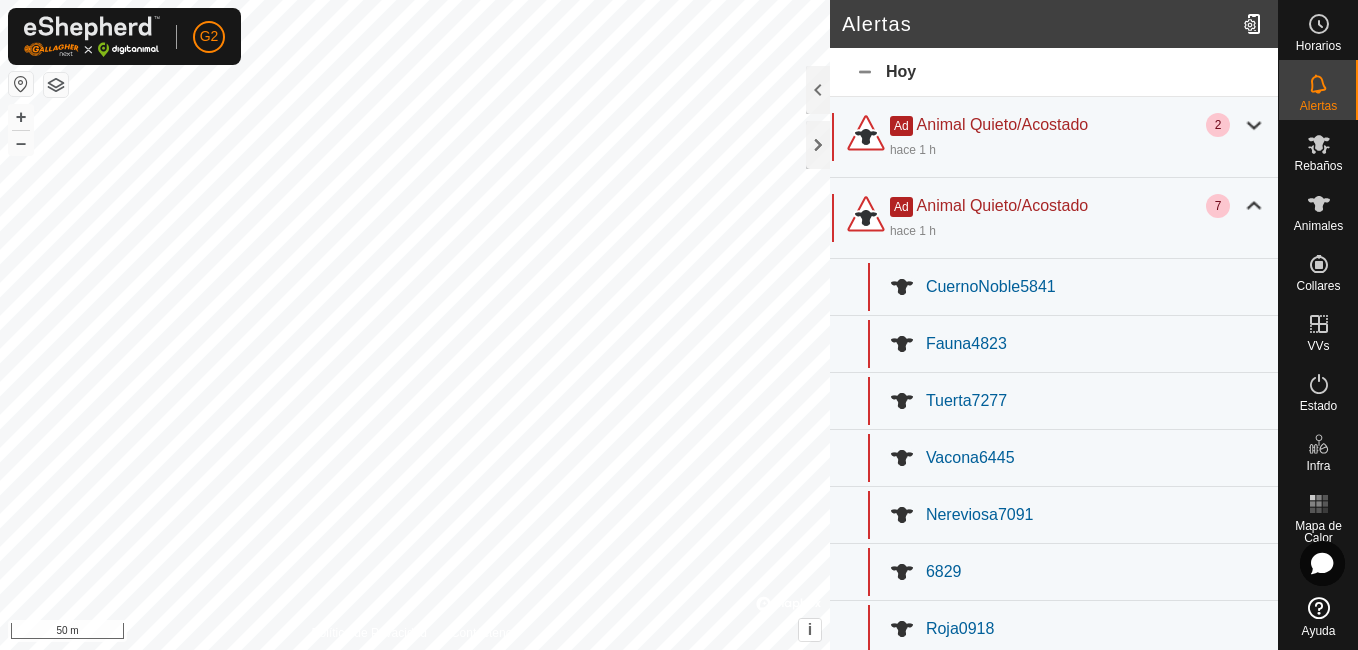 scroll, scrollTop: 8, scrollLeft: 0, axis: vertical 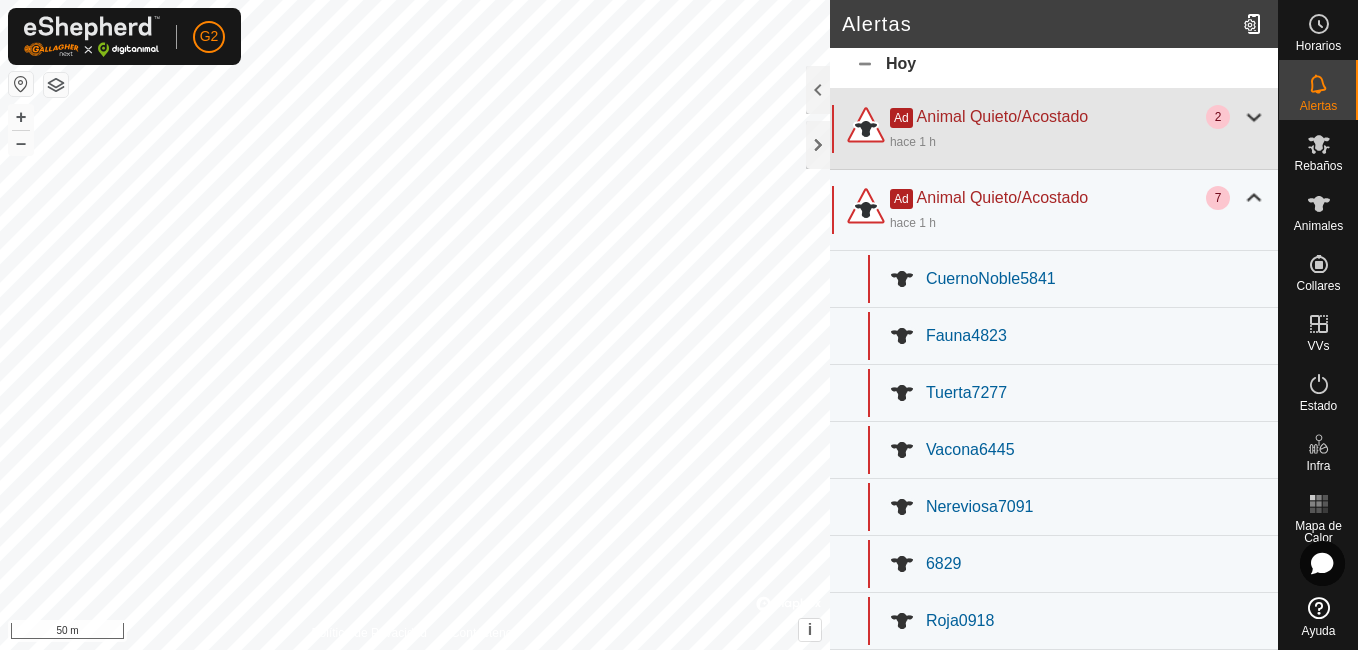 click on "hace 1 h" 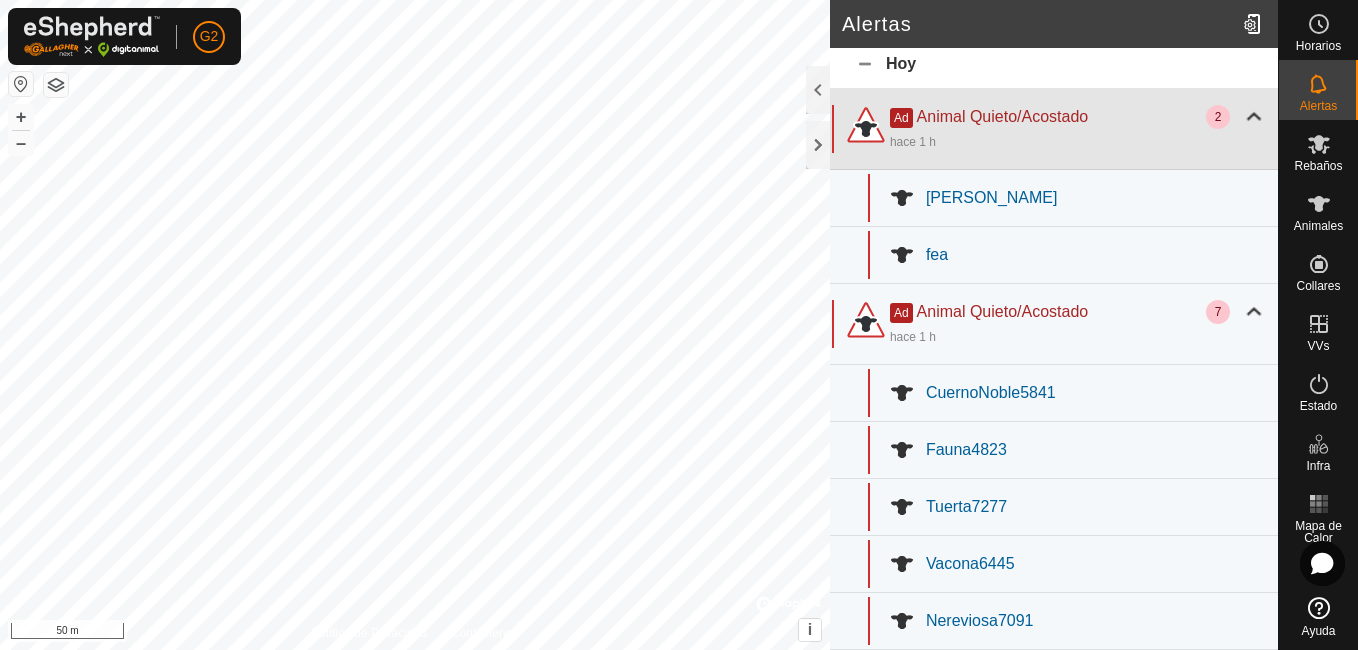 click on "hace 1 h" 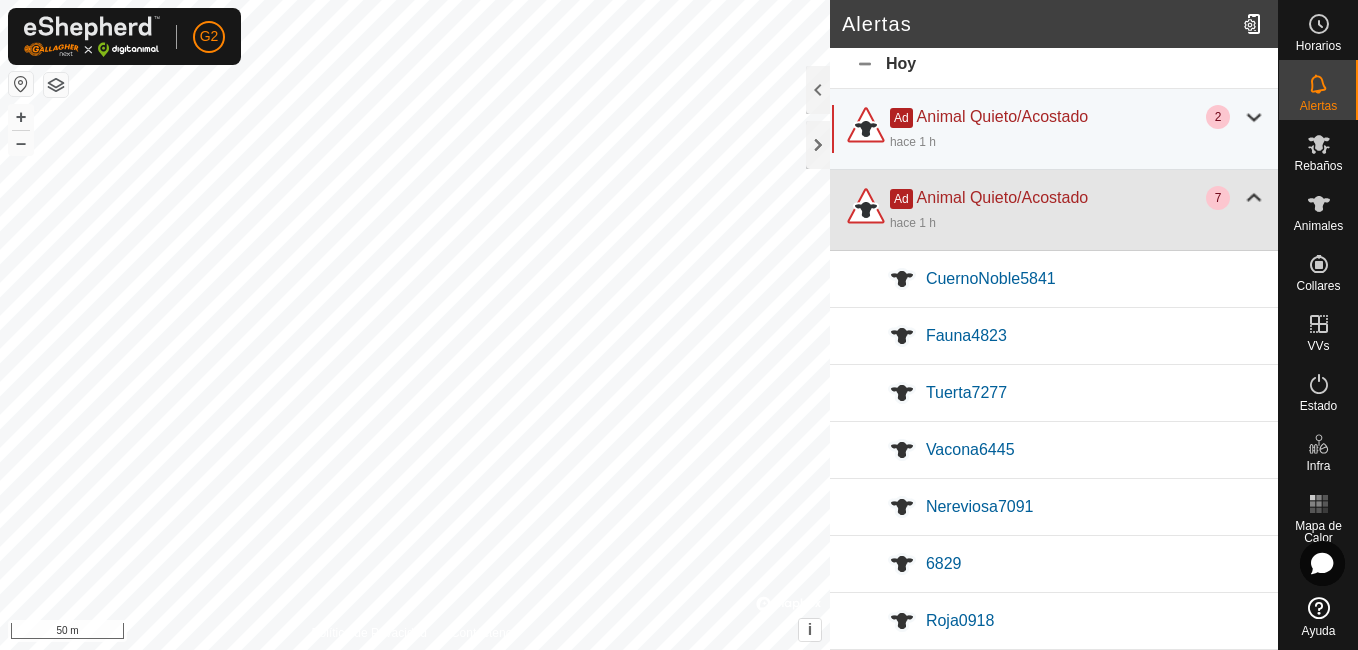 click on "hace 1 h" 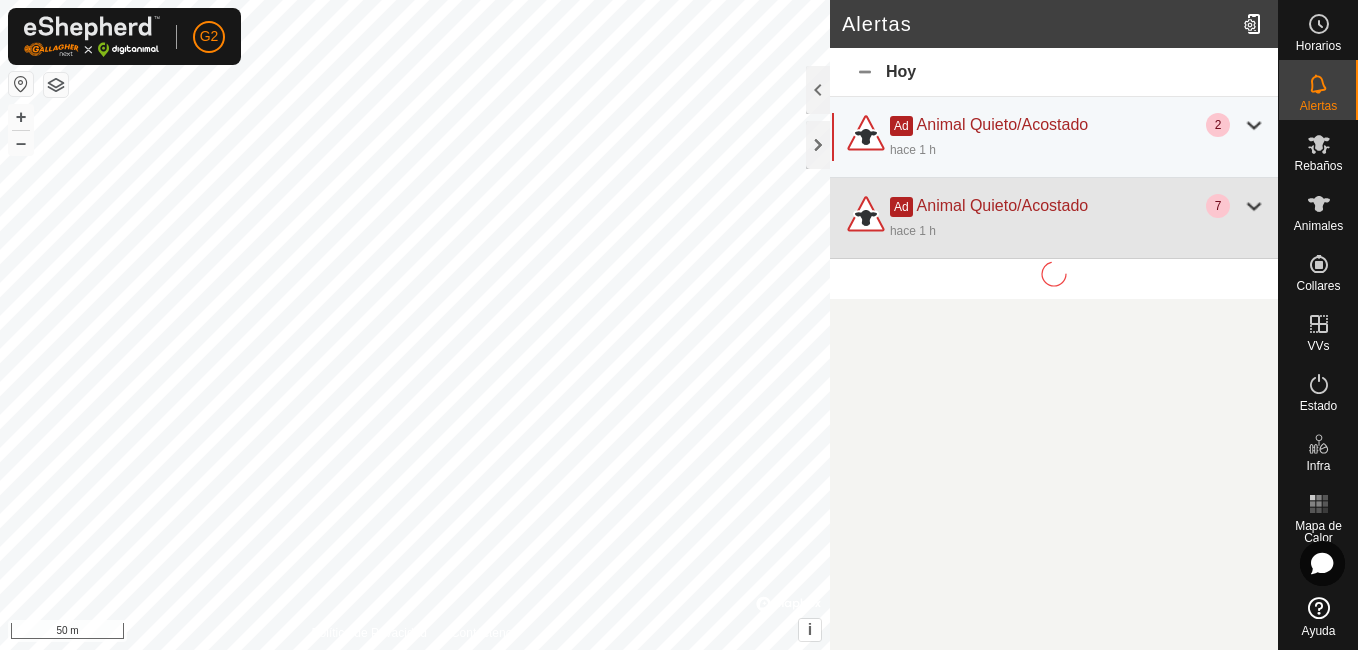scroll, scrollTop: 0, scrollLeft: 0, axis: both 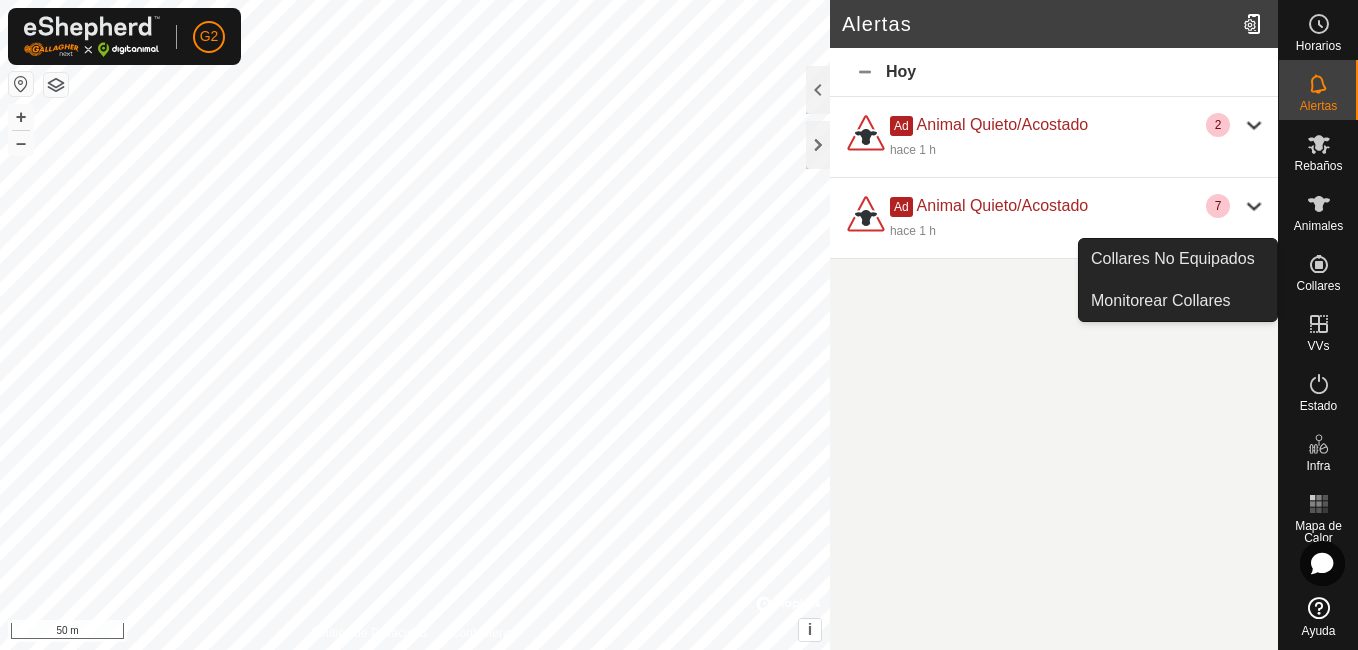 click on "Collares" at bounding box center (1318, 286) 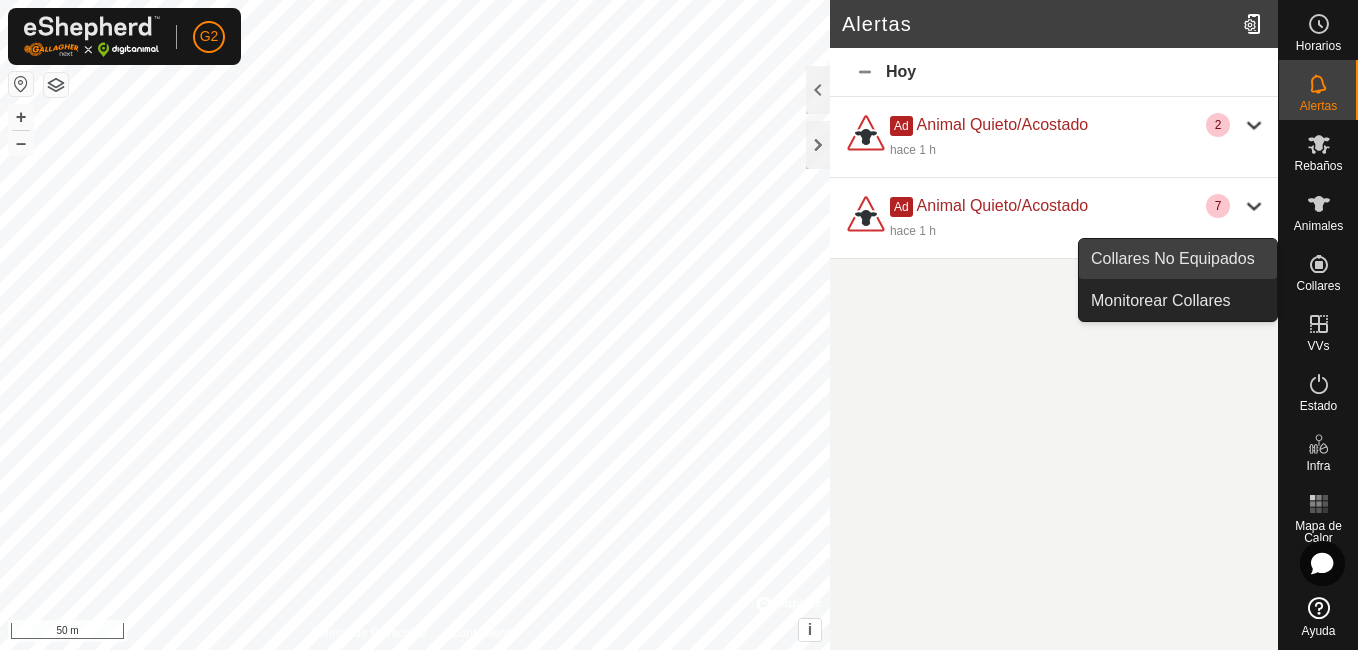 click on "Collares No Equipados" at bounding box center [1178, 259] 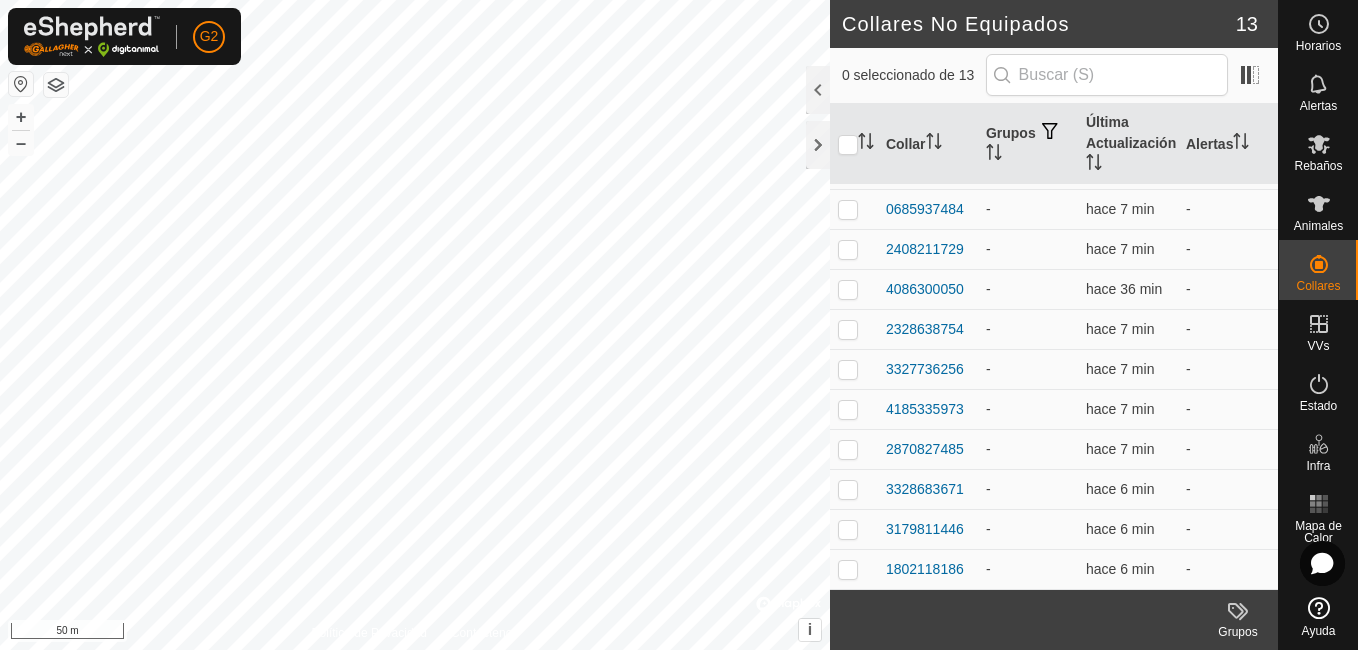 scroll, scrollTop: 0, scrollLeft: 0, axis: both 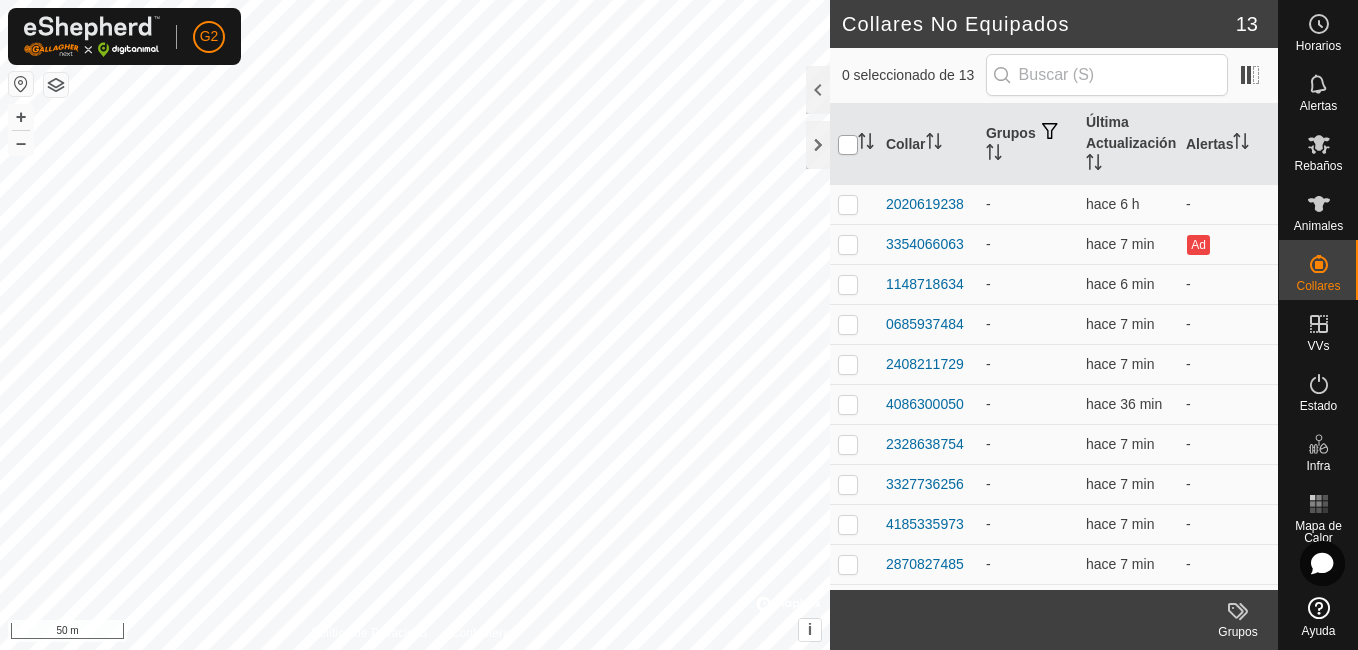 click at bounding box center [848, 145] 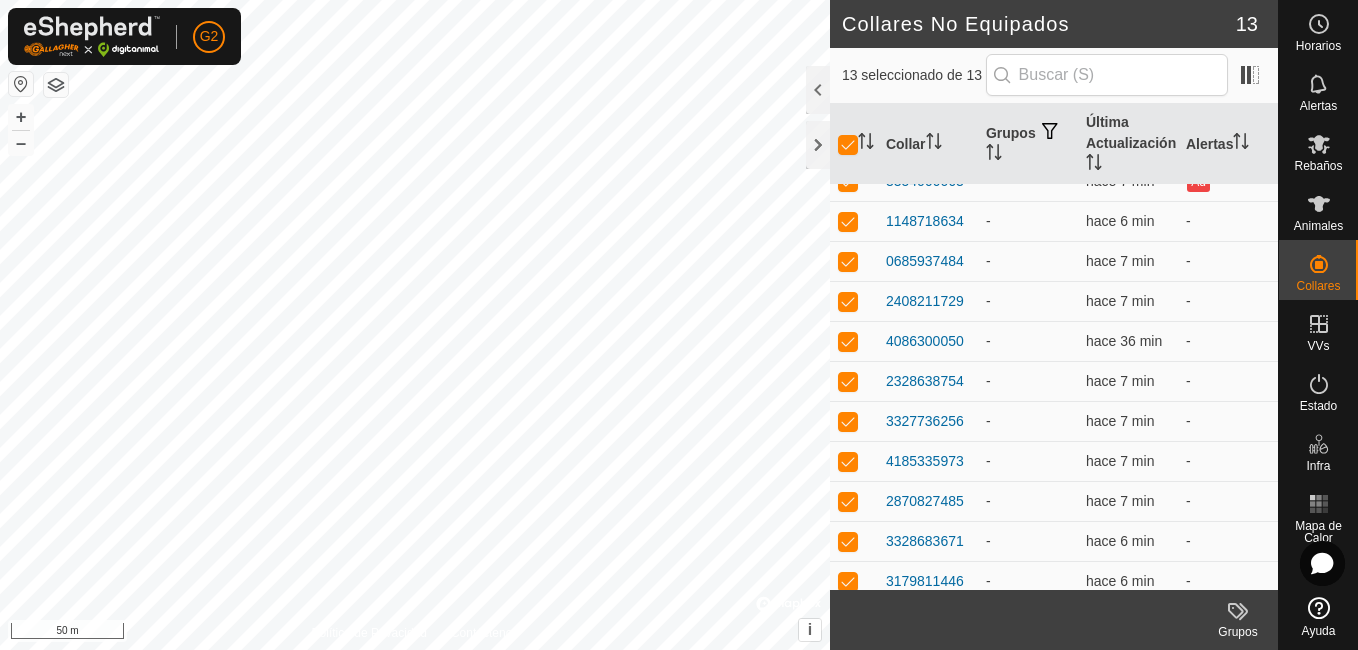 scroll, scrollTop: 115, scrollLeft: 0, axis: vertical 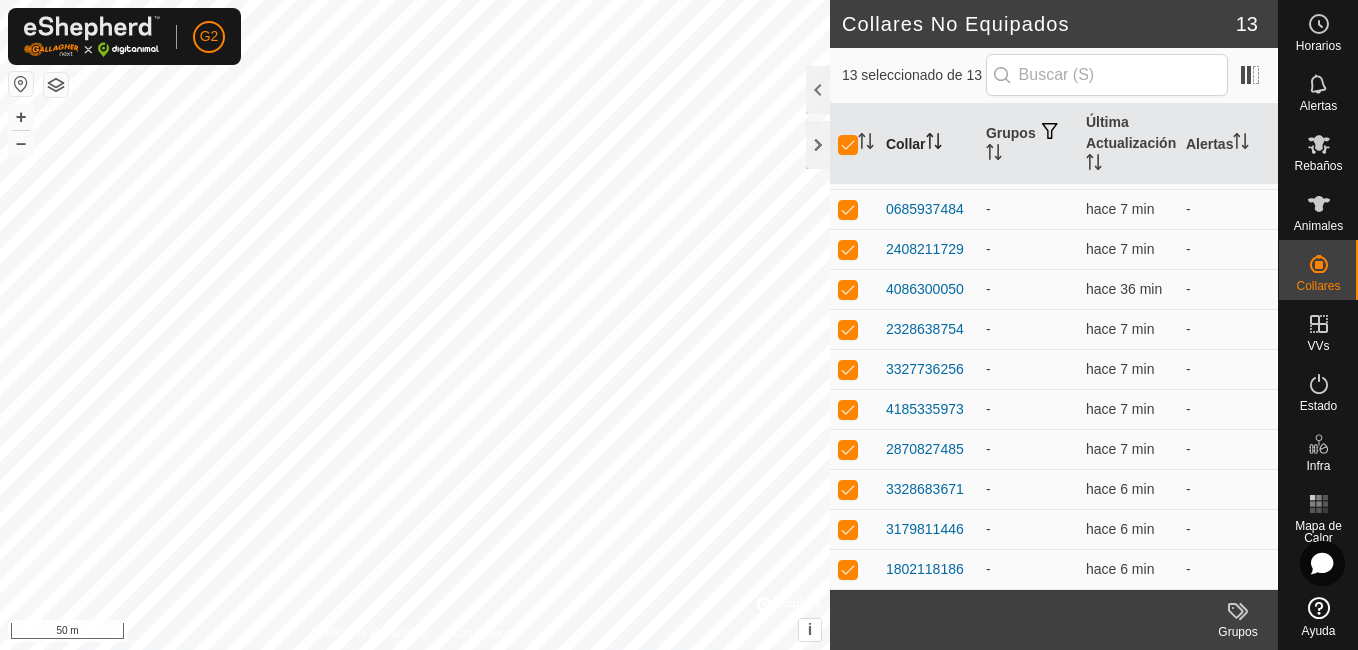 click on "Collar" at bounding box center [928, 144] 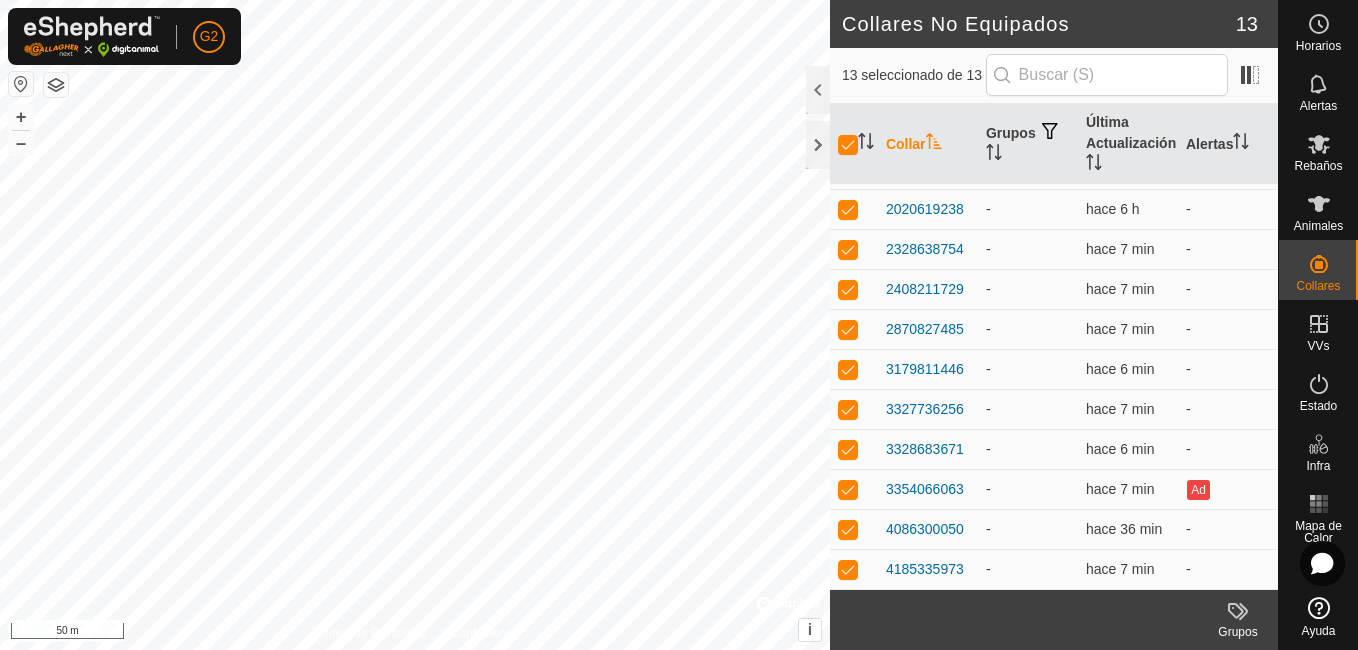 scroll, scrollTop: 0, scrollLeft: 0, axis: both 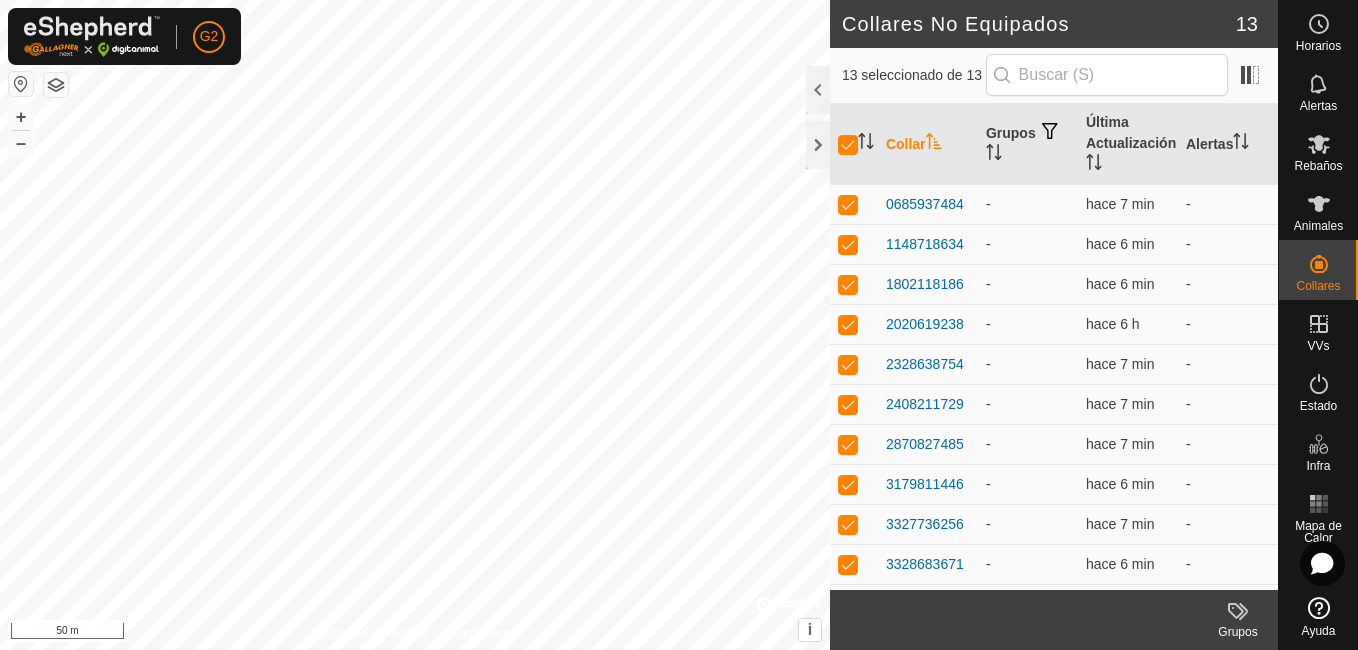 click on "Collar" at bounding box center (928, 144) 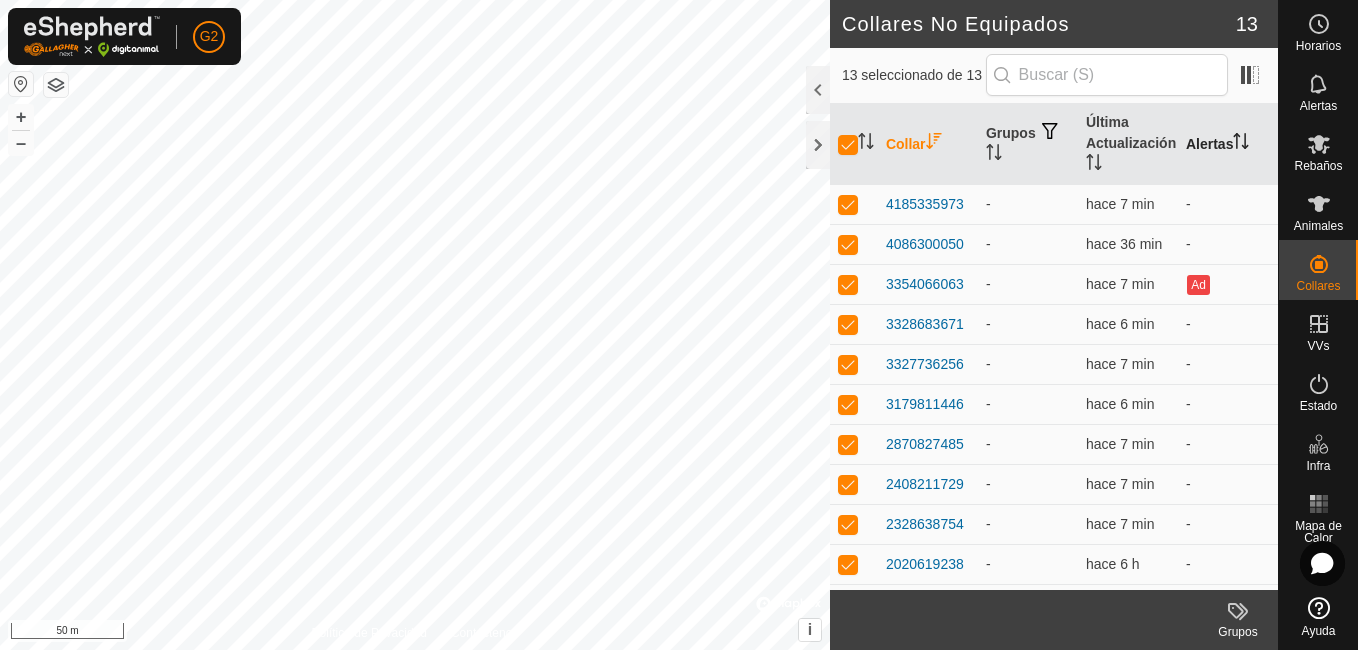 click on "Alertas" at bounding box center [1228, 144] 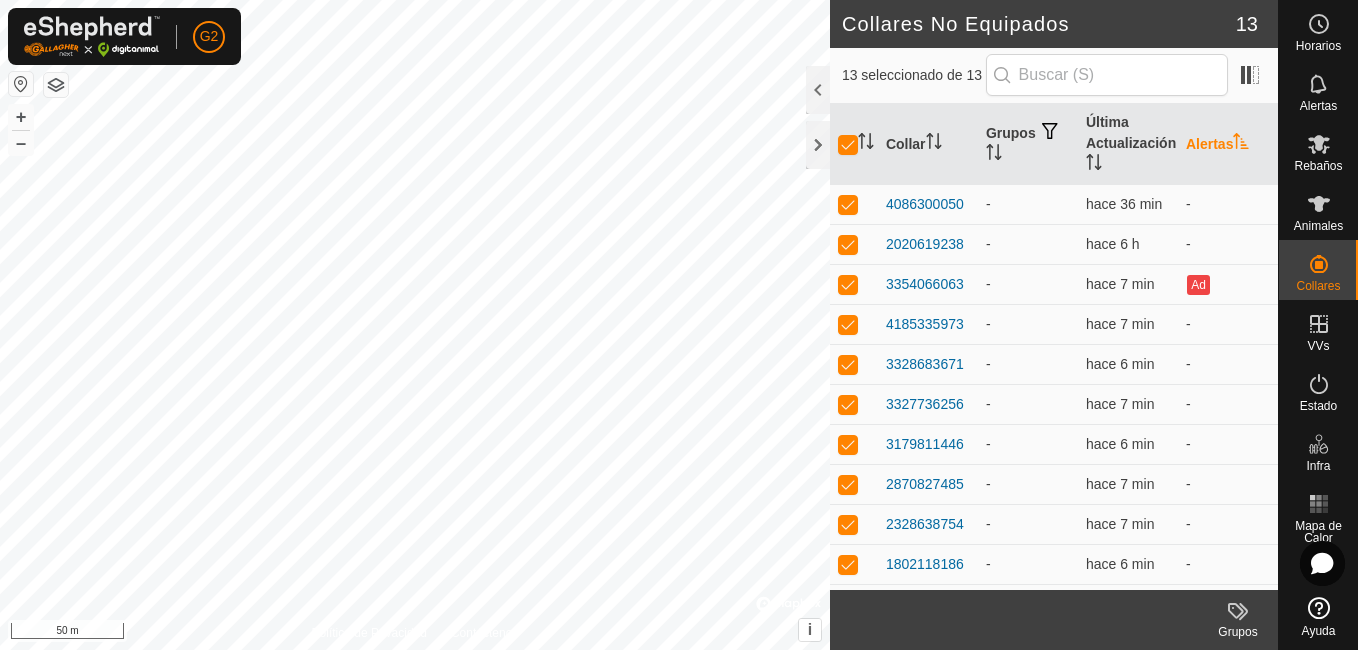 click on "Alertas" at bounding box center (1228, 144) 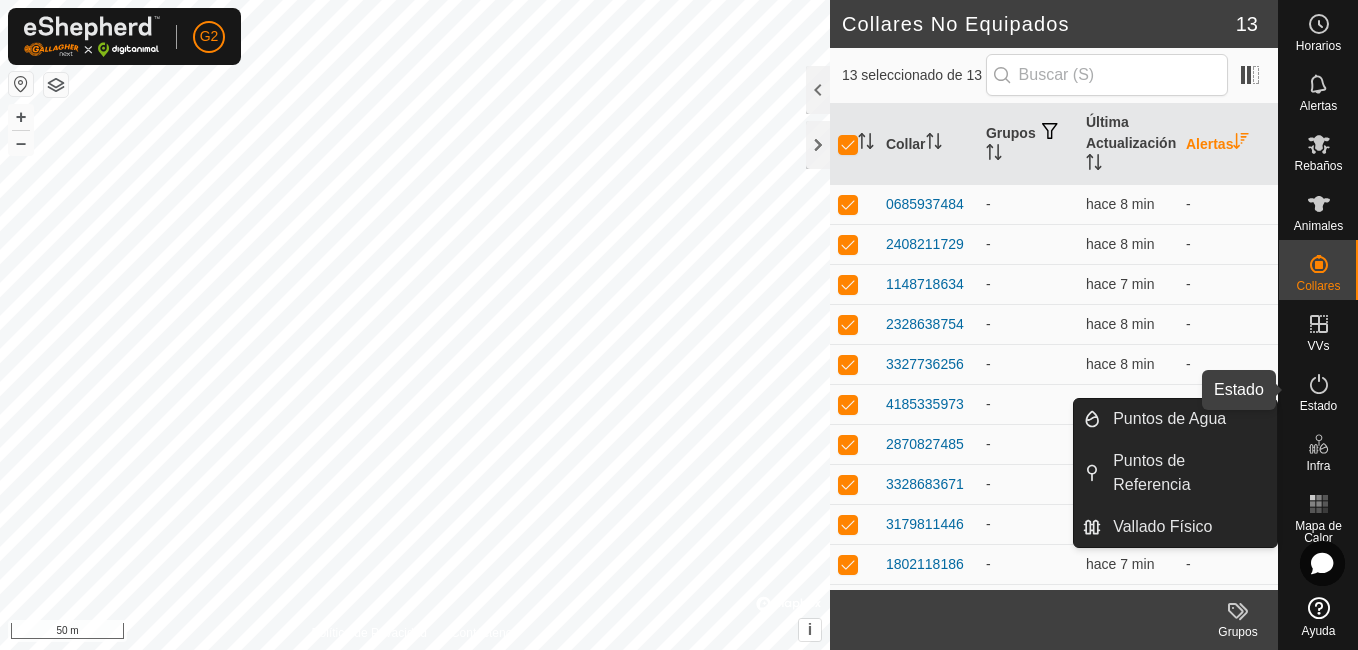 click at bounding box center (1319, 384) 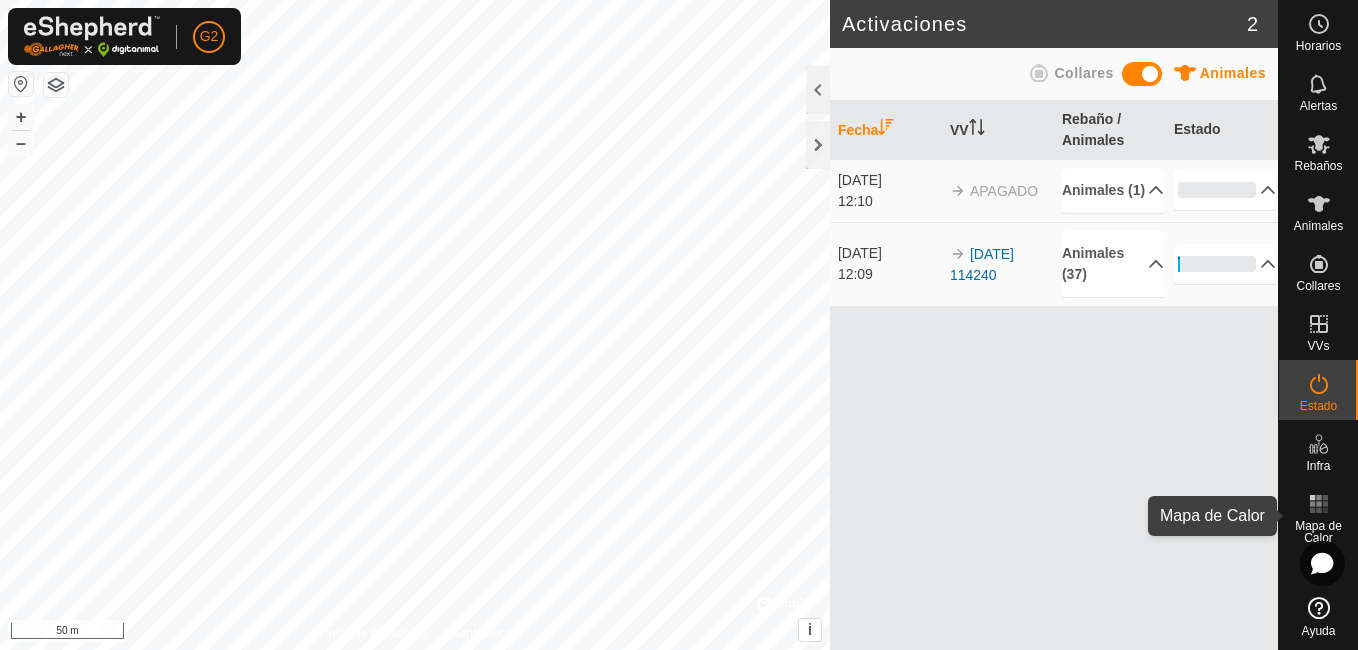 click on "Mapa de Calor" at bounding box center (1318, 516) 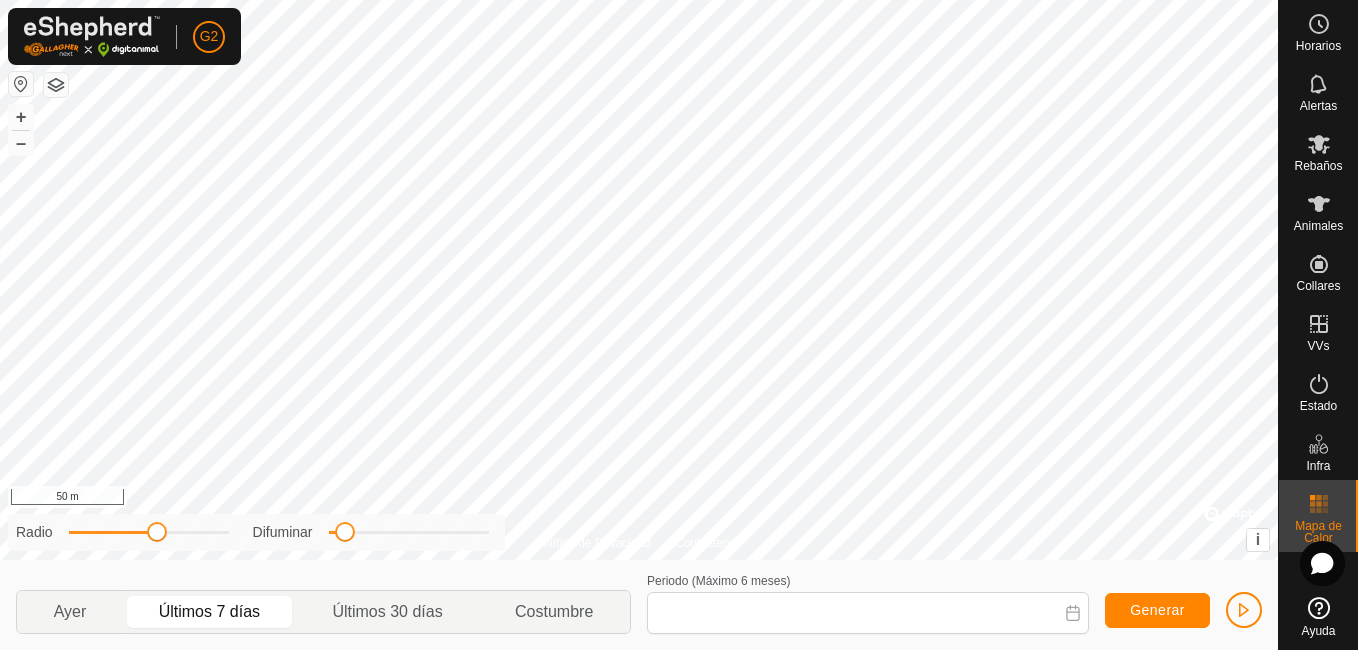 type on "[DATE] - [DATE]" 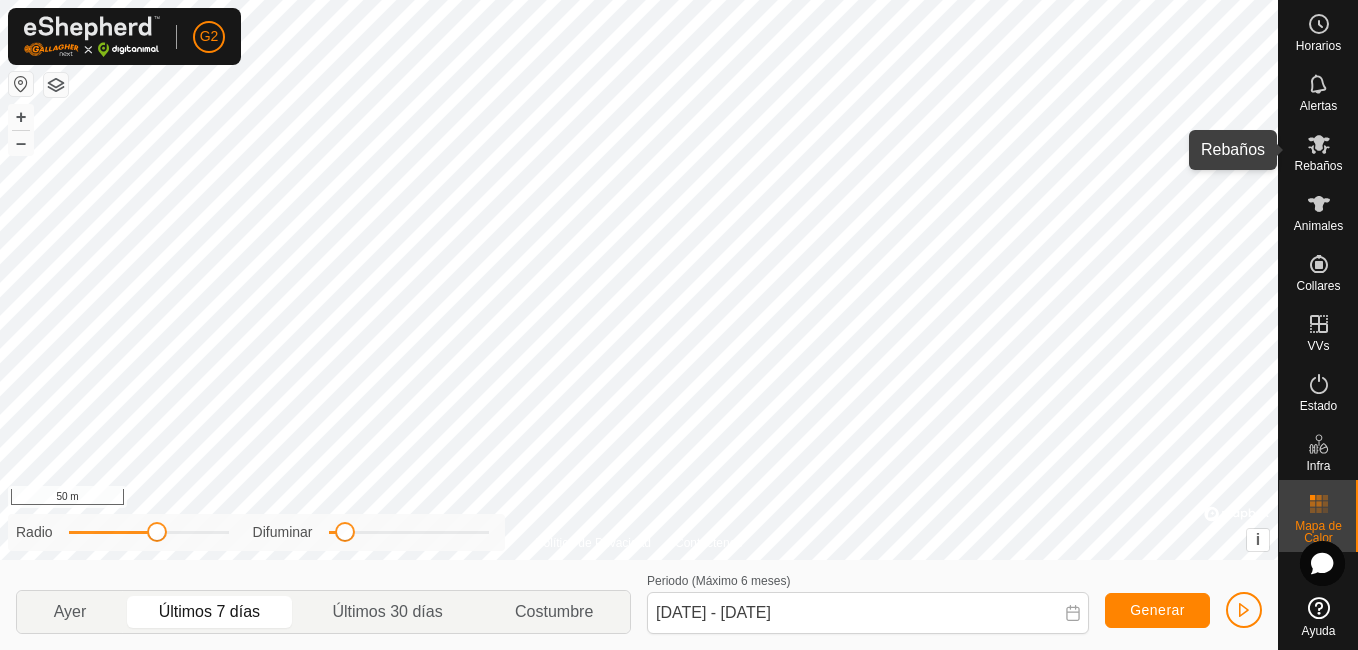 click 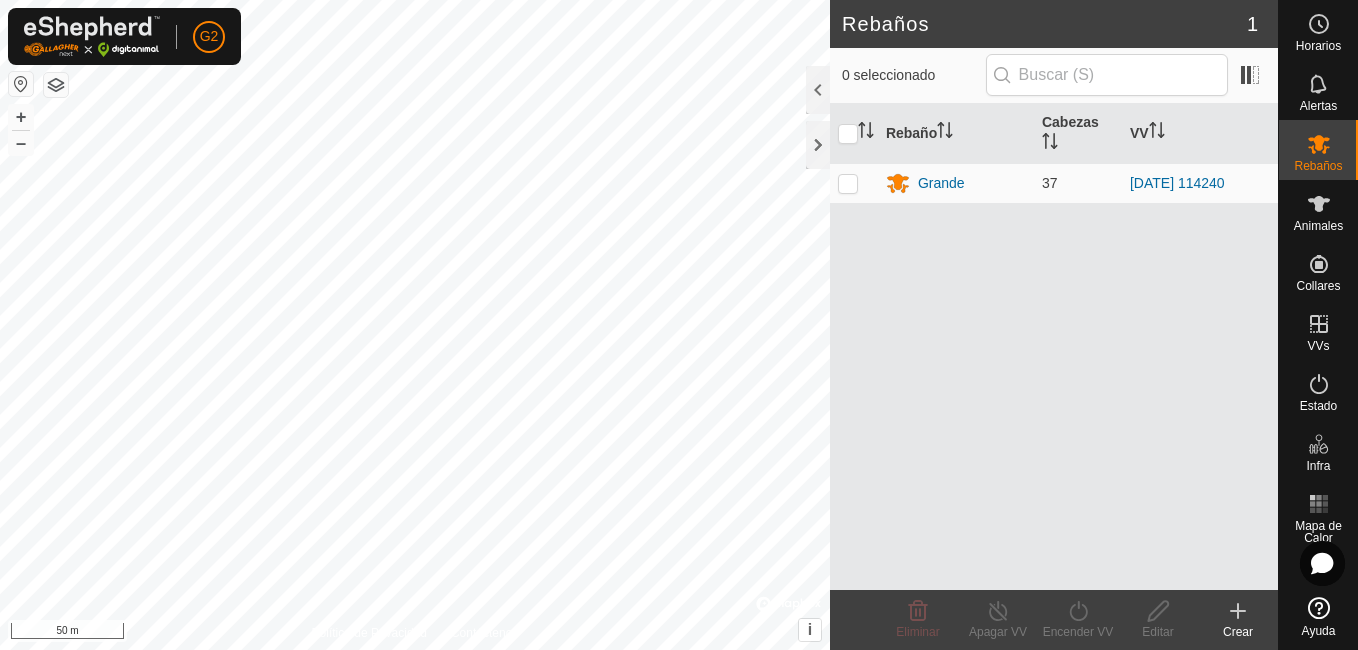 click 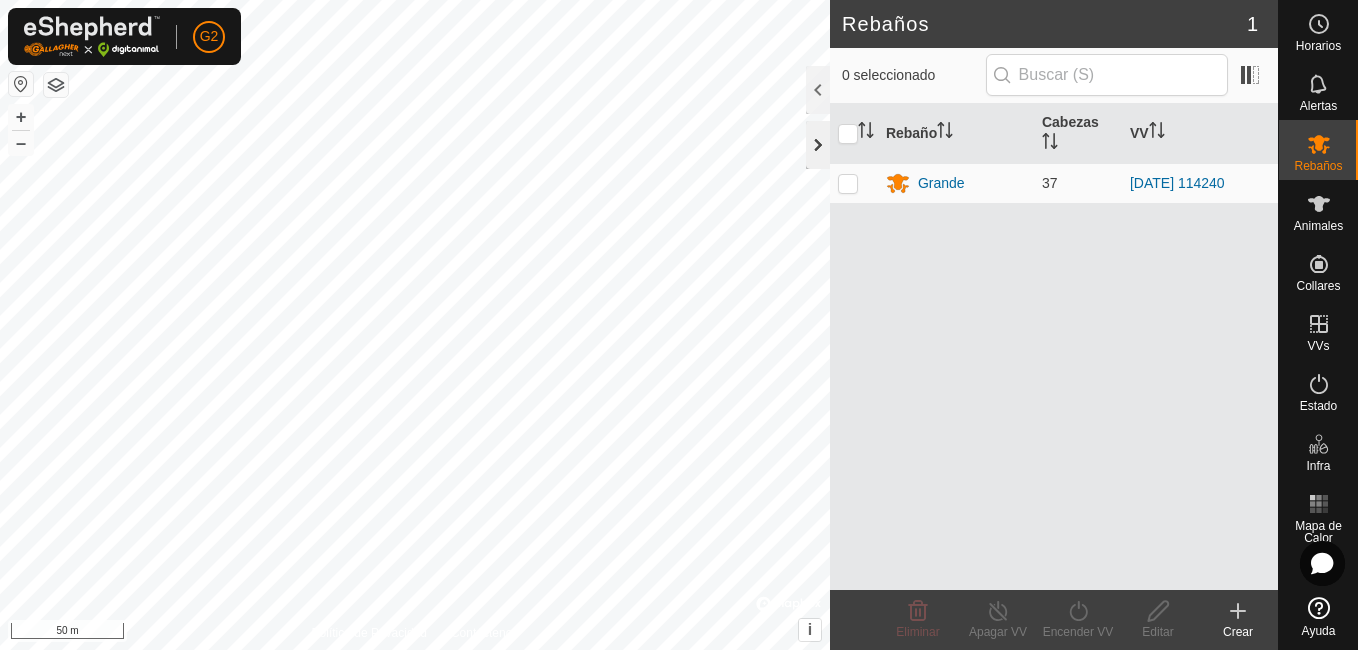 click 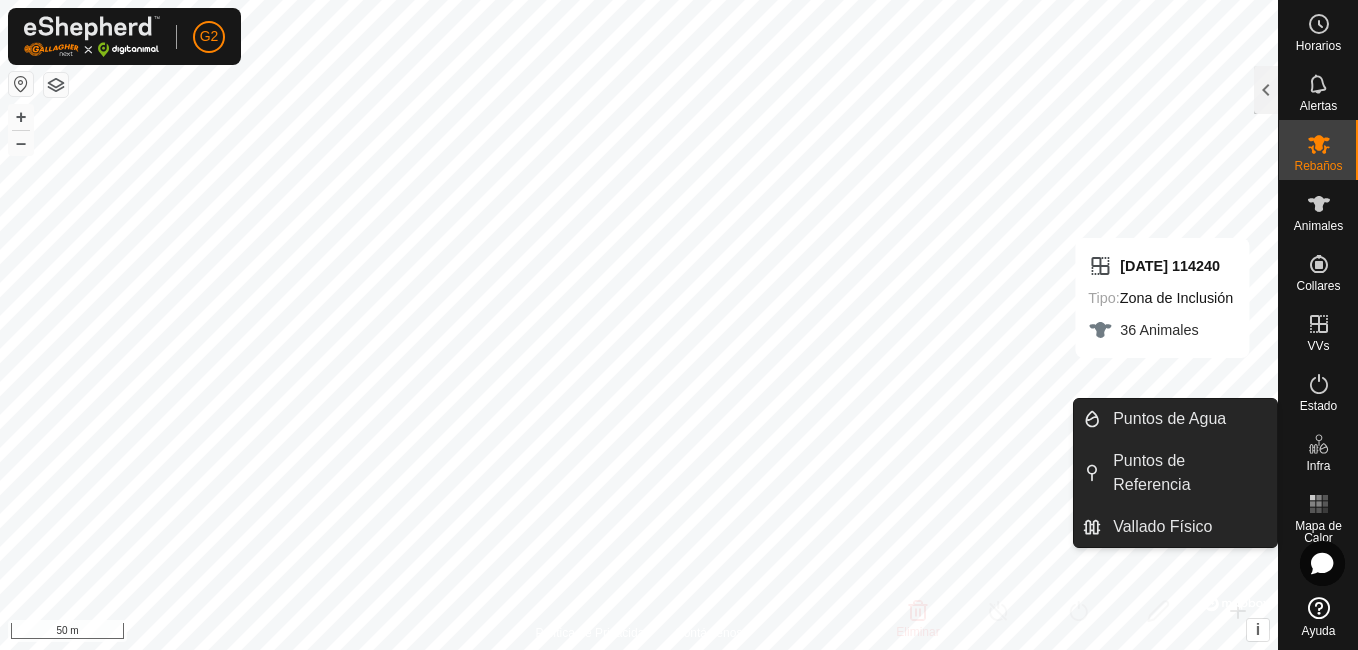 click 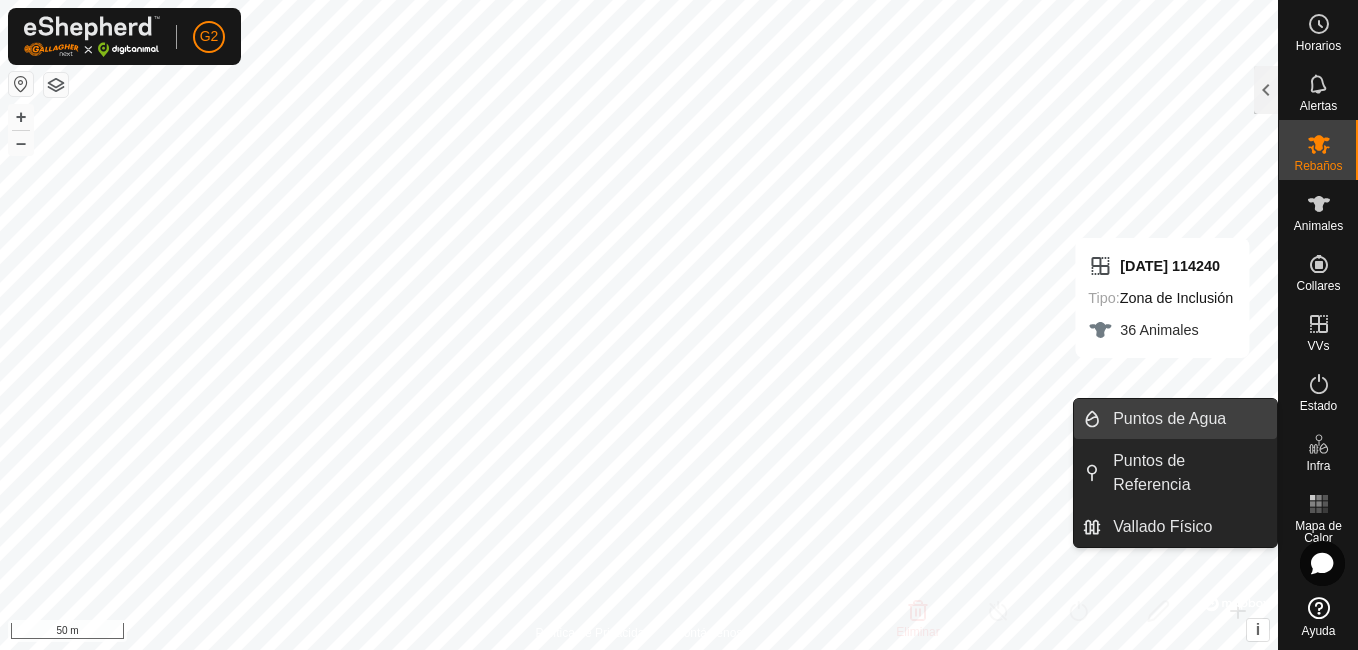 click on "Puntos de Agua" at bounding box center (1189, 419) 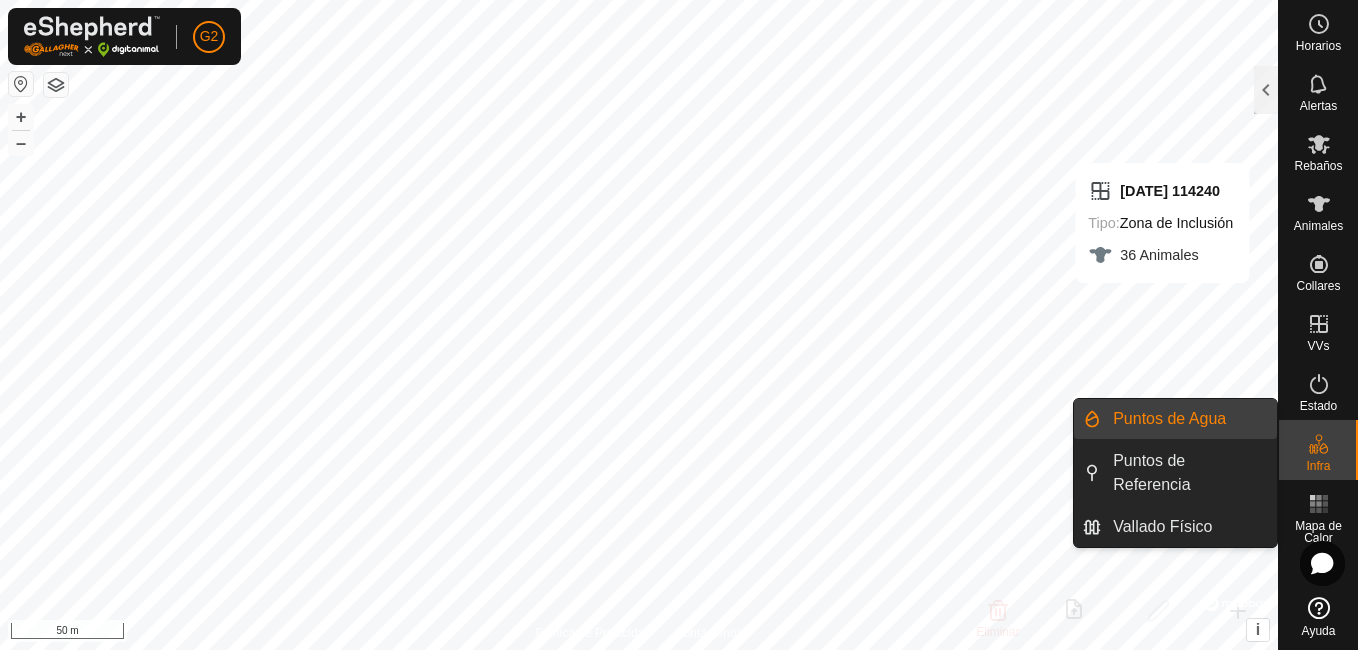 click on "Puntos de Agua" at bounding box center (1189, 419) 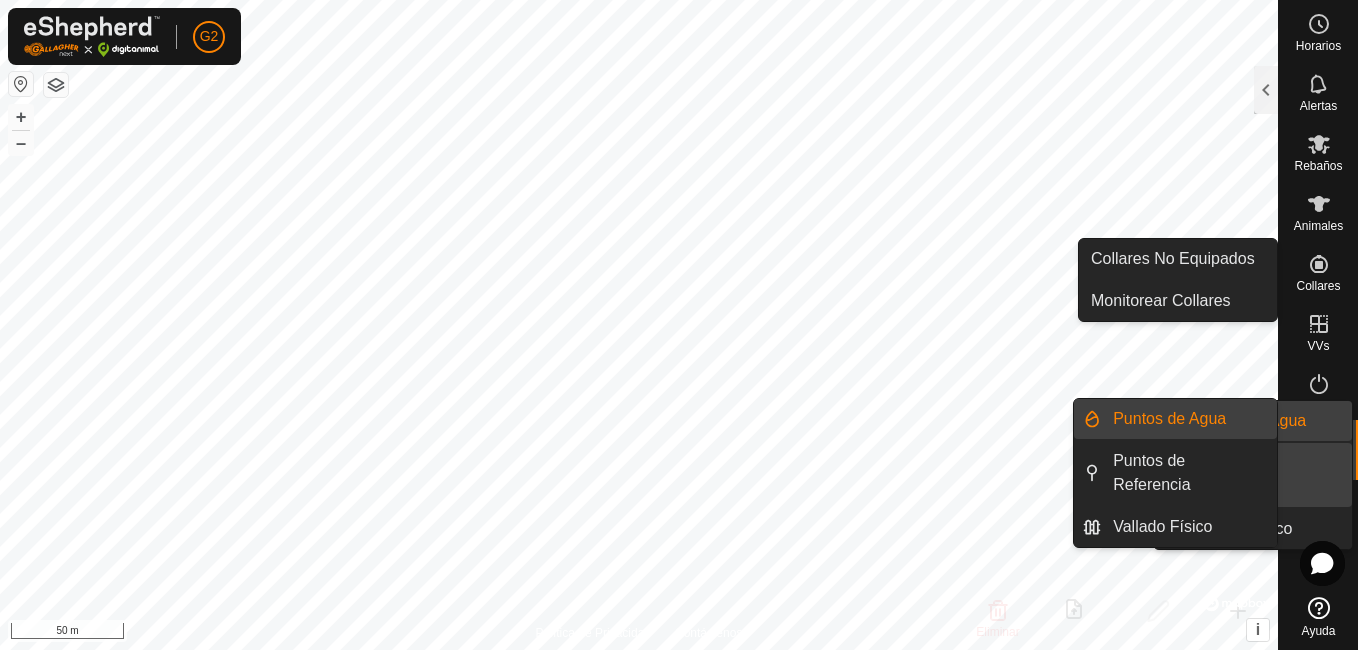 click 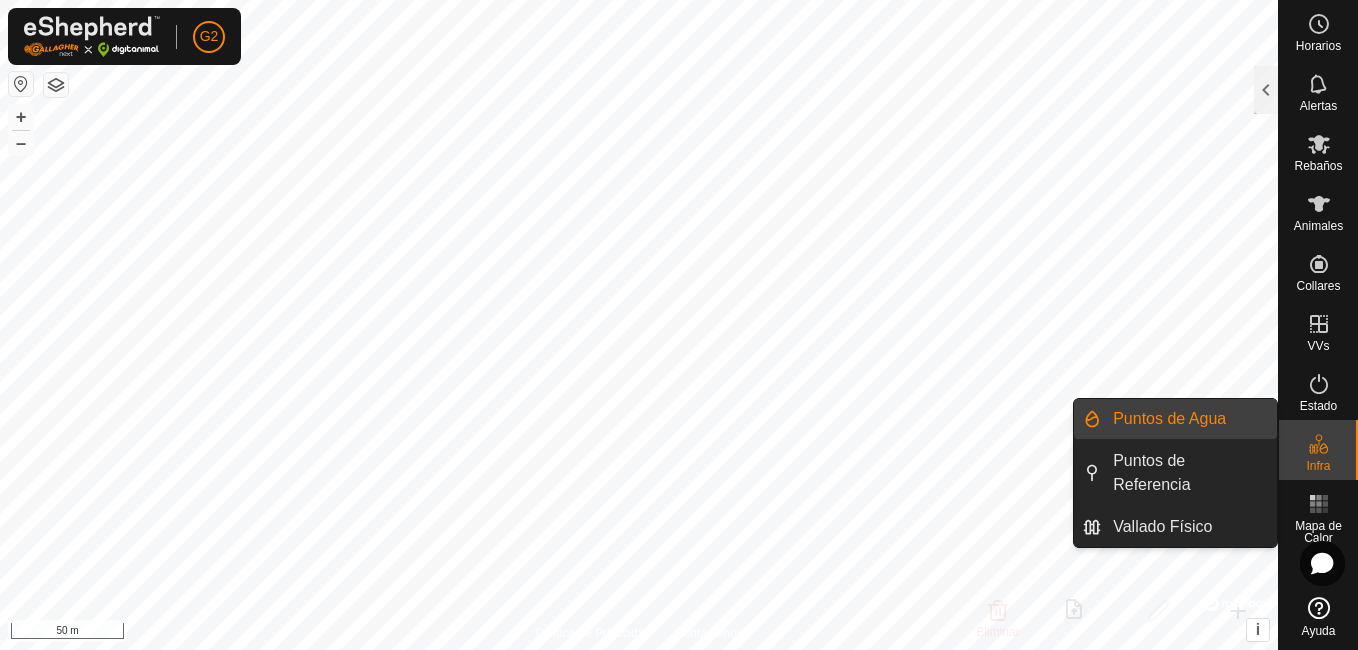 click on "Puntos de Agua" at bounding box center (1189, 419) 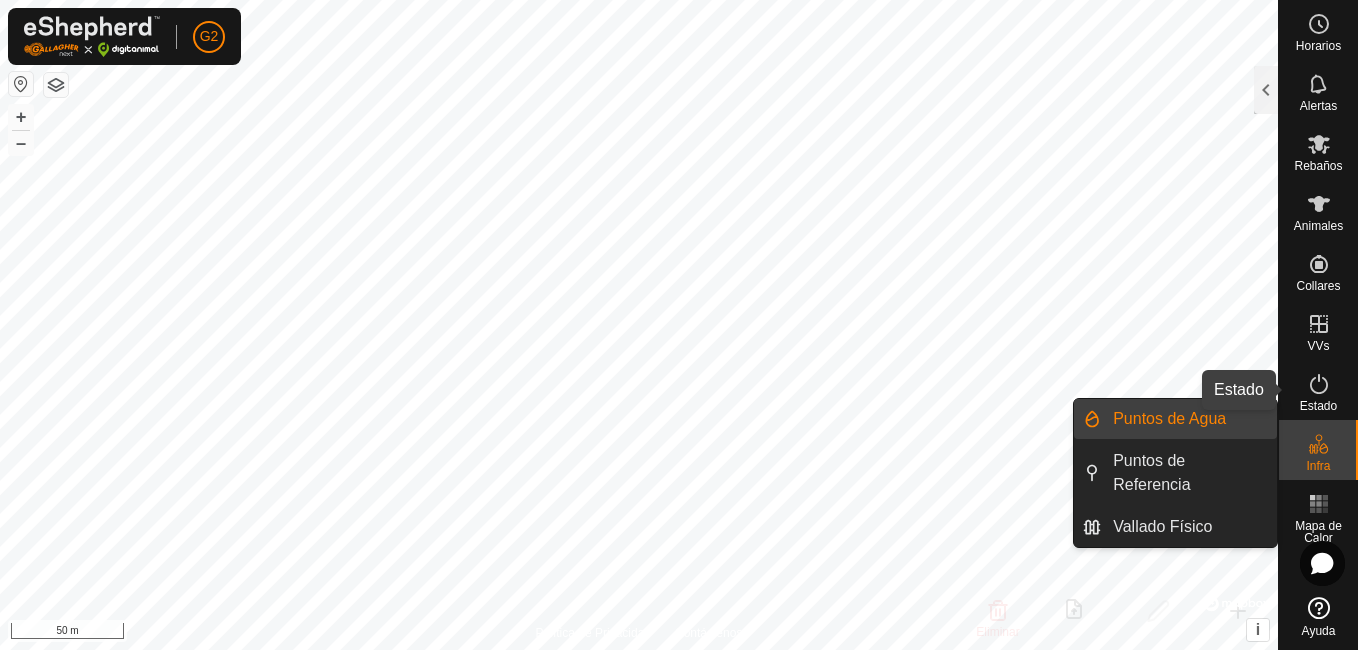 click at bounding box center [1319, 384] 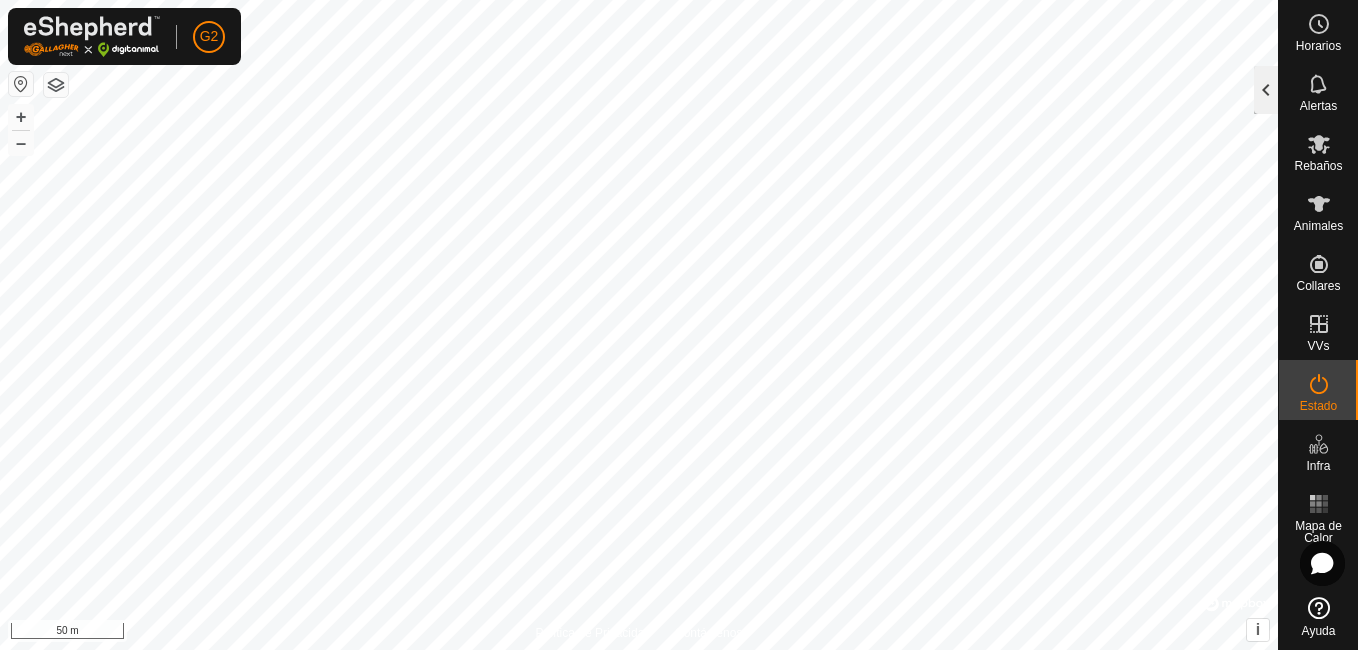 click 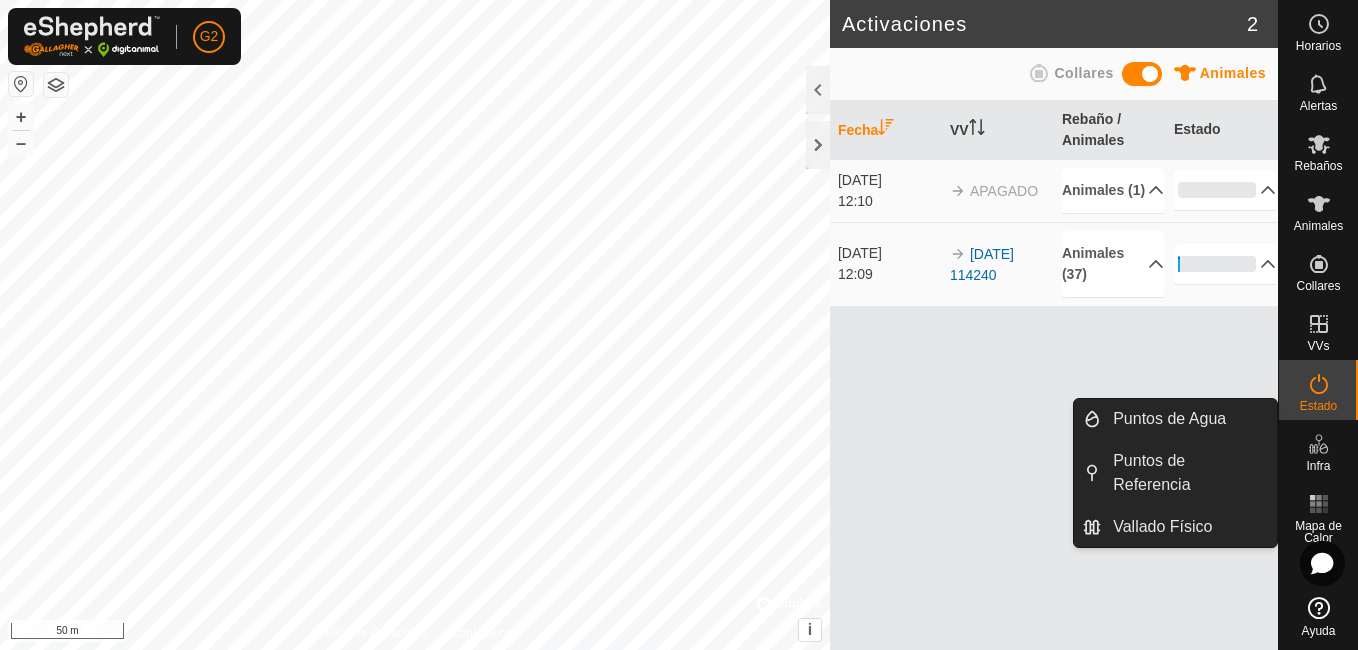 click 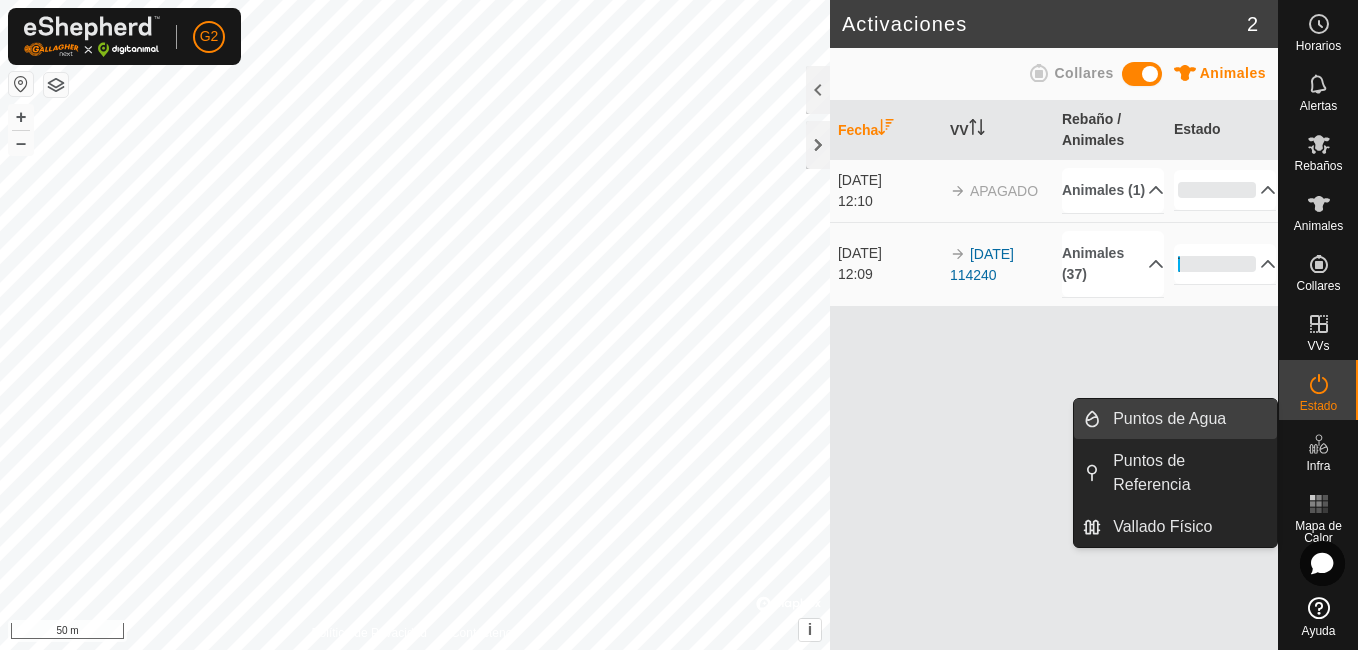 click on "Puntos de Agua" at bounding box center [1189, 419] 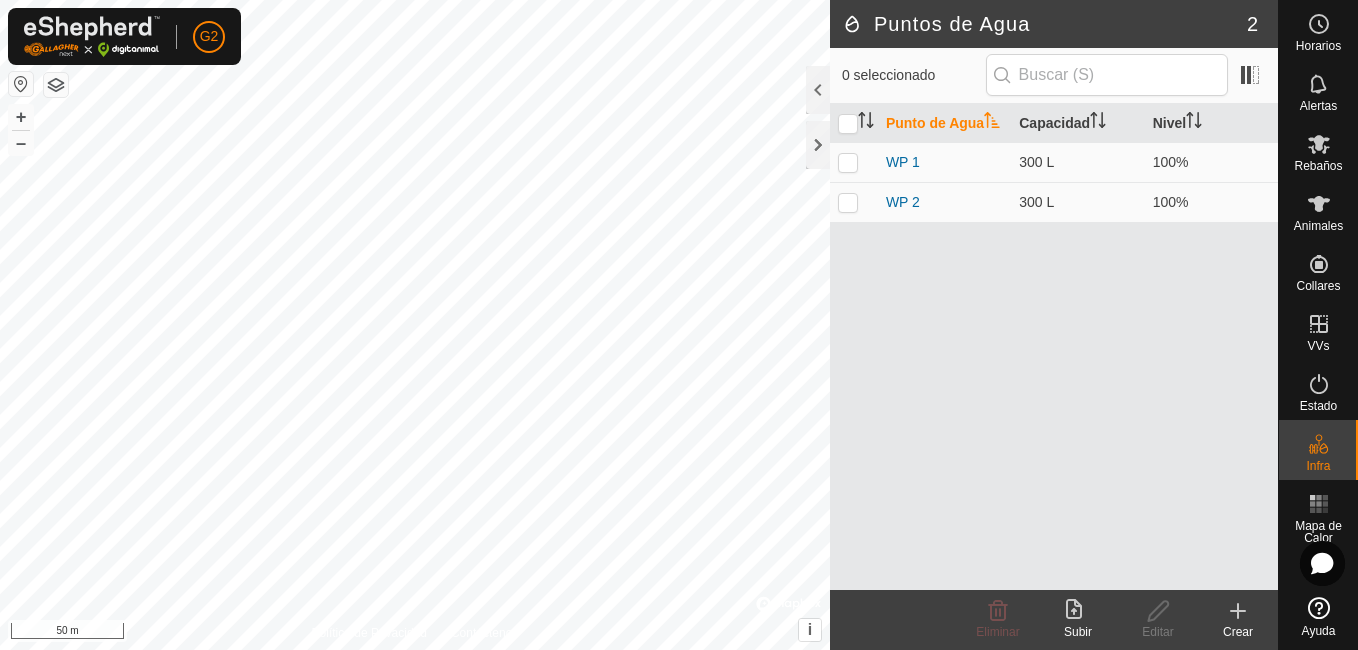 click 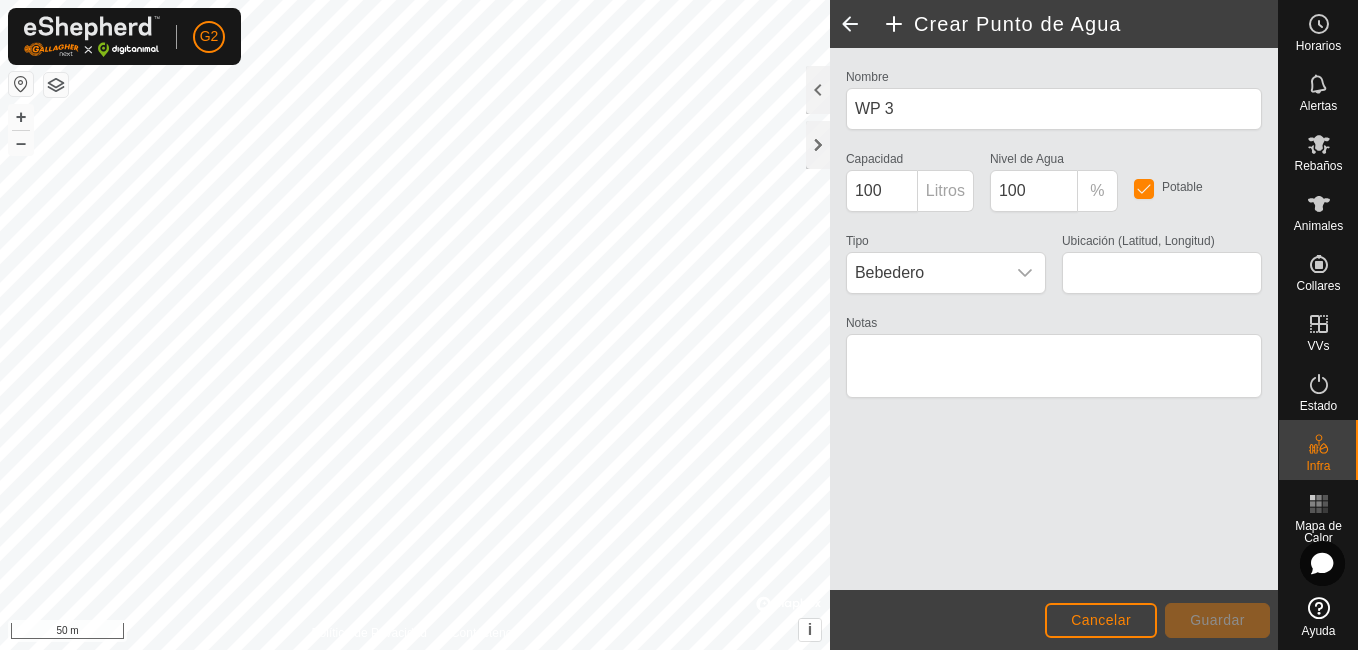 type on "42.312879, -2.798763" 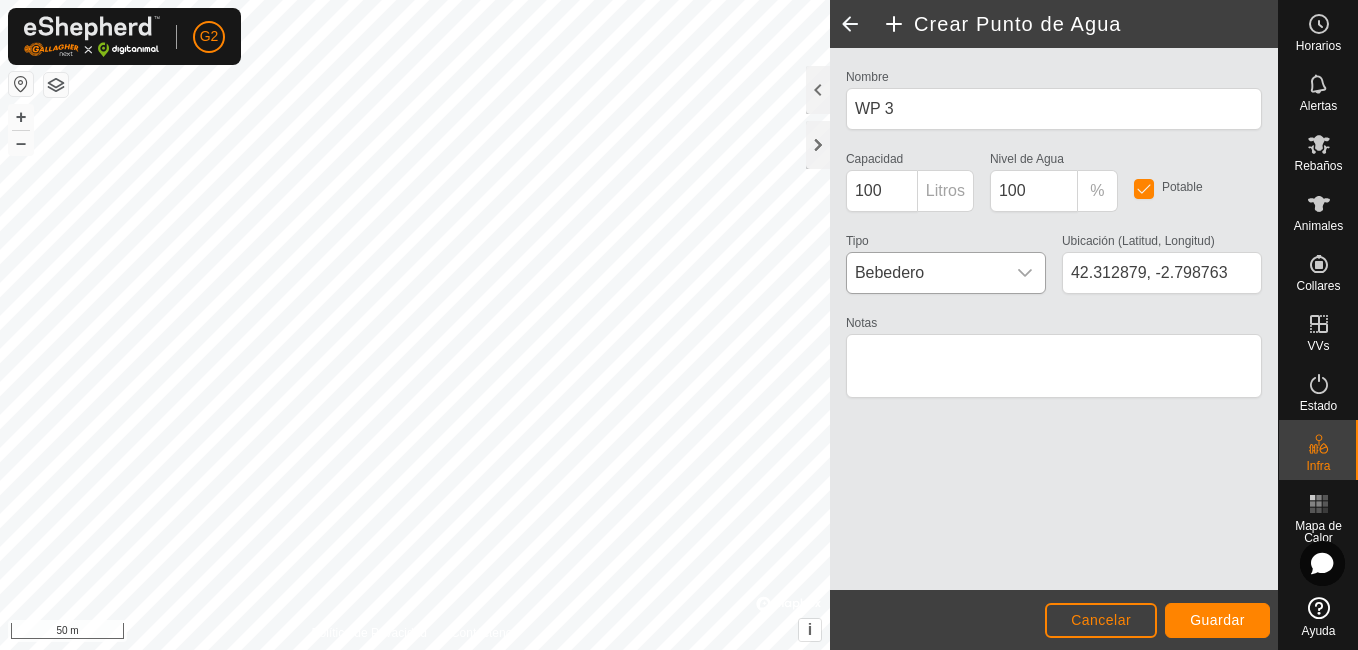 click on "Bebedero" at bounding box center (926, 273) 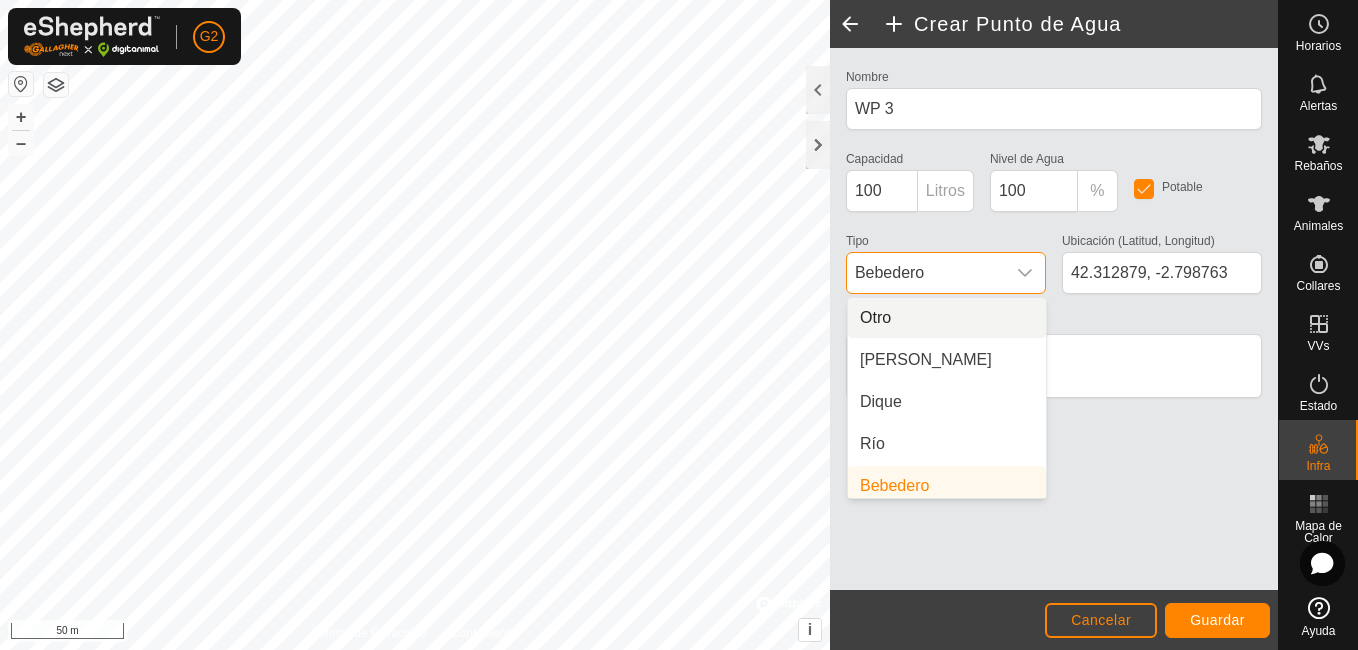 scroll, scrollTop: 8, scrollLeft: 0, axis: vertical 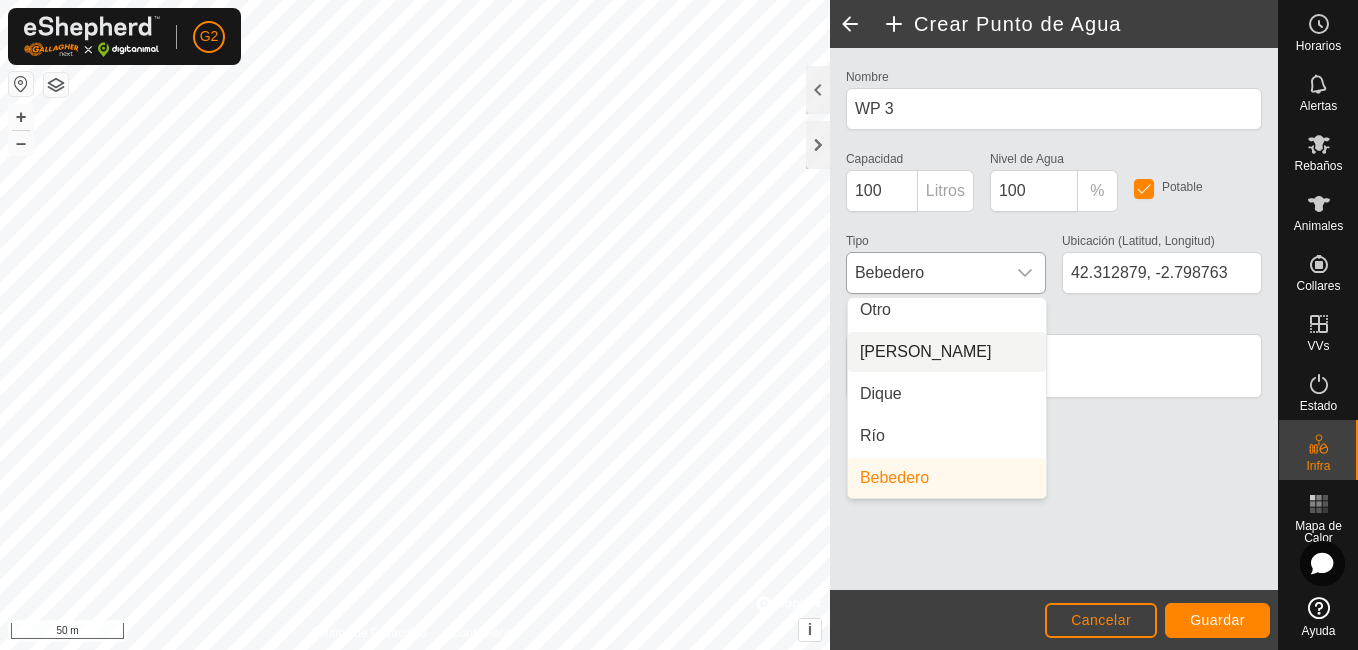 click on "[PERSON_NAME]" at bounding box center (947, 352) 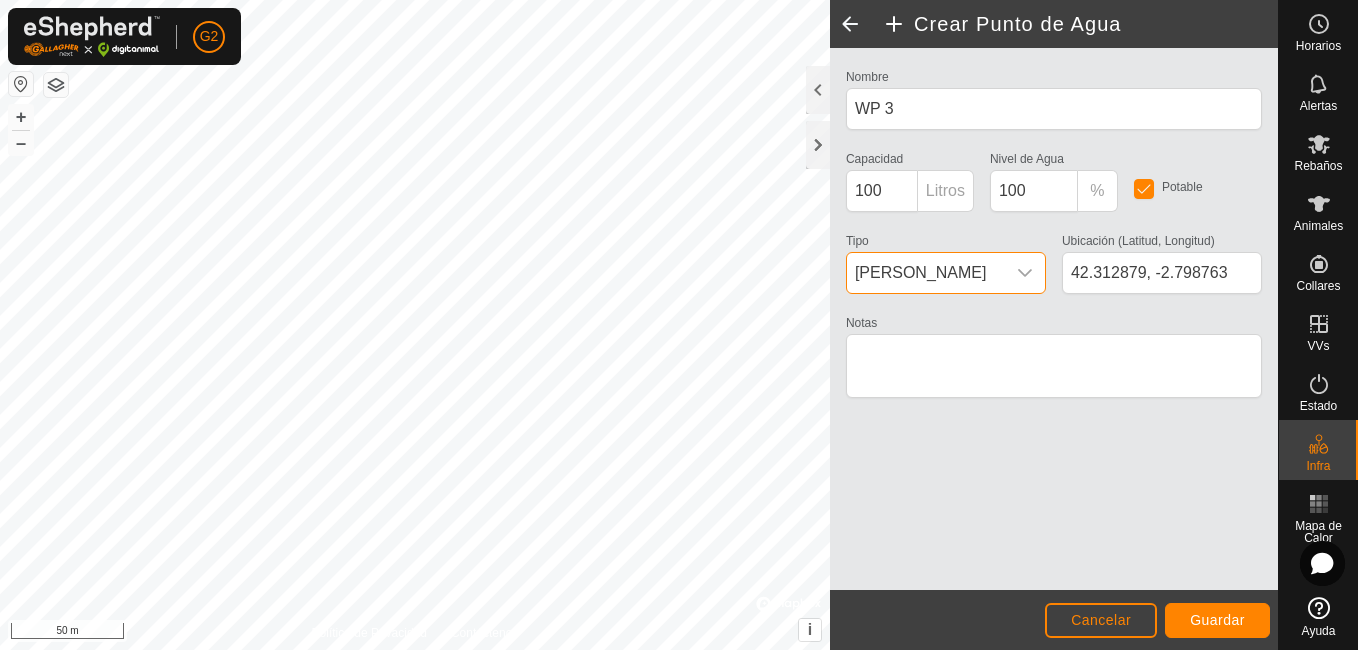click on "[PERSON_NAME]" at bounding box center (926, 273) 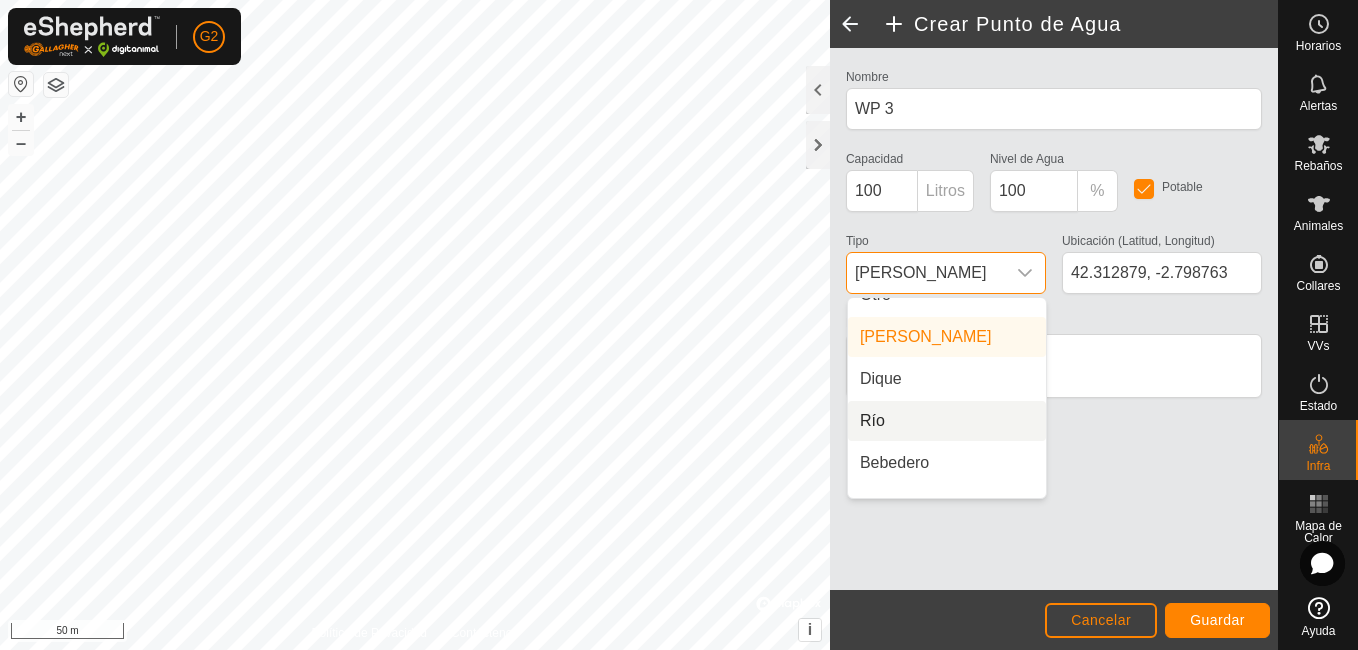 scroll, scrollTop: 0, scrollLeft: 0, axis: both 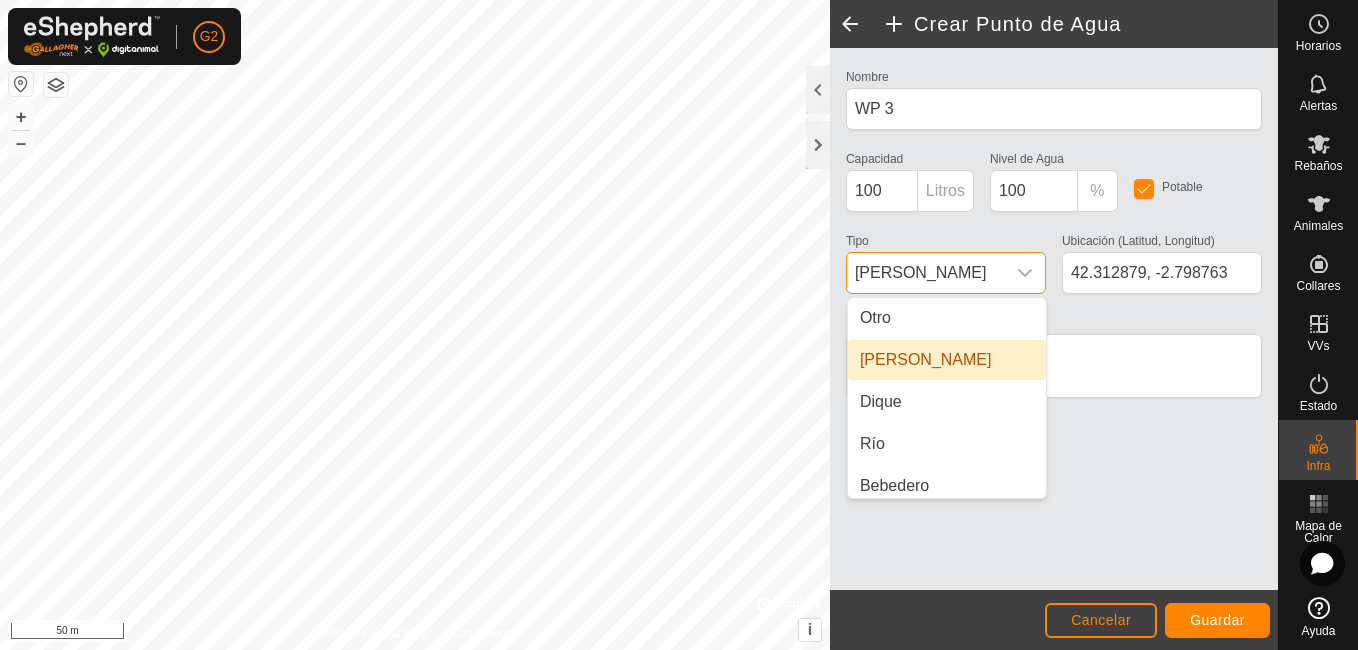 click on "[PERSON_NAME]" at bounding box center (947, 360) 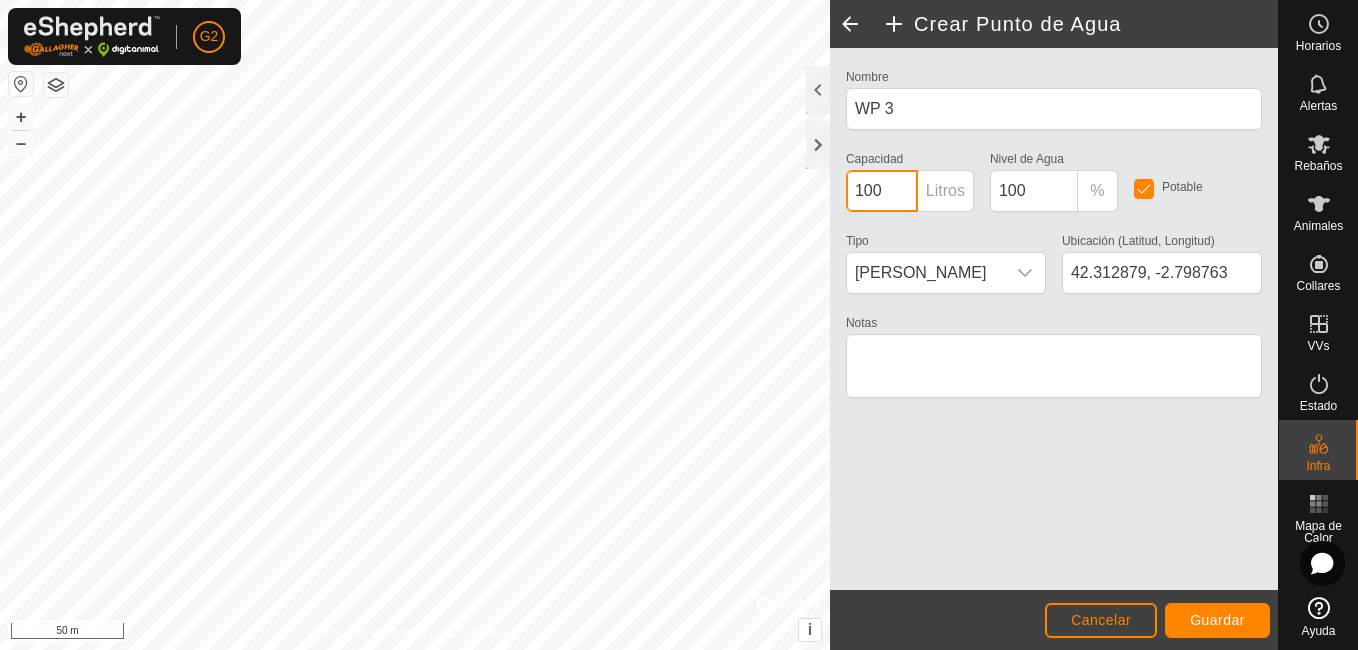 click on "100" at bounding box center (882, 191) 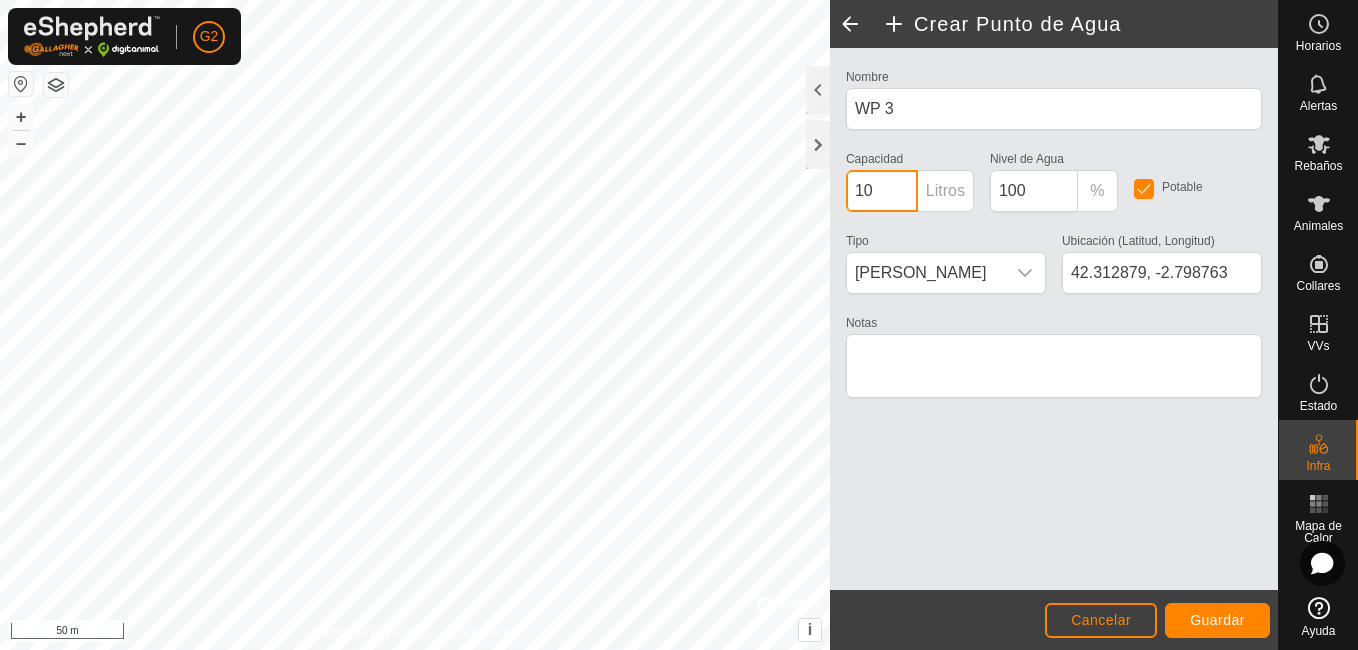 type on "1" 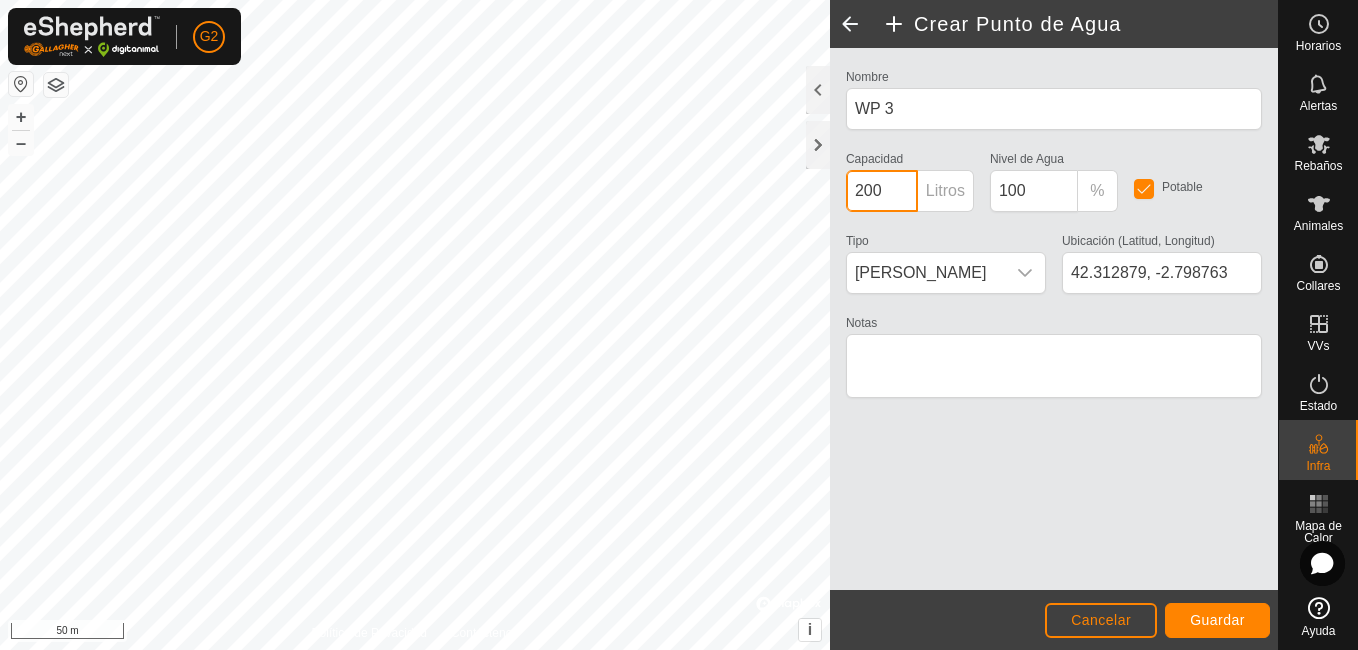 type on "200" 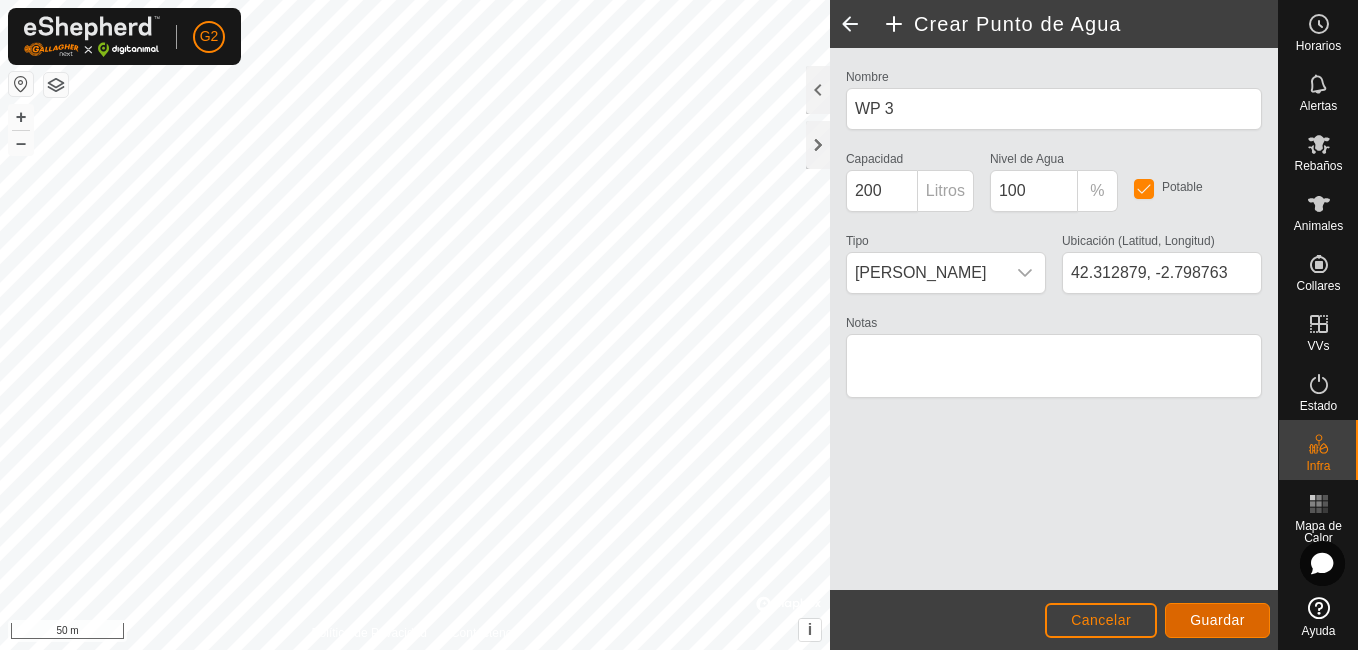 click on "Guardar" 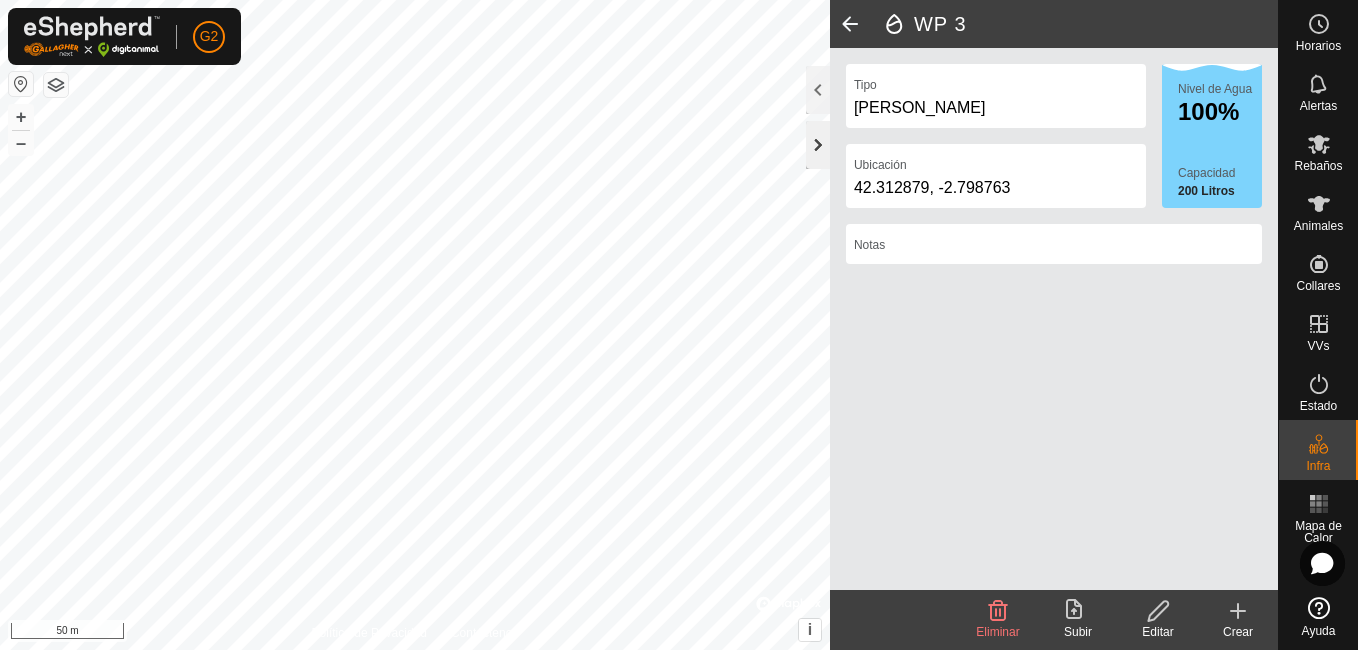 click 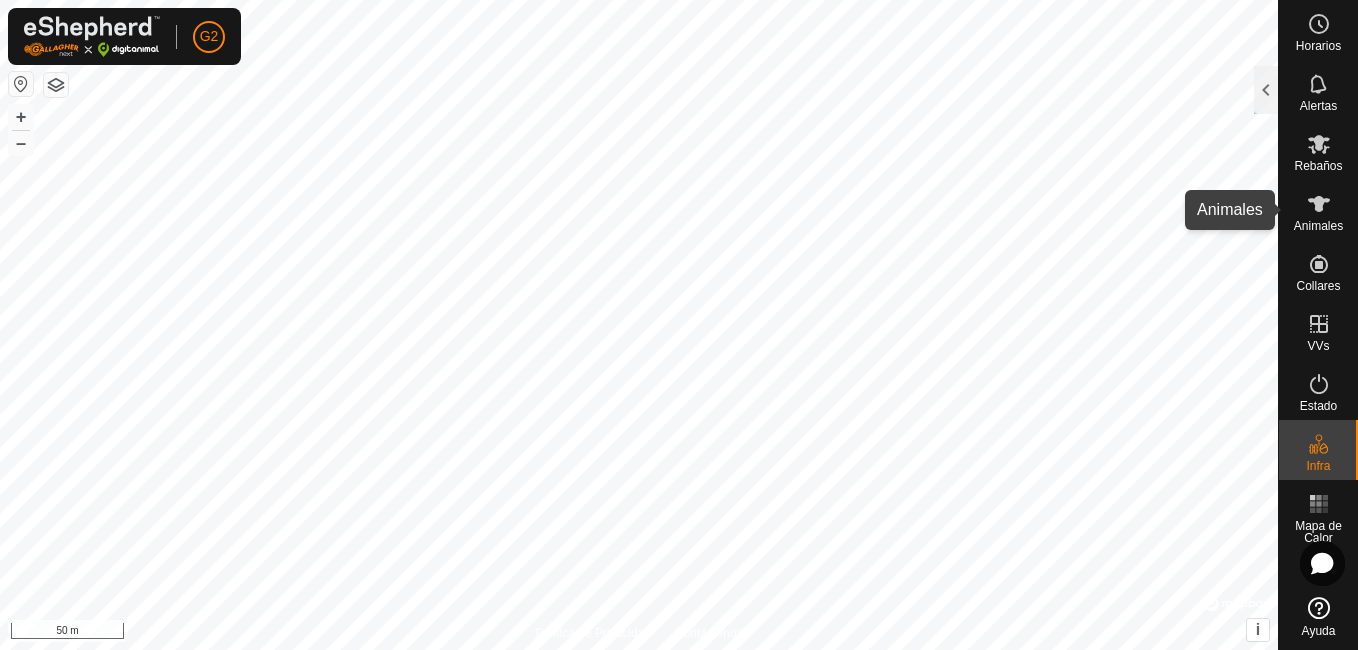 click 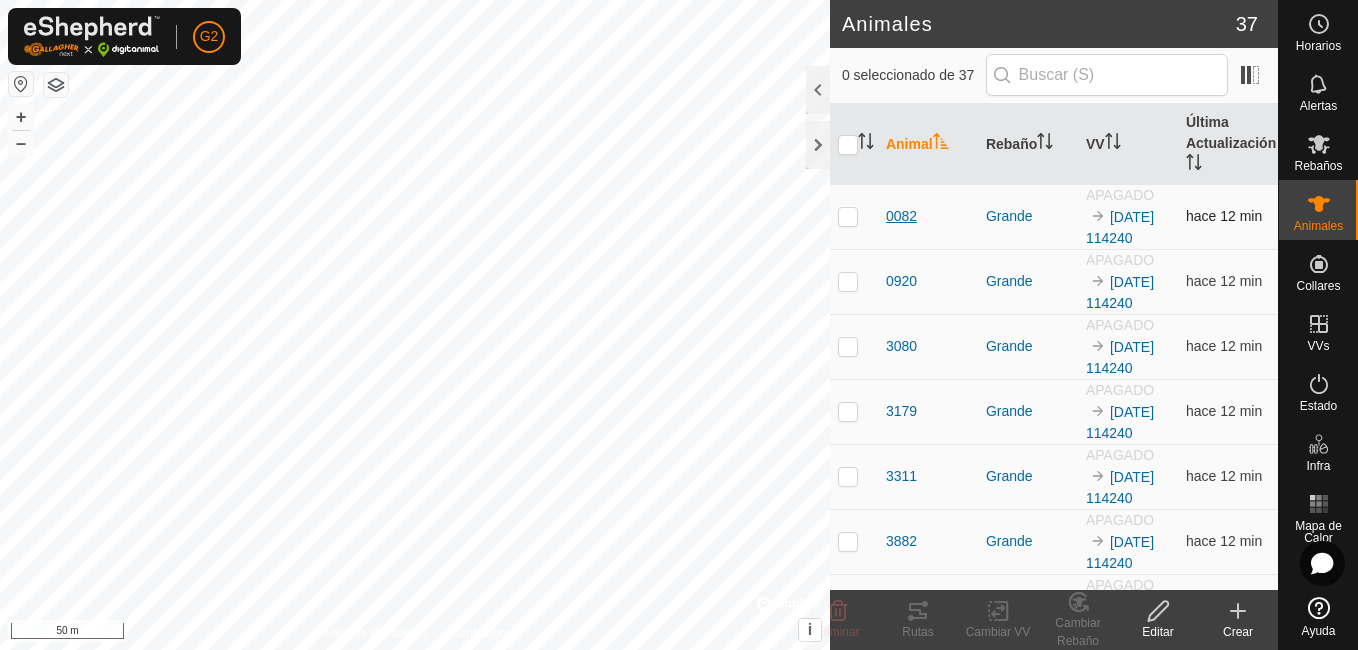 click on "0082" at bounding box center [901, 216] 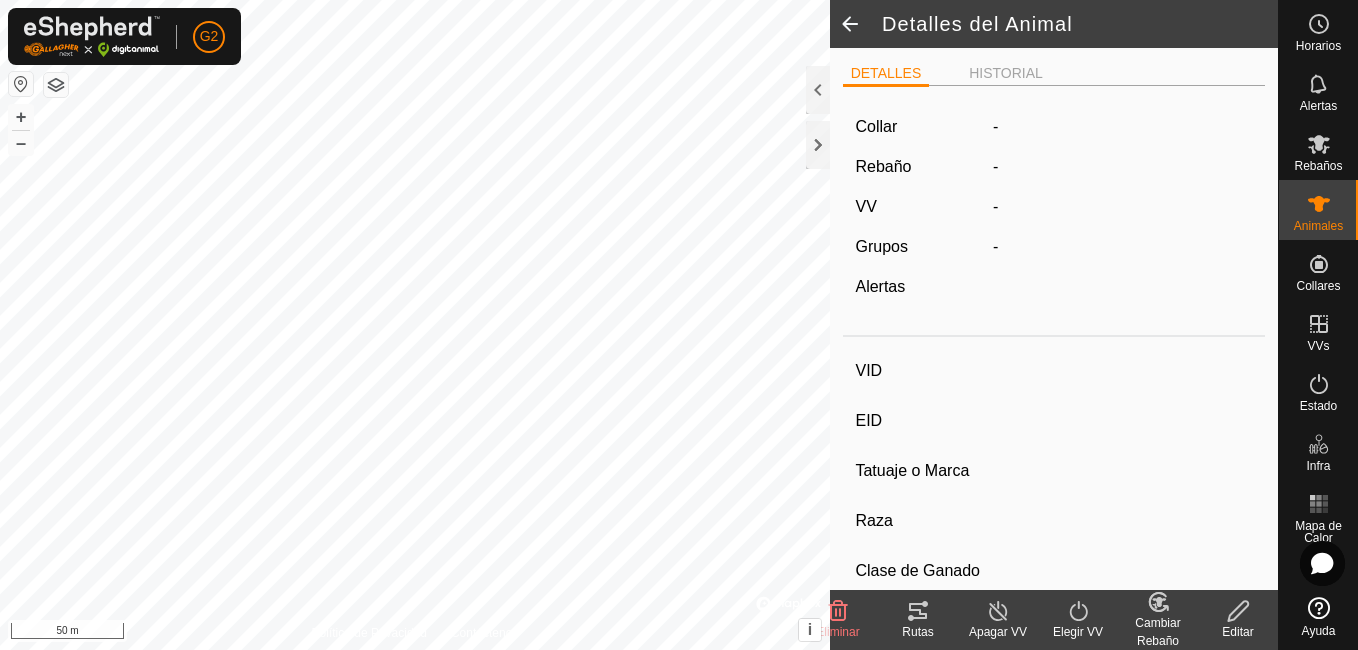 type on "0082" 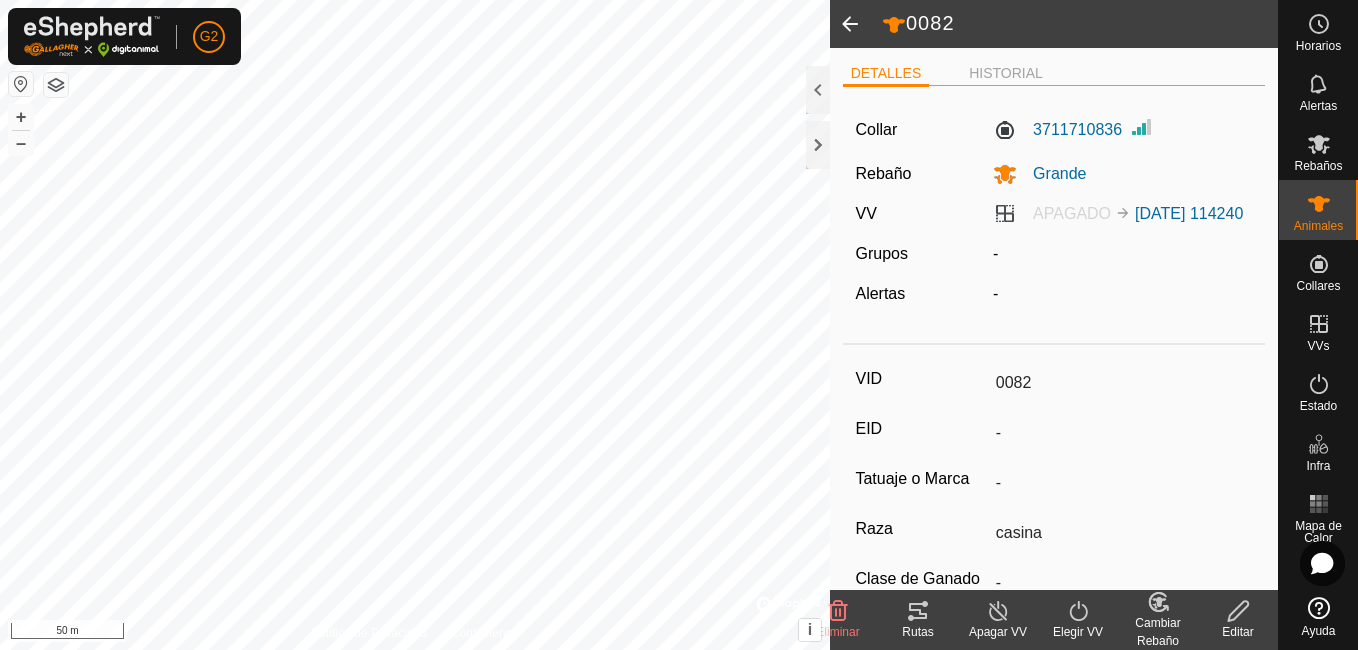 click on "Editar" 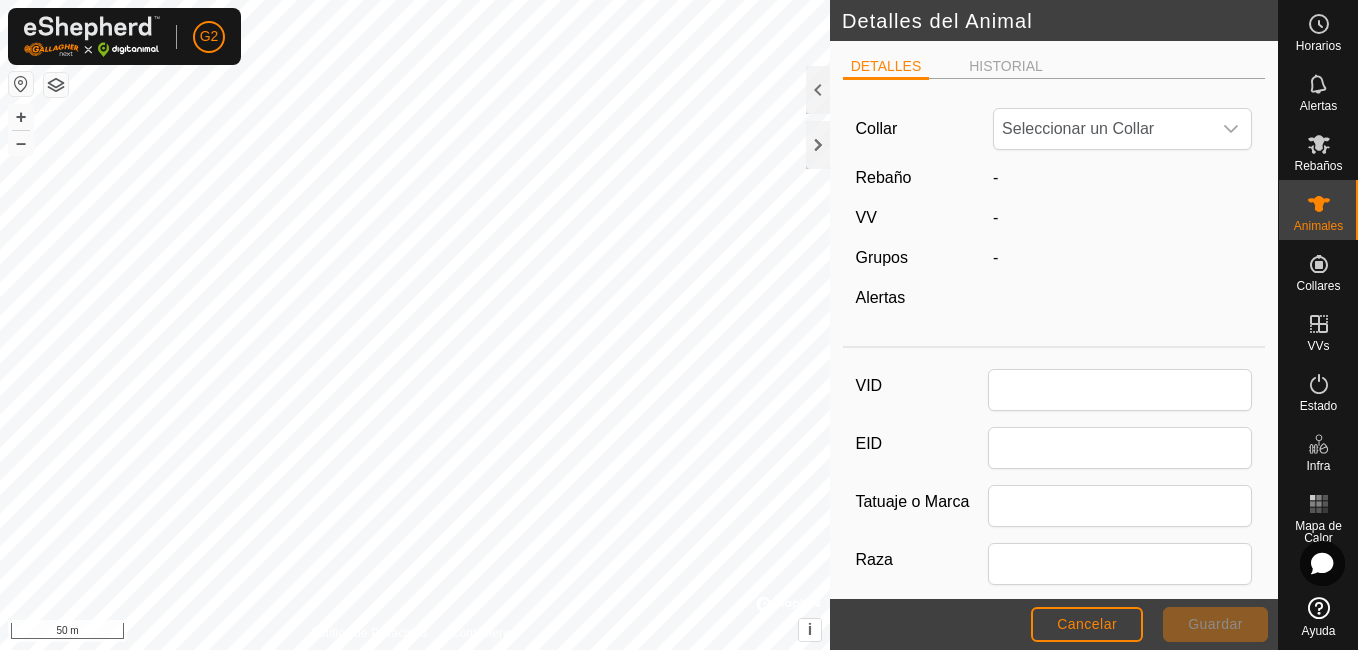 type on "0082" 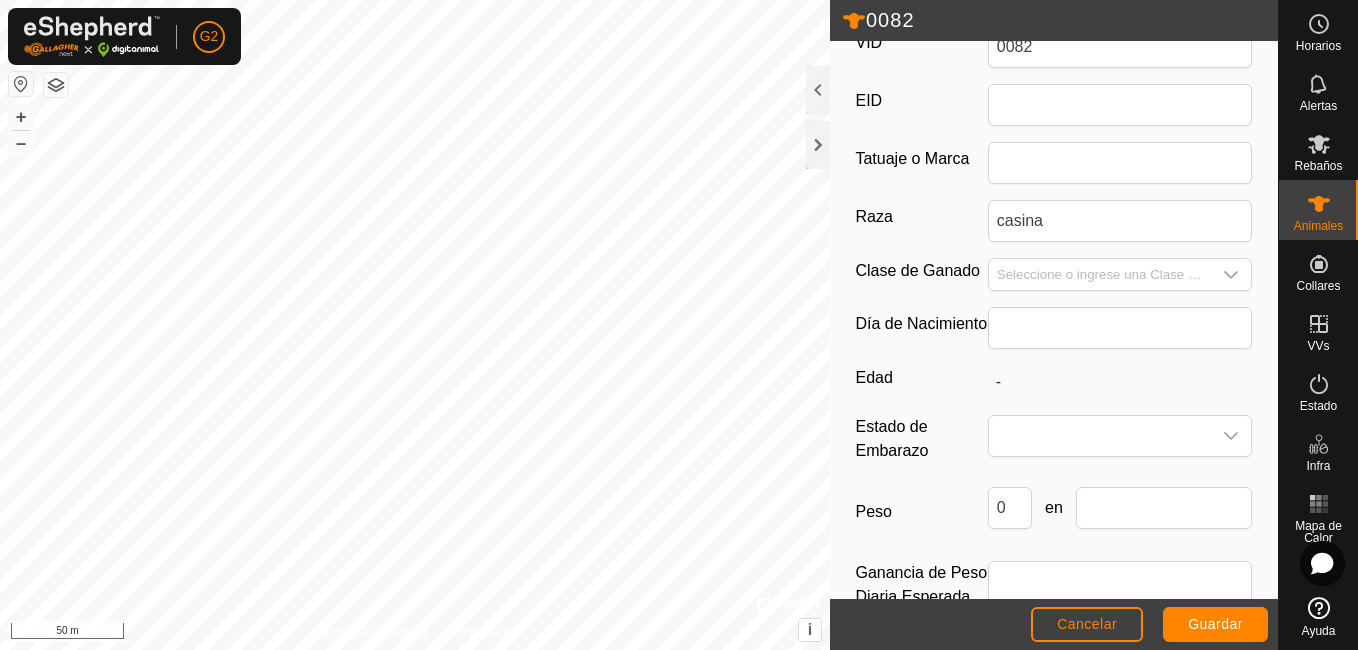 scroll, scrollTop: 366, scrollLeft: 0, axis: vertical 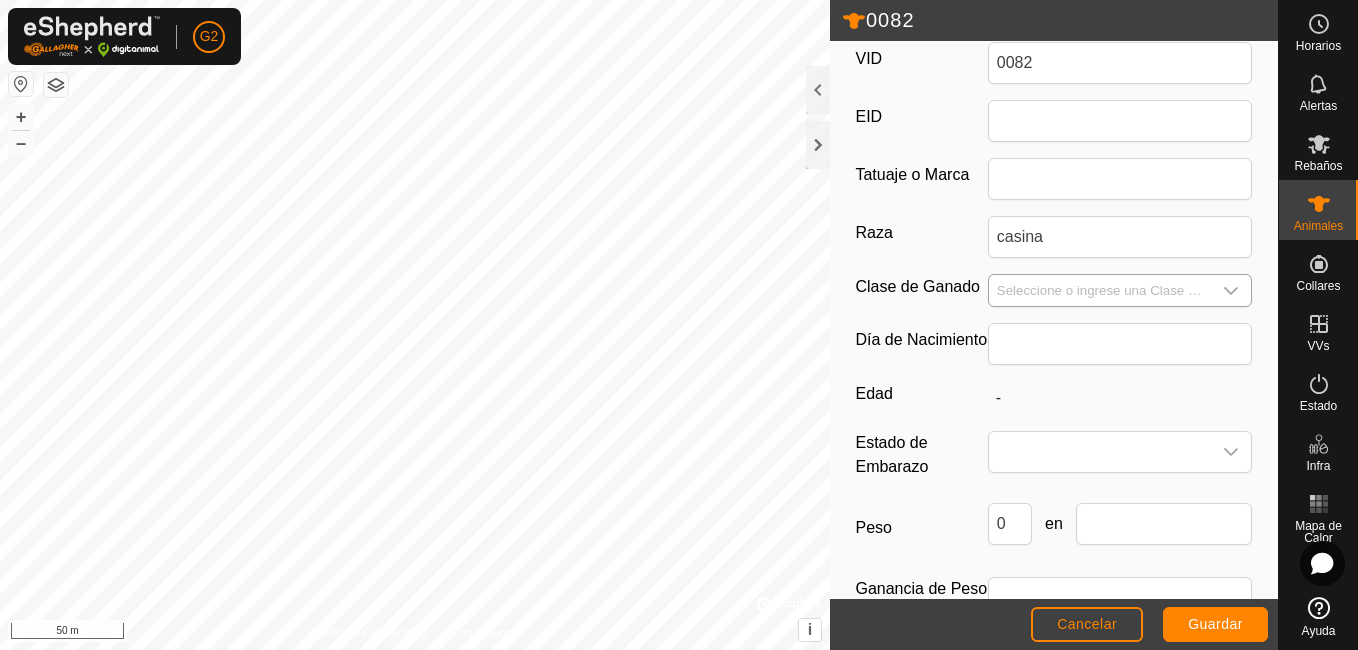 click at bounding box center (1231, 290) 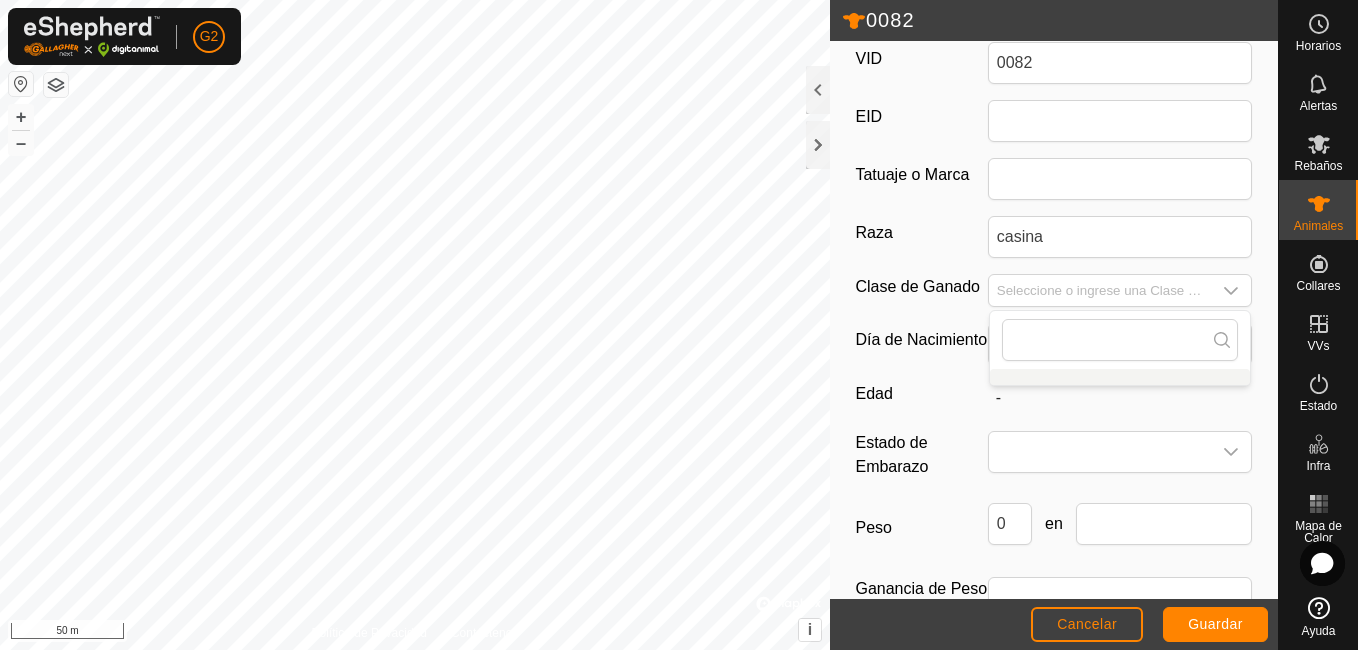 click on "DETALLES   HISTORIAL  Collar 3711710836 Rebaño Grande VV APAGADO [DATE] 114240 Grupos  -  Alertas  -  VID 0082 EID Tatuaje o [PERSON_NAME] [PERSON_NAME] de Ganado Día de Nacimiento Edad - Estado de Embarazo   Peso 0 en Ganancia de Peso Diaria Esperada" 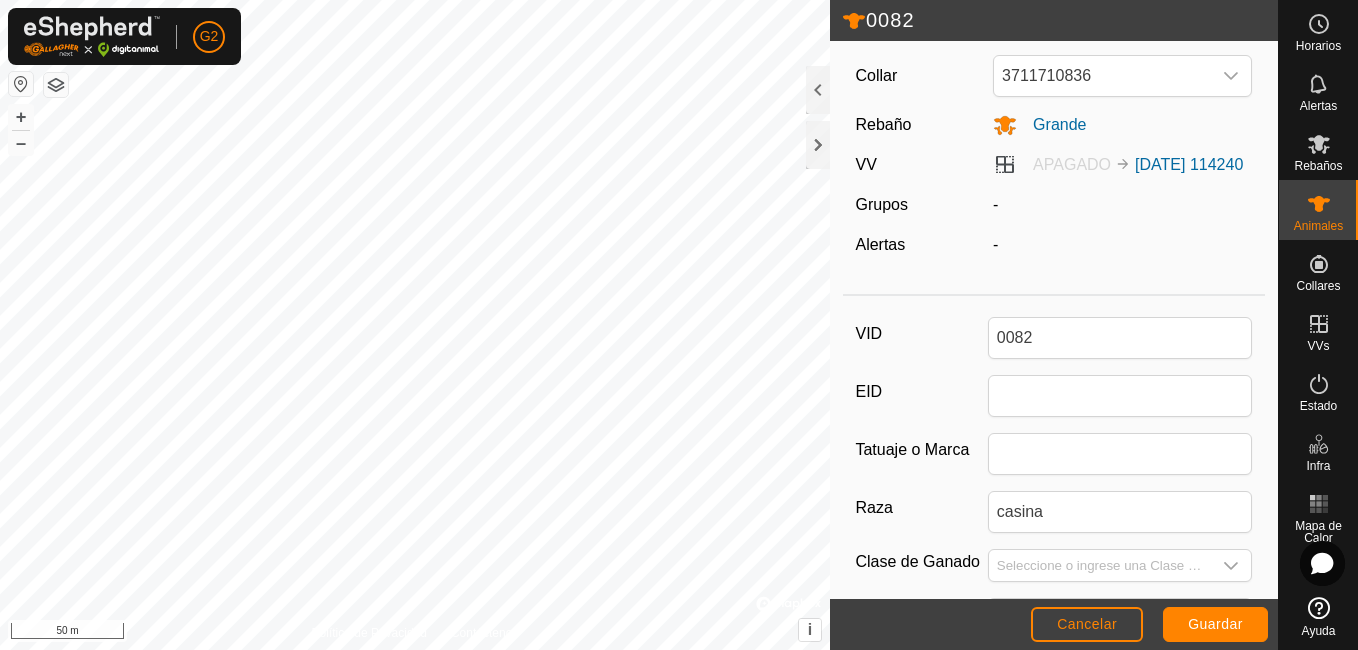 scroll, scrollTop: 0, scrollLeft: 0, axis: both 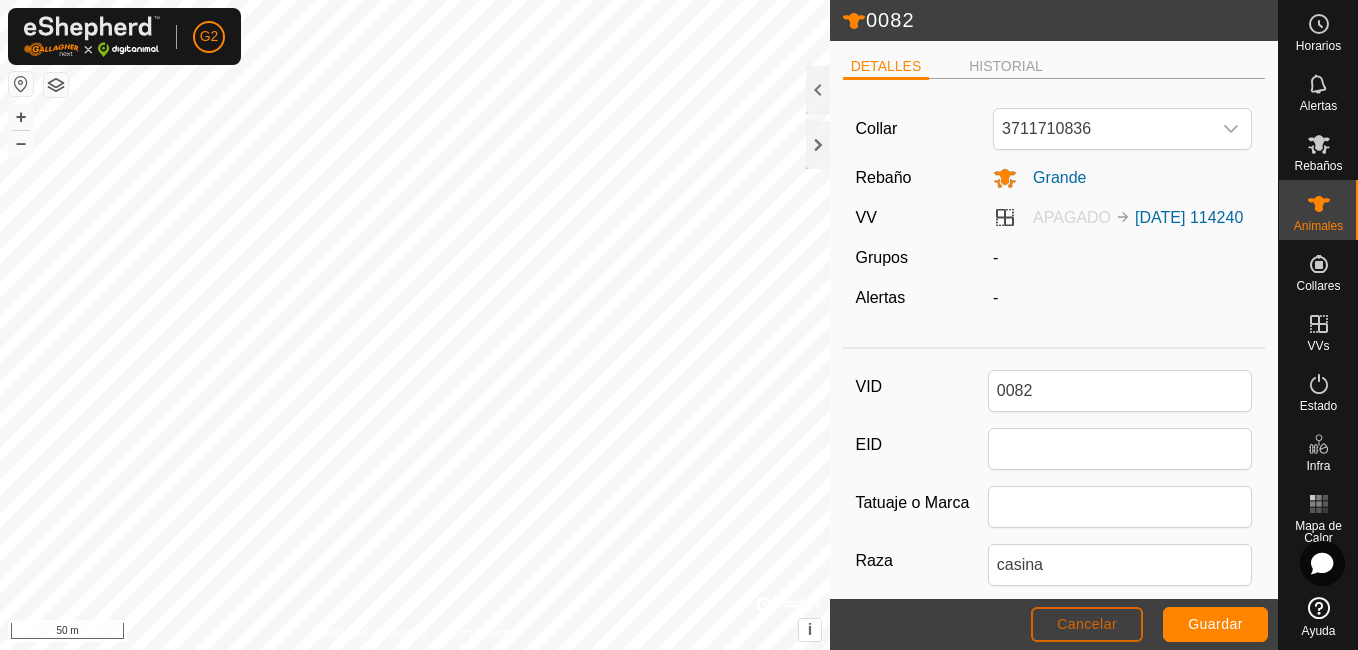 click on "Cancelar" 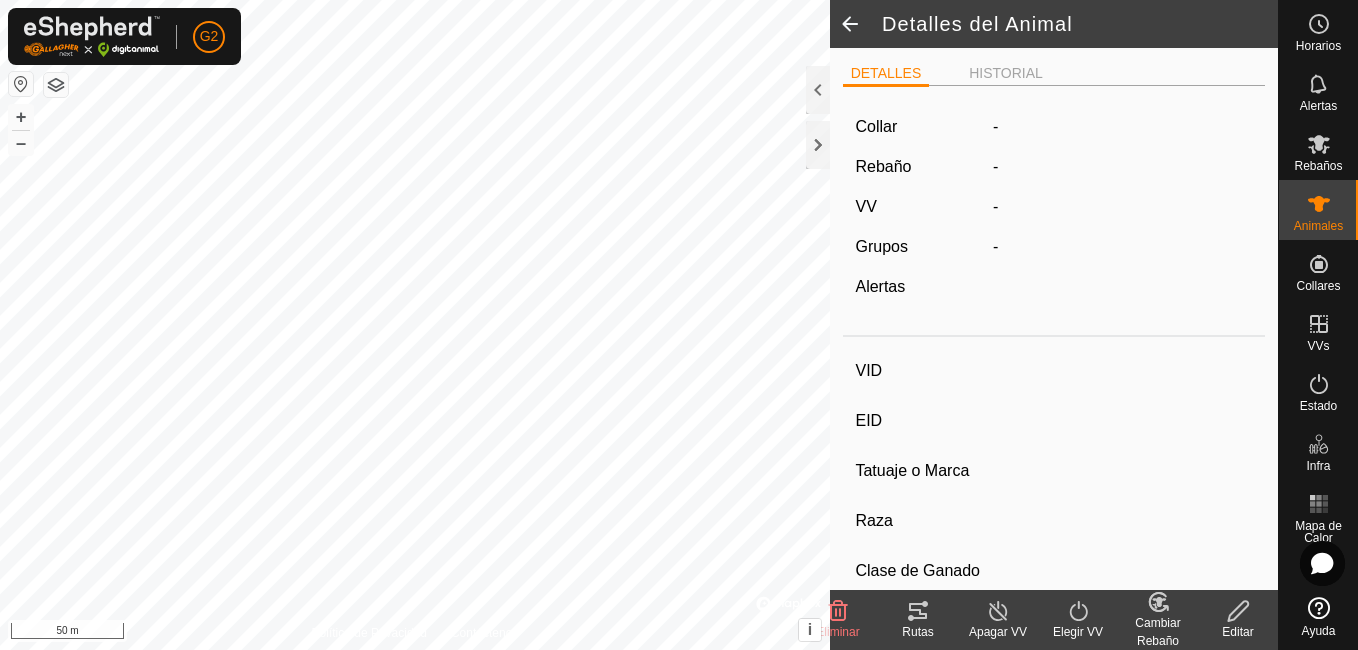 type on "0082" 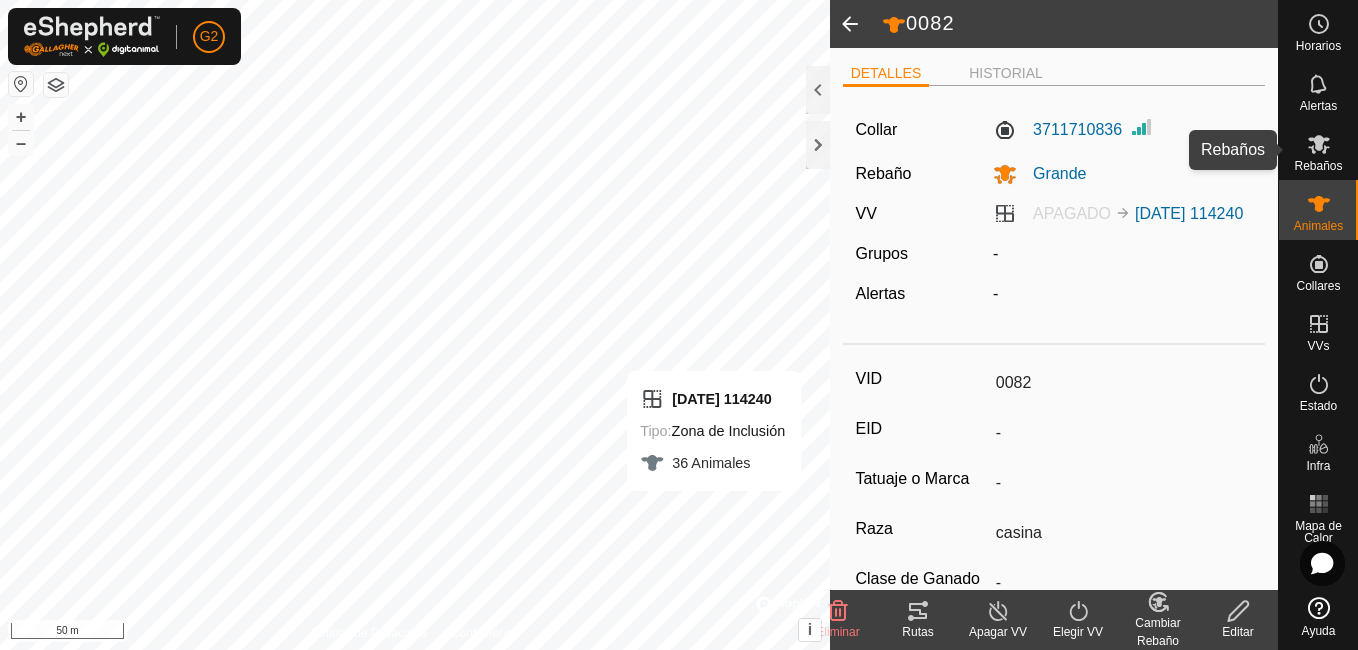 click 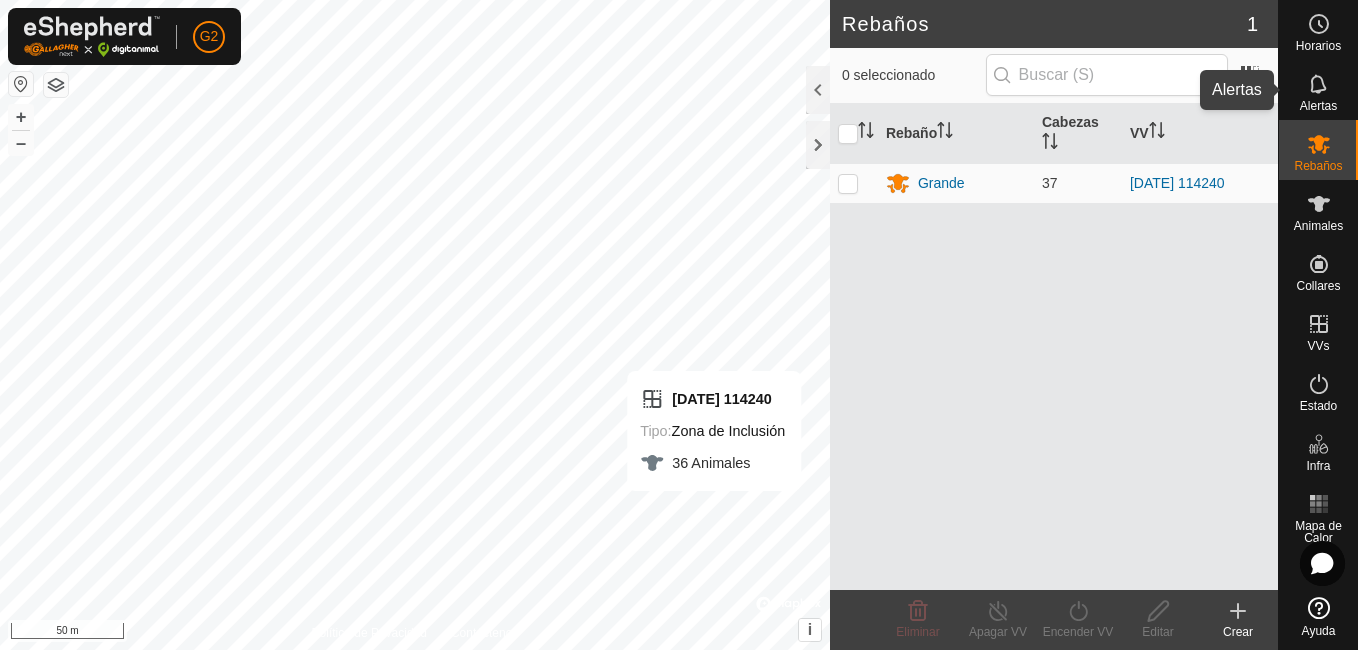 click 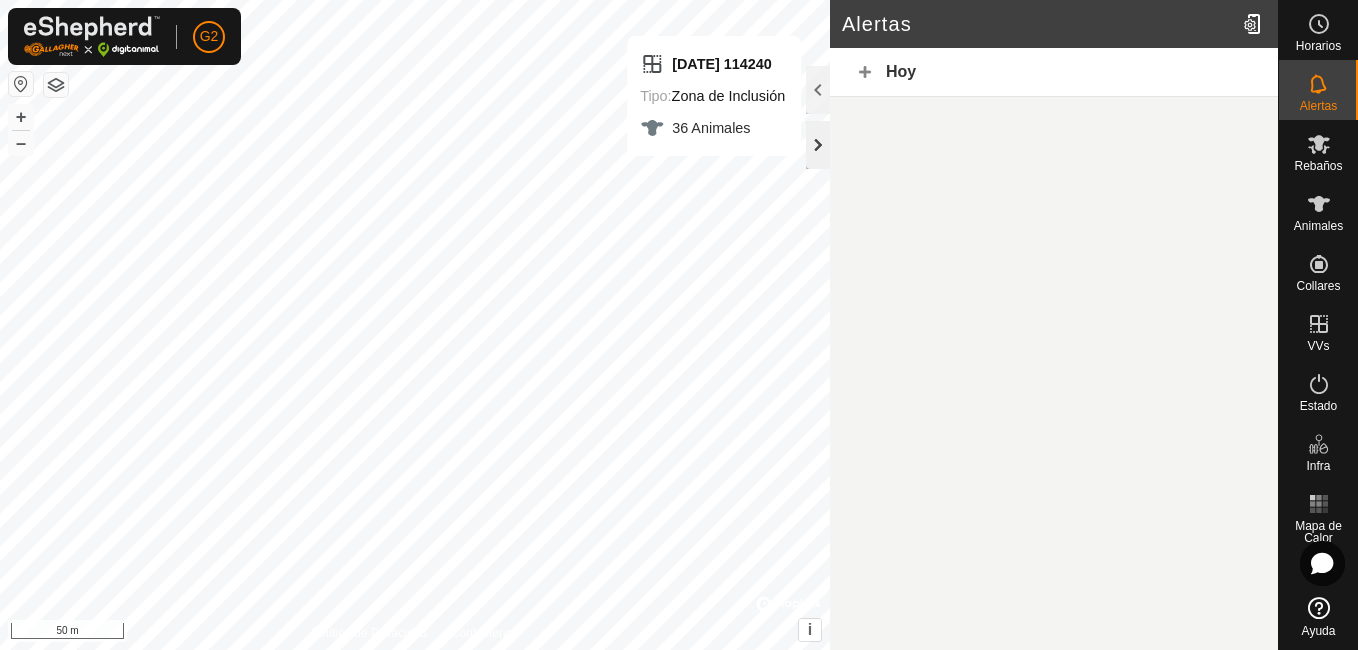 click 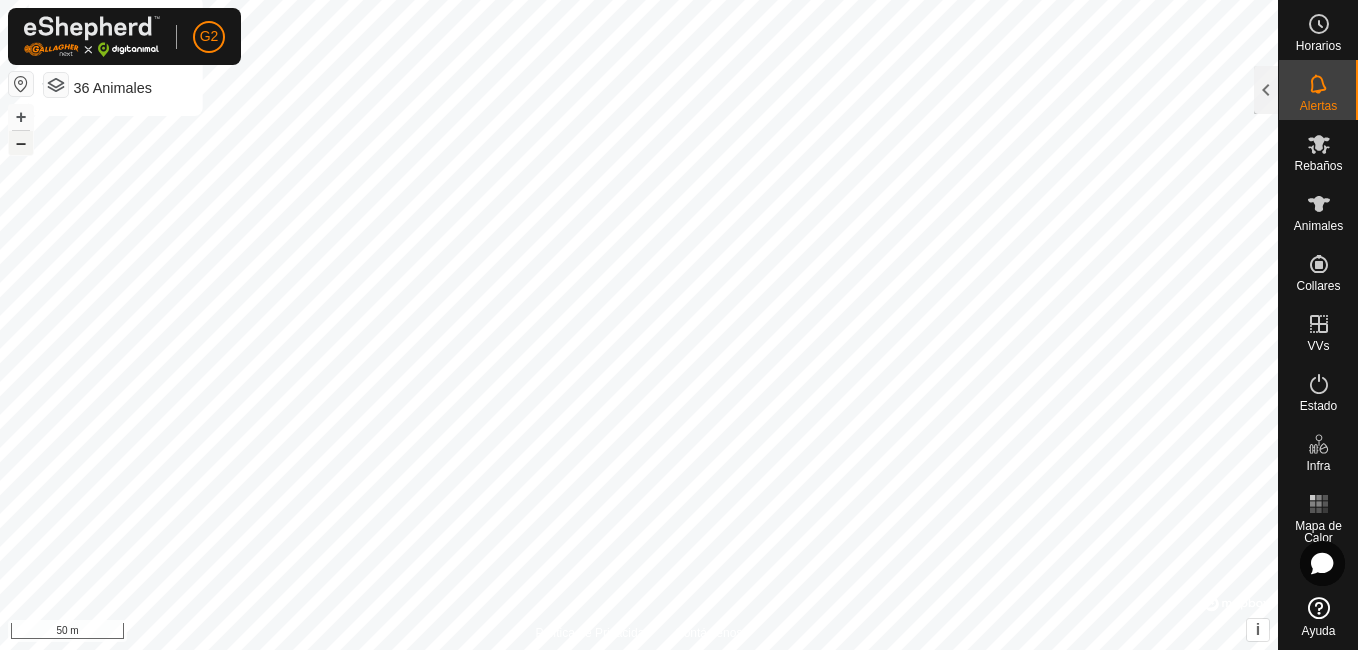 click on "–" at bounding box center [21, 143] 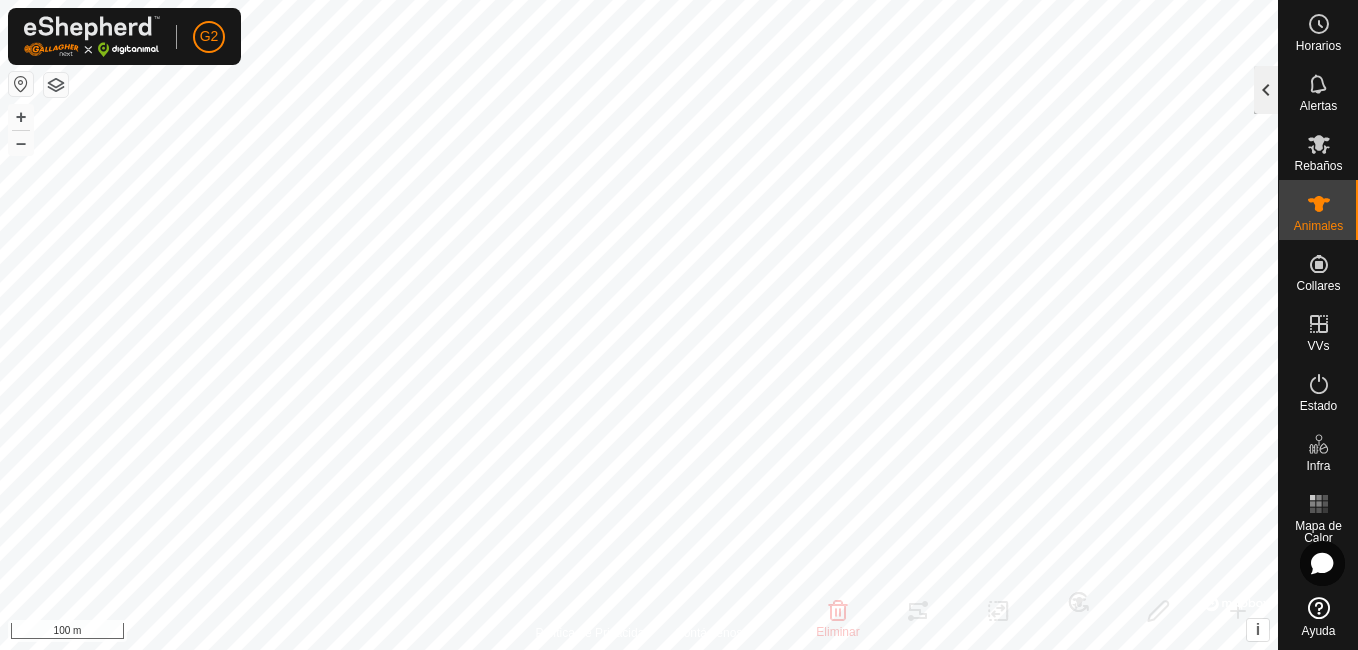 click 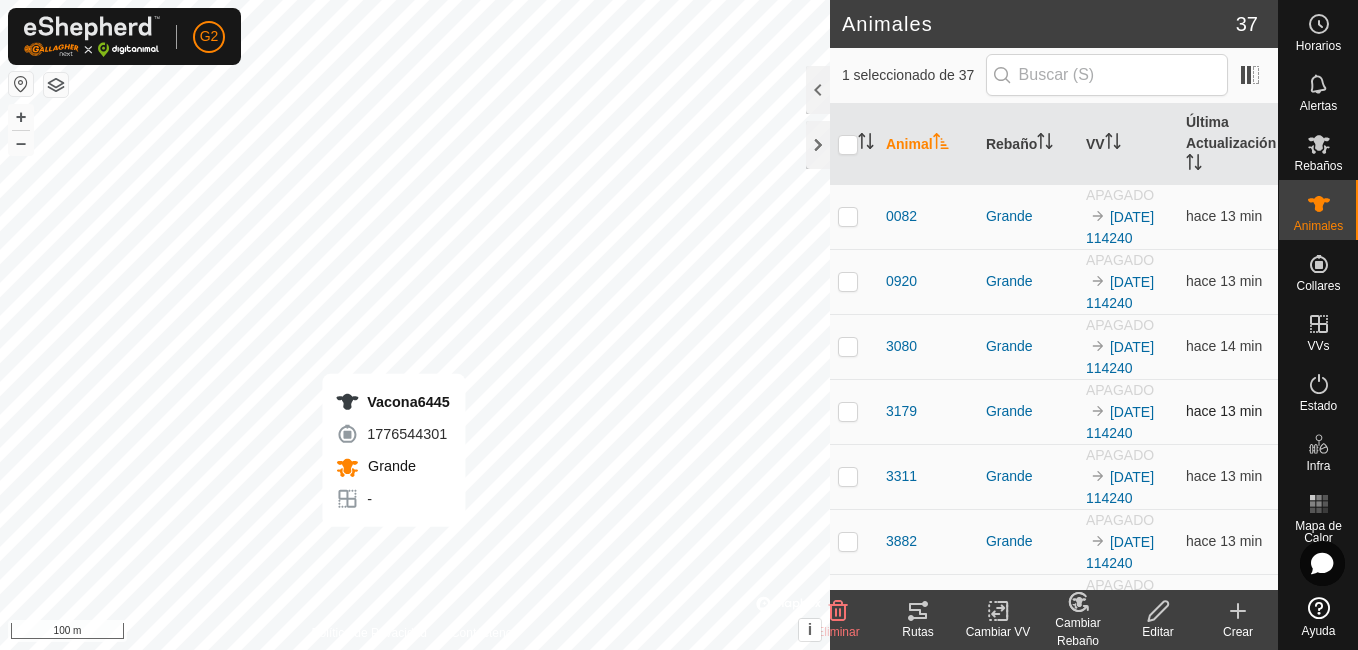 checkbox on "false" 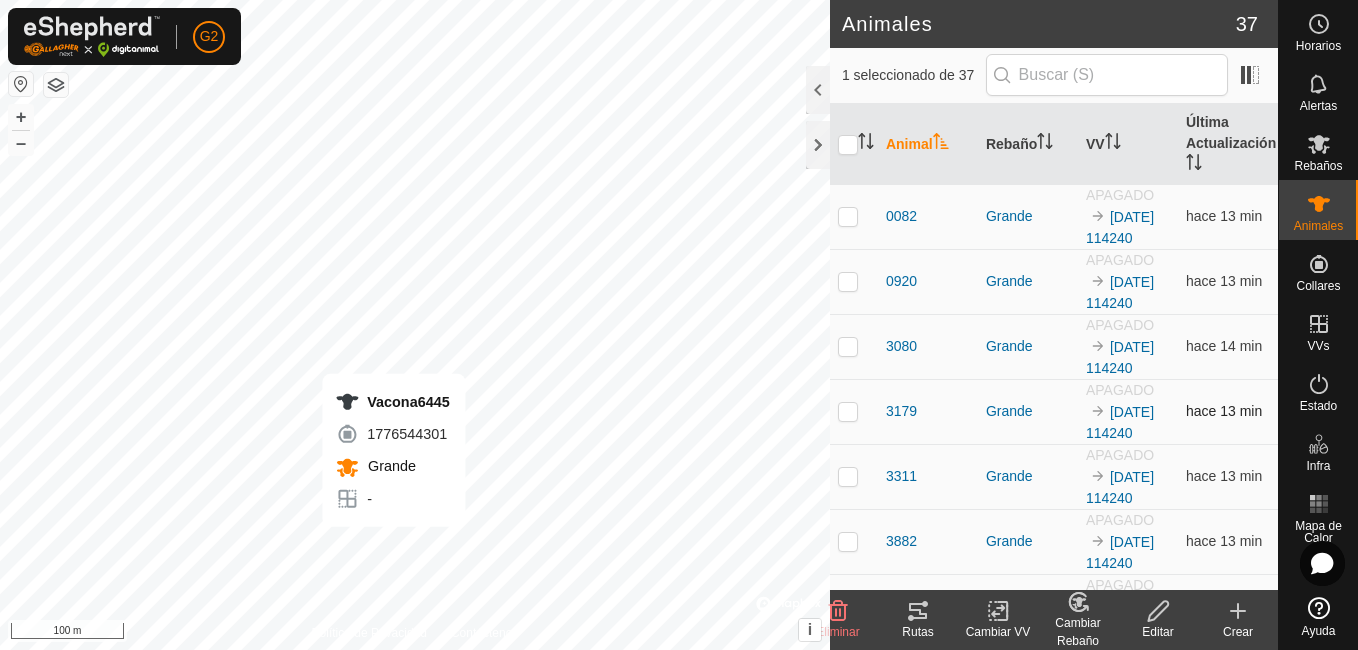 checkbox on "true" 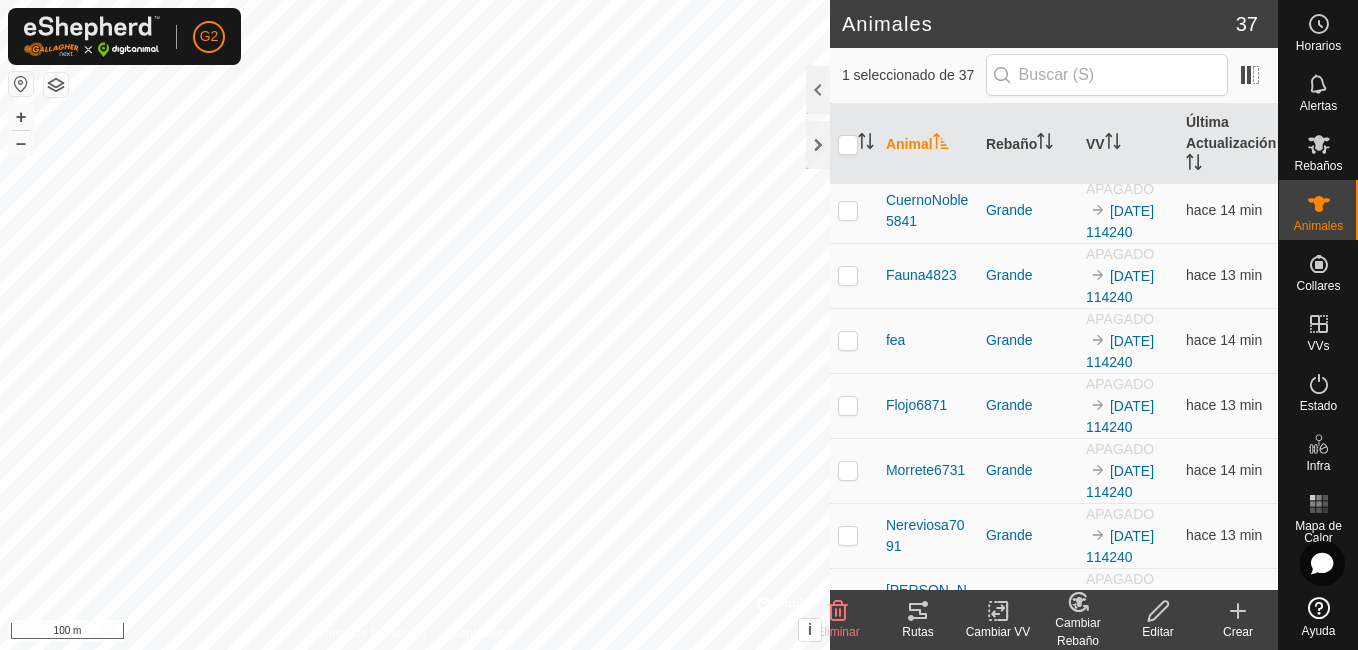 scroll, scrollTop: 1975, scrollLeft: 0, axis: vertical 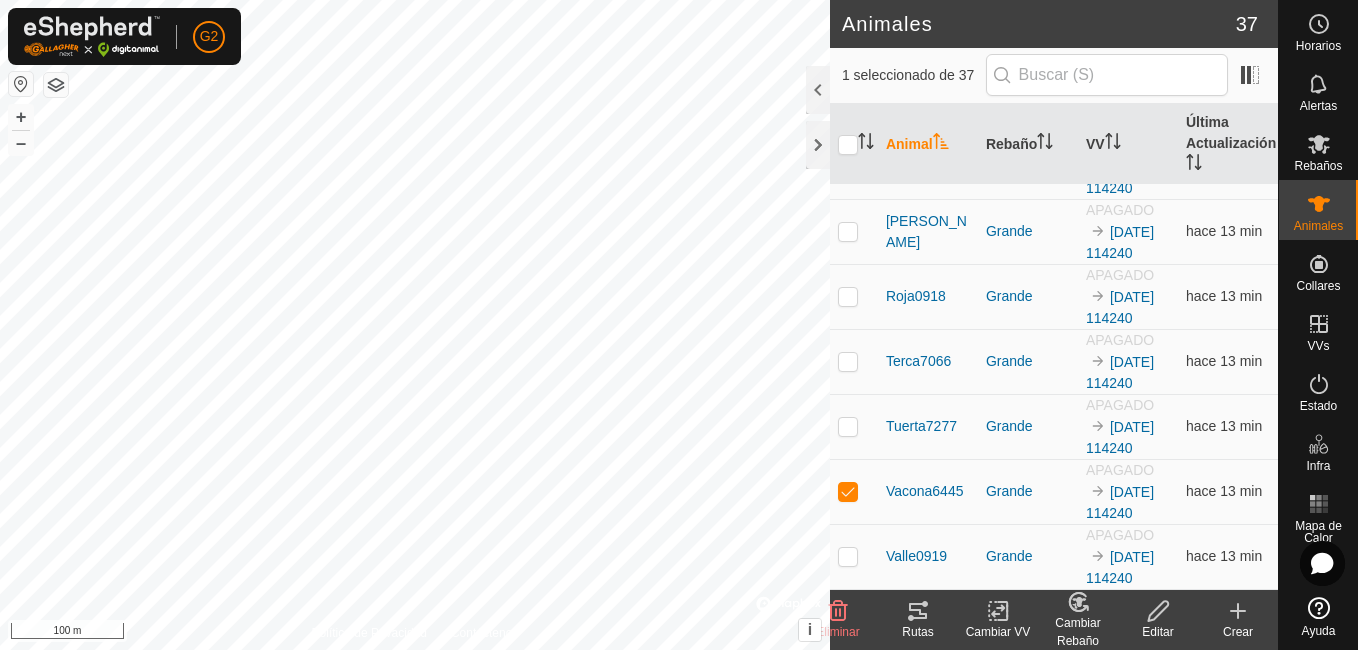 click 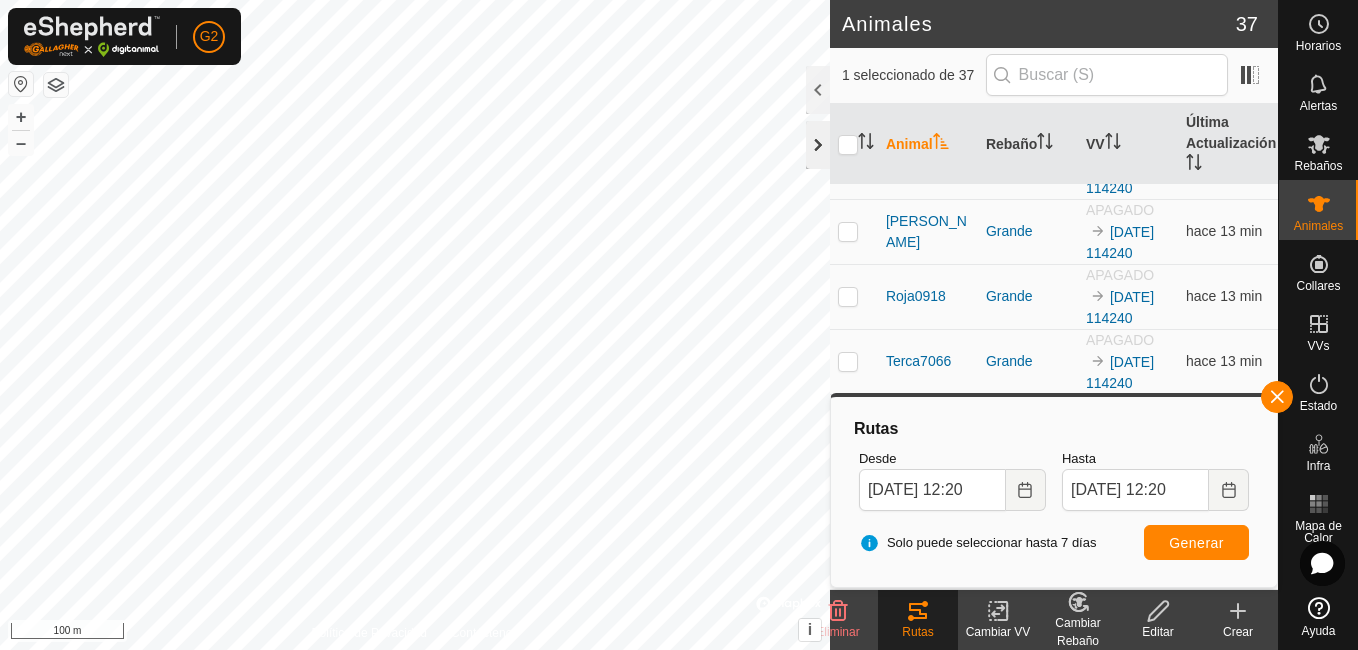 click 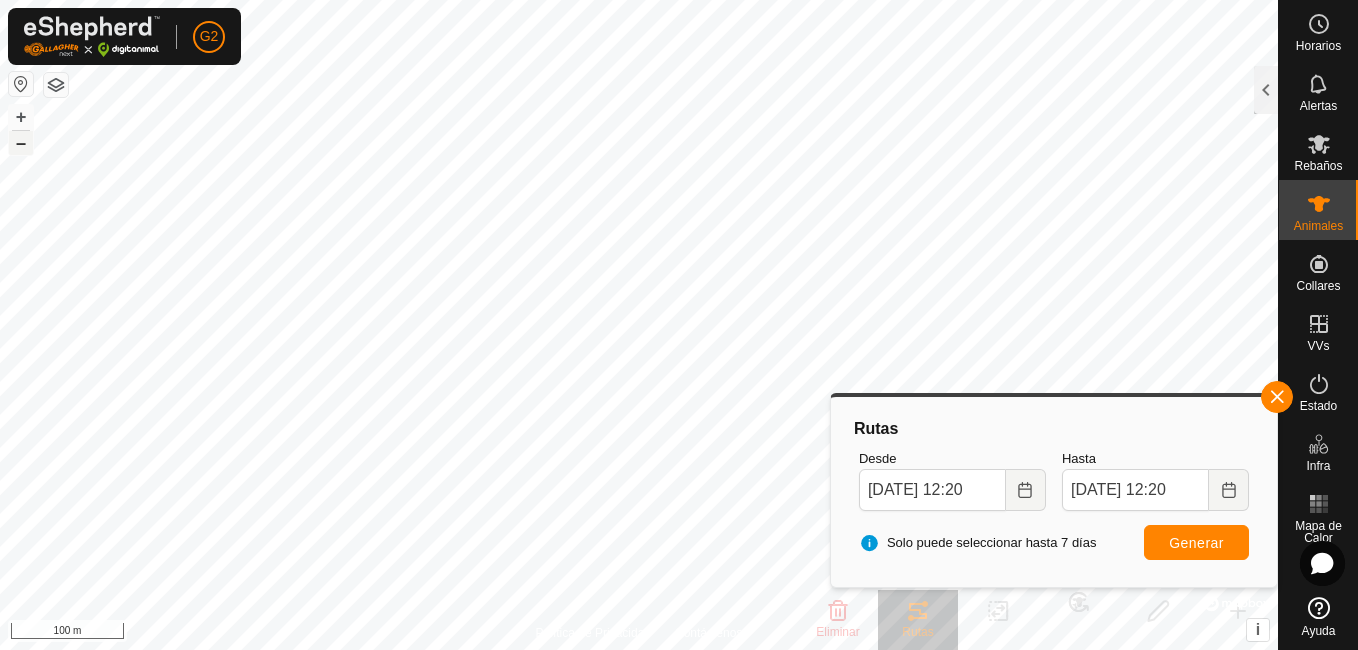 click on "–" at bounding box center [21, 143] 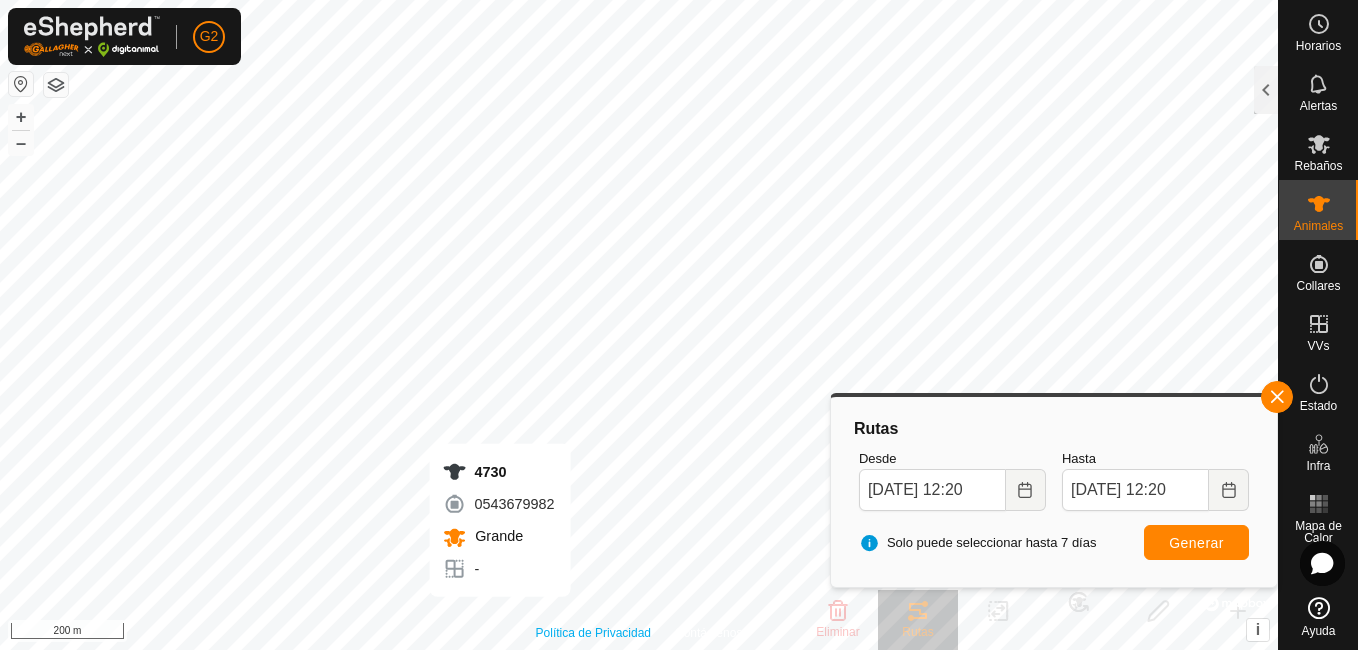 checkbox on "true" 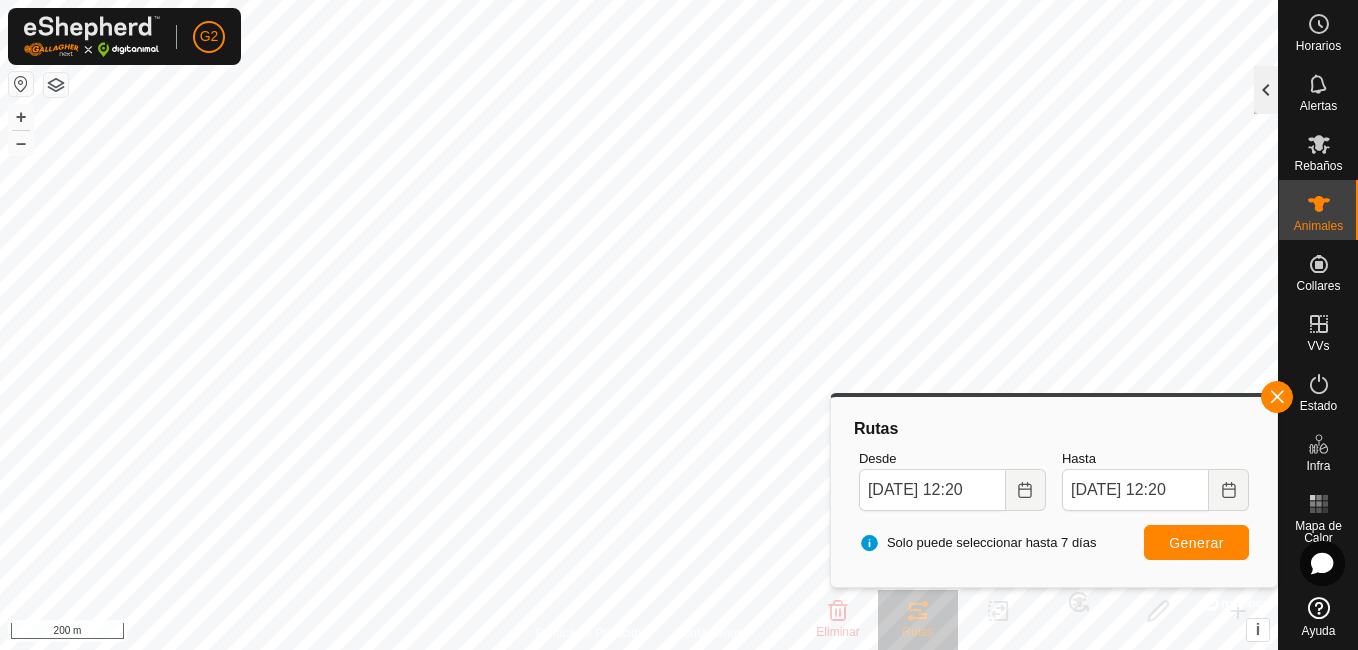 click 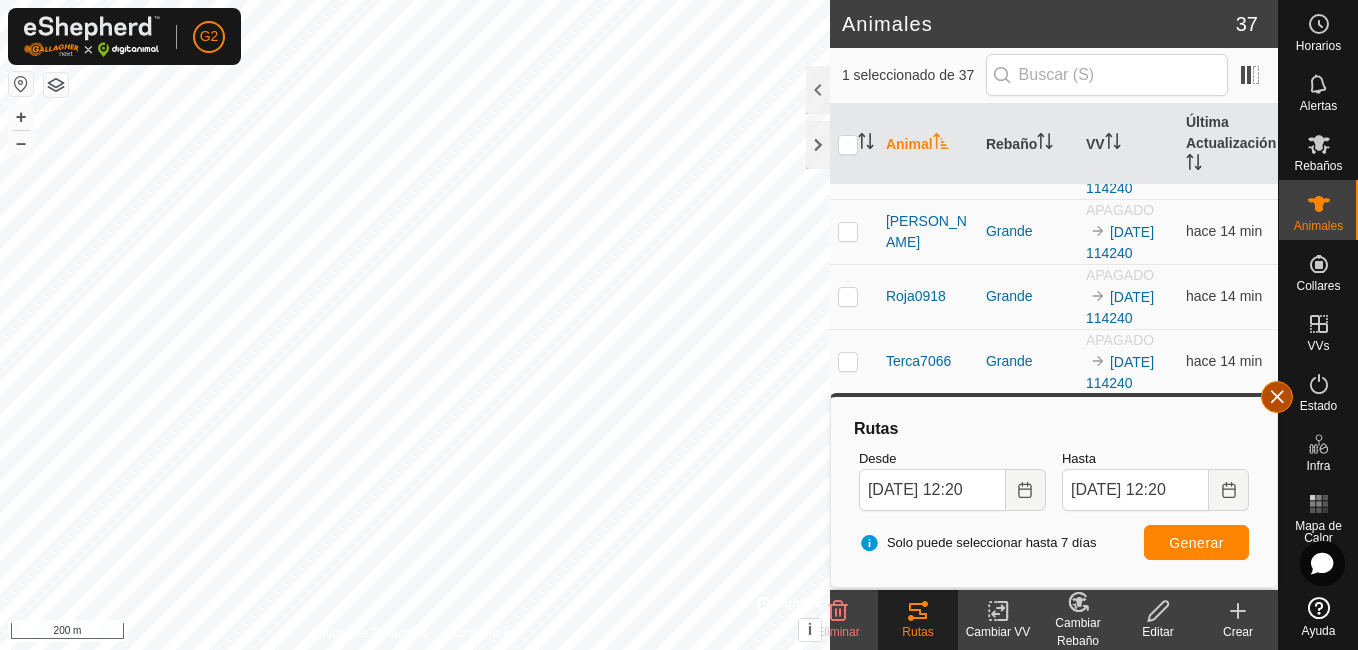 click at bounding box center (1277, 397) 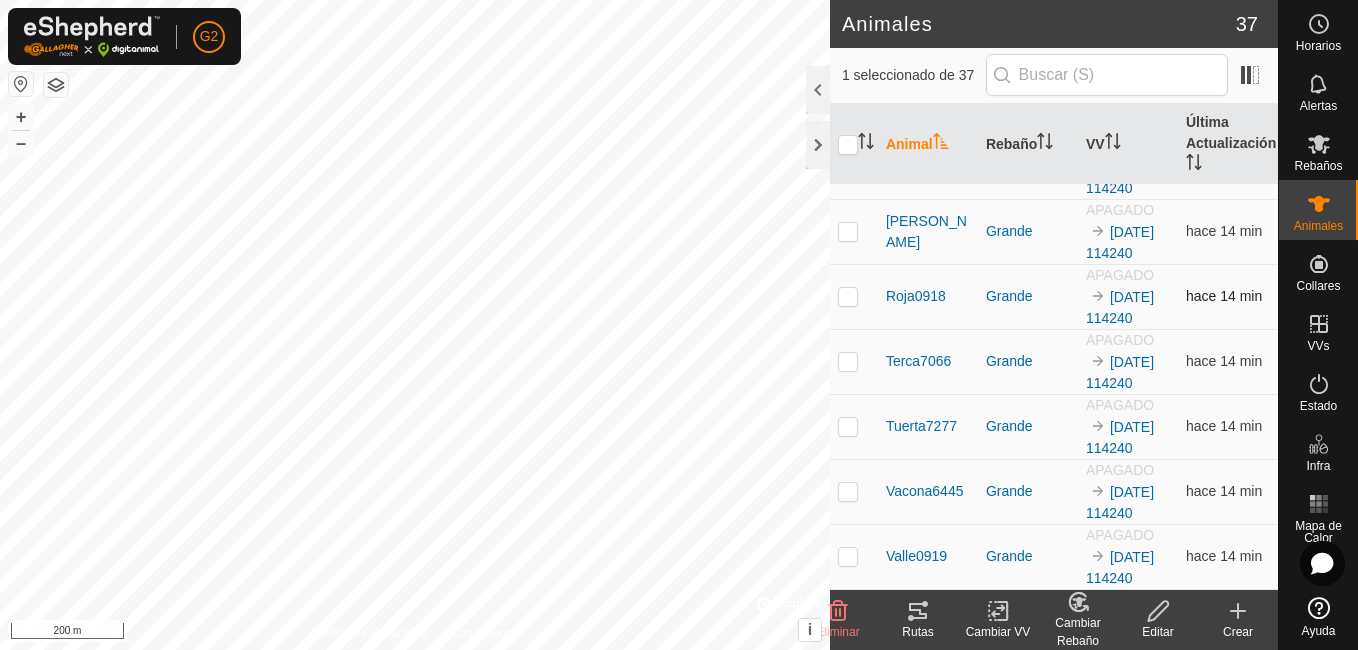 click at bounding box center (848, 296) 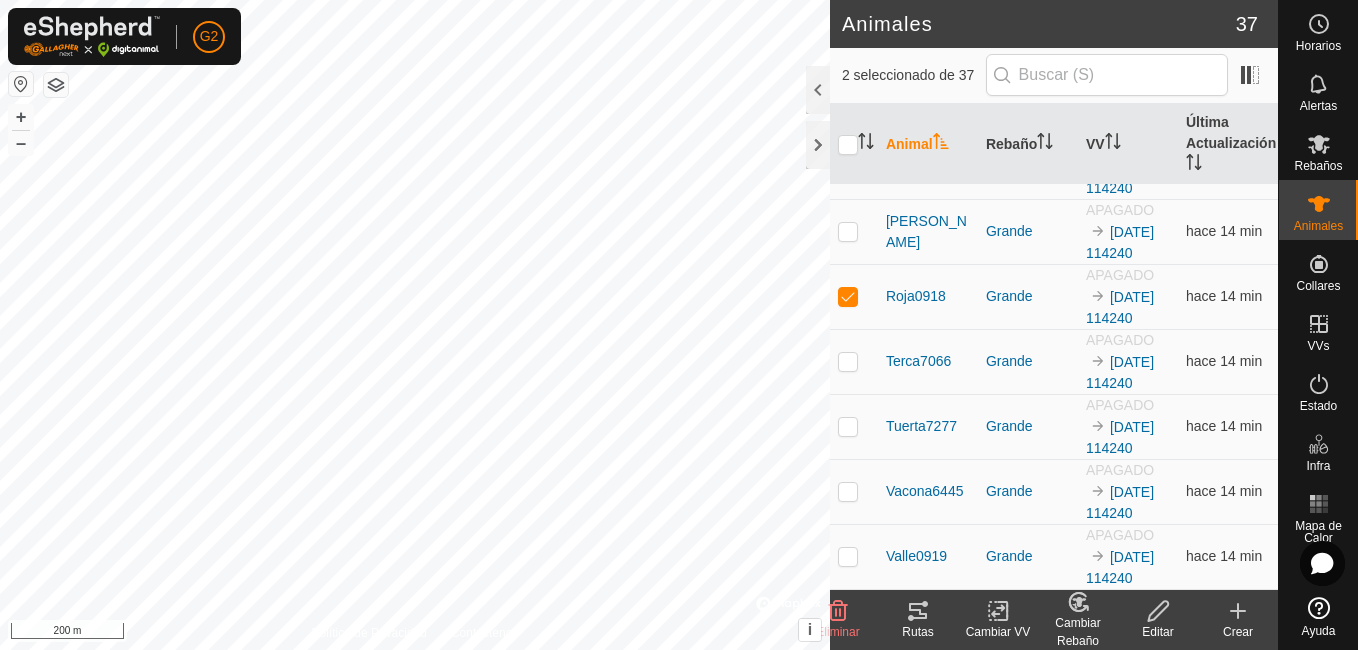 click 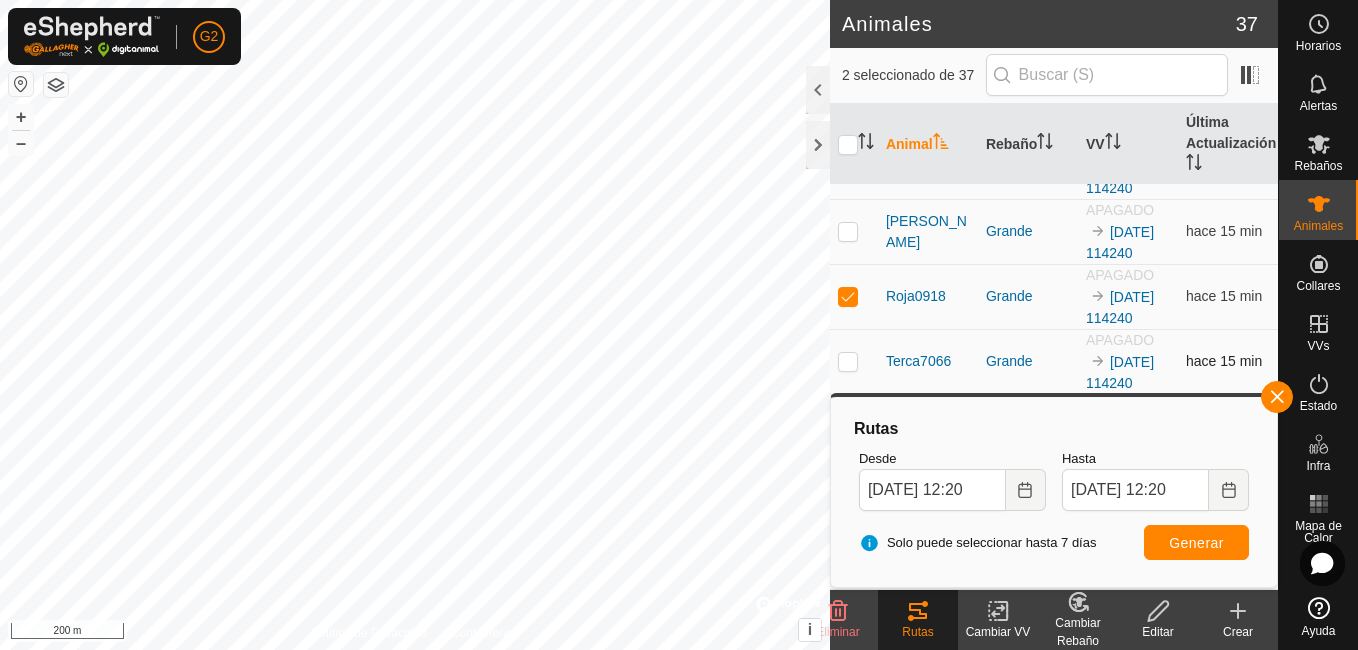 click at bounding box center [854, 361] 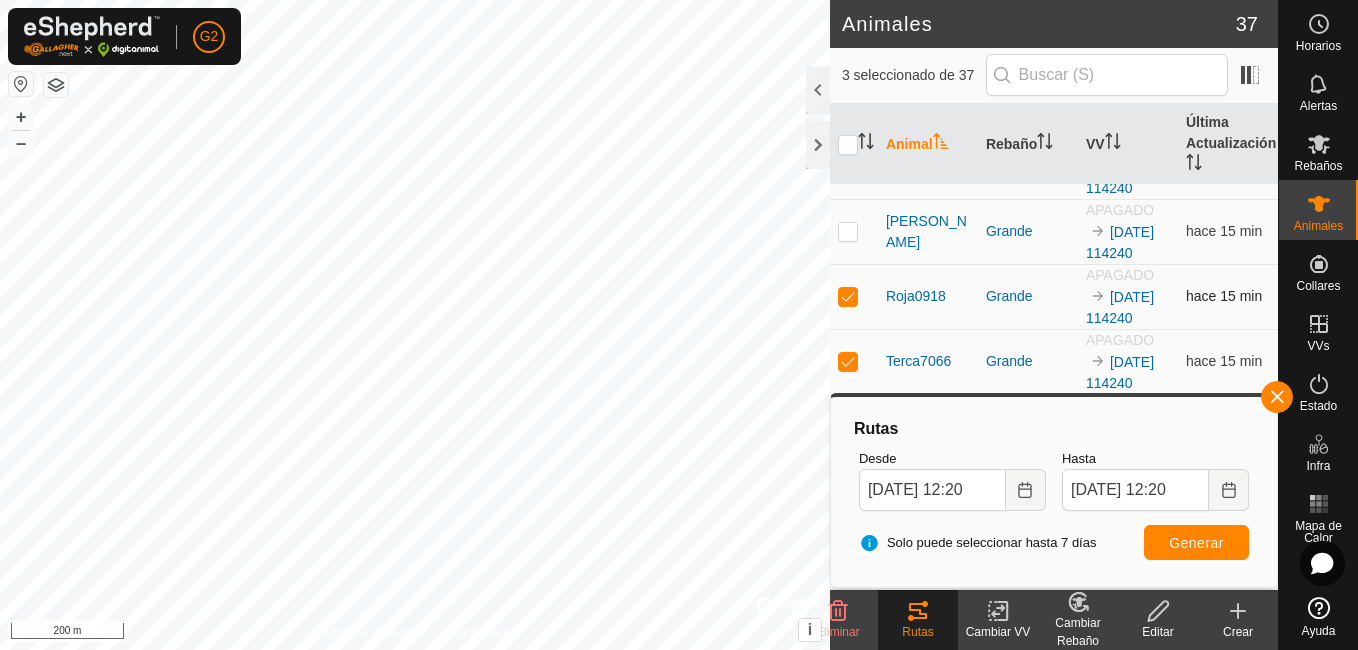 click at bounding box center [848, 296] 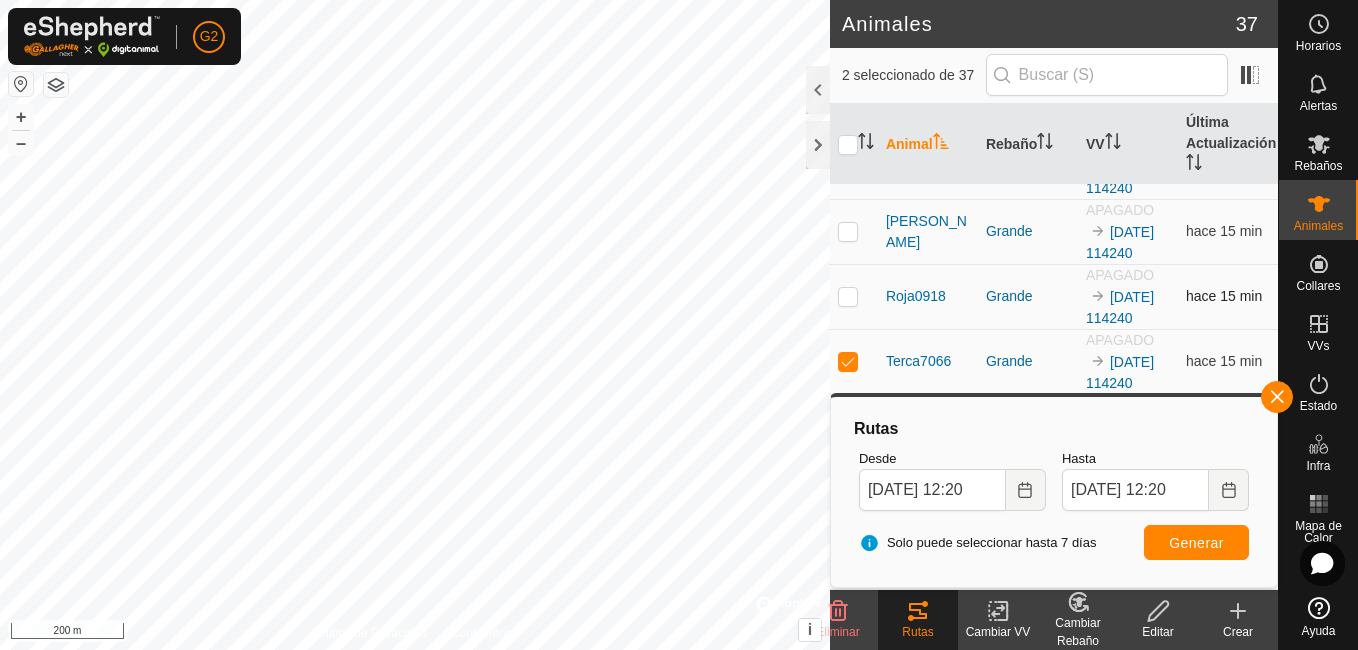 click at bounding box center [848, 296] 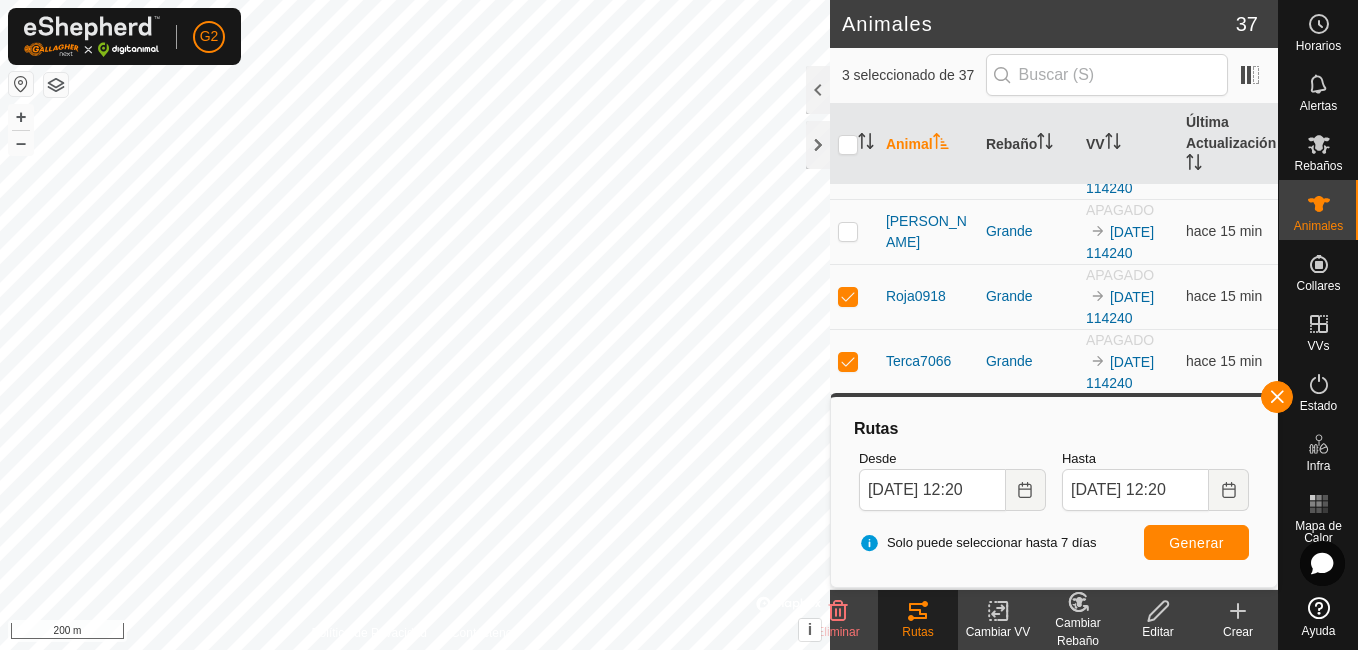 click 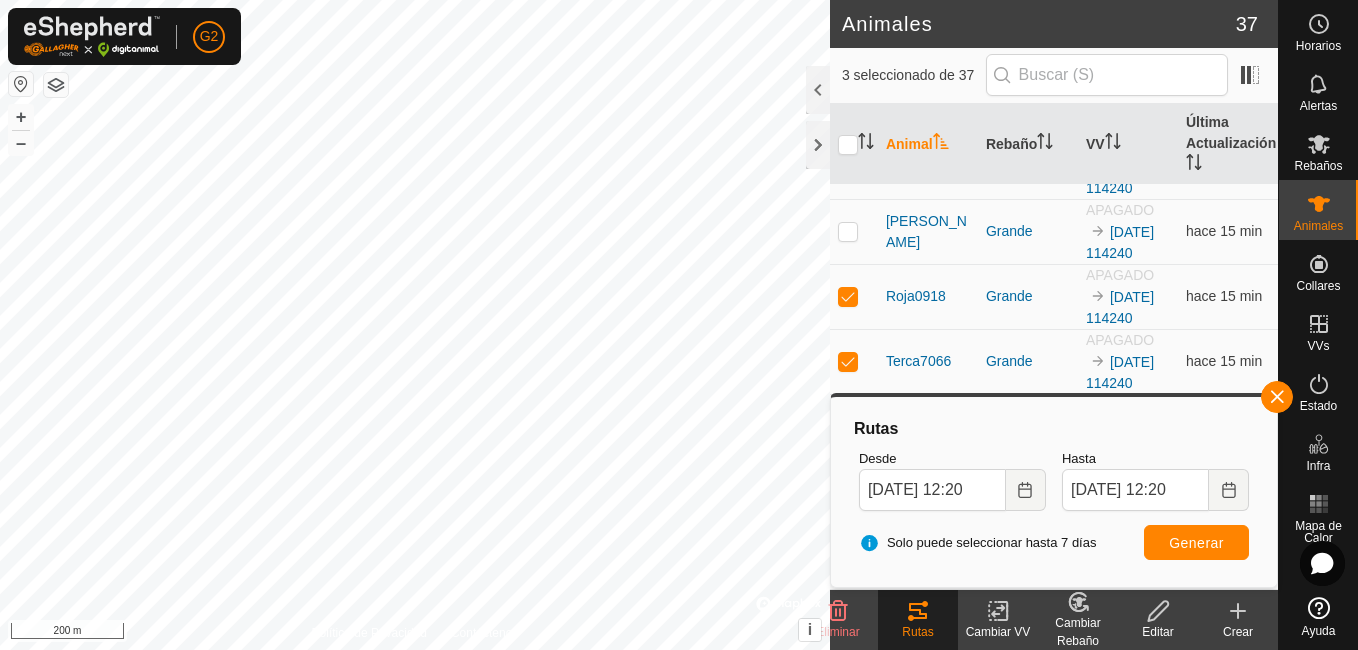 click 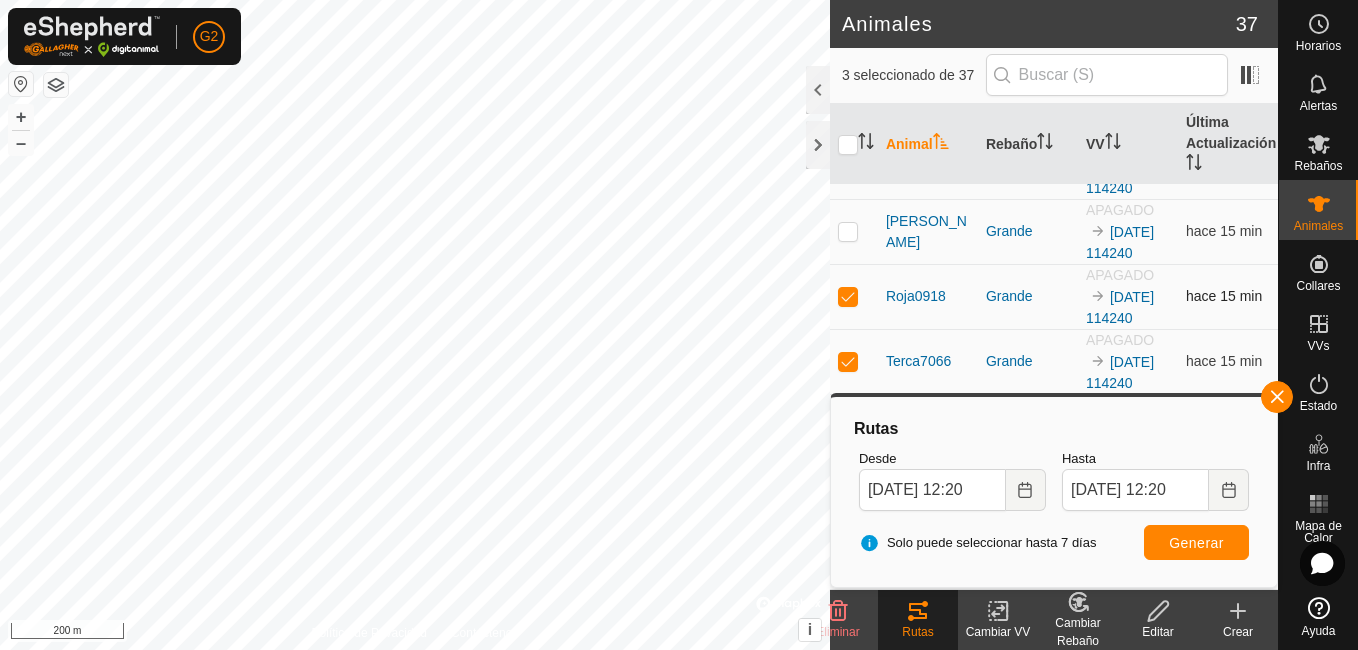 click at bounding box center (854, 296) 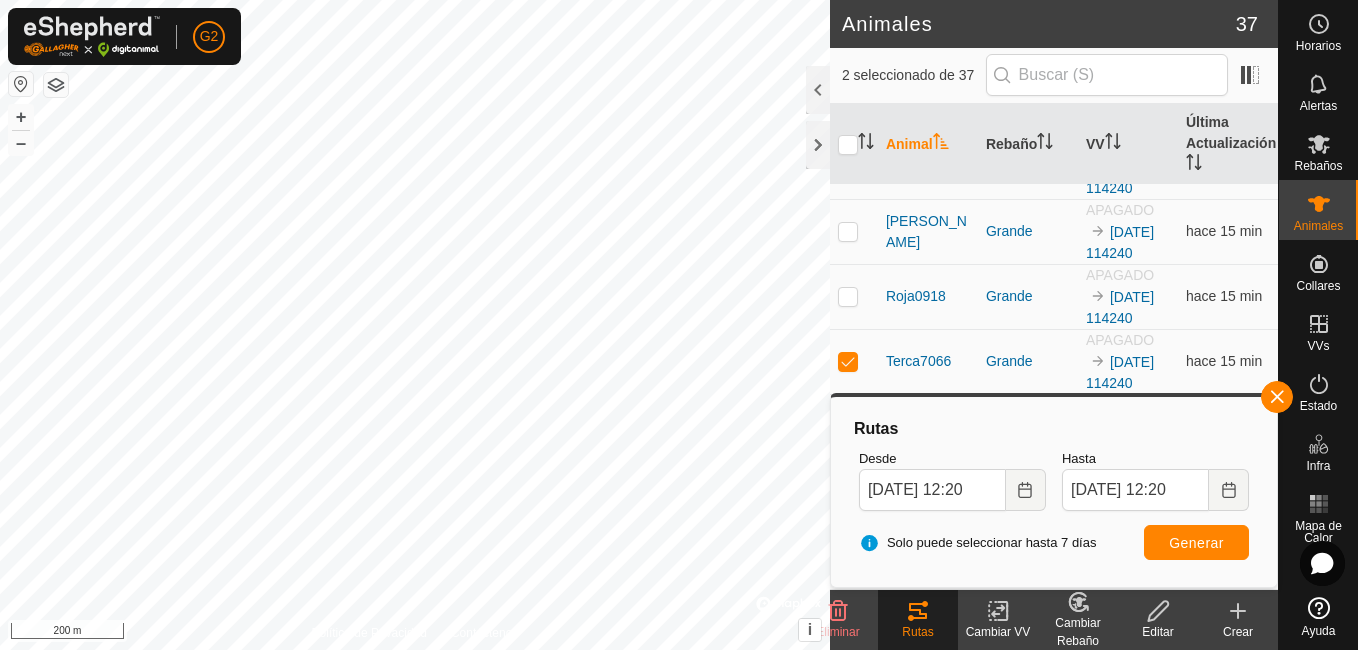 click 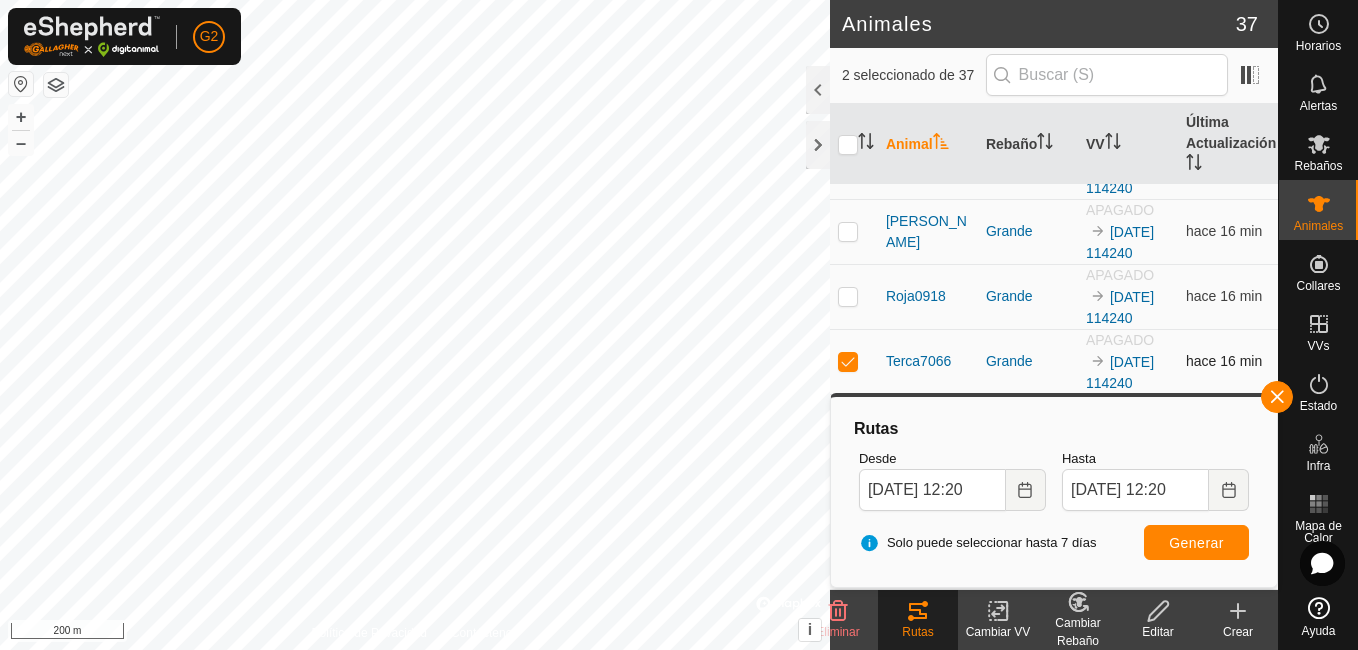click at bounding box center [854, 361] 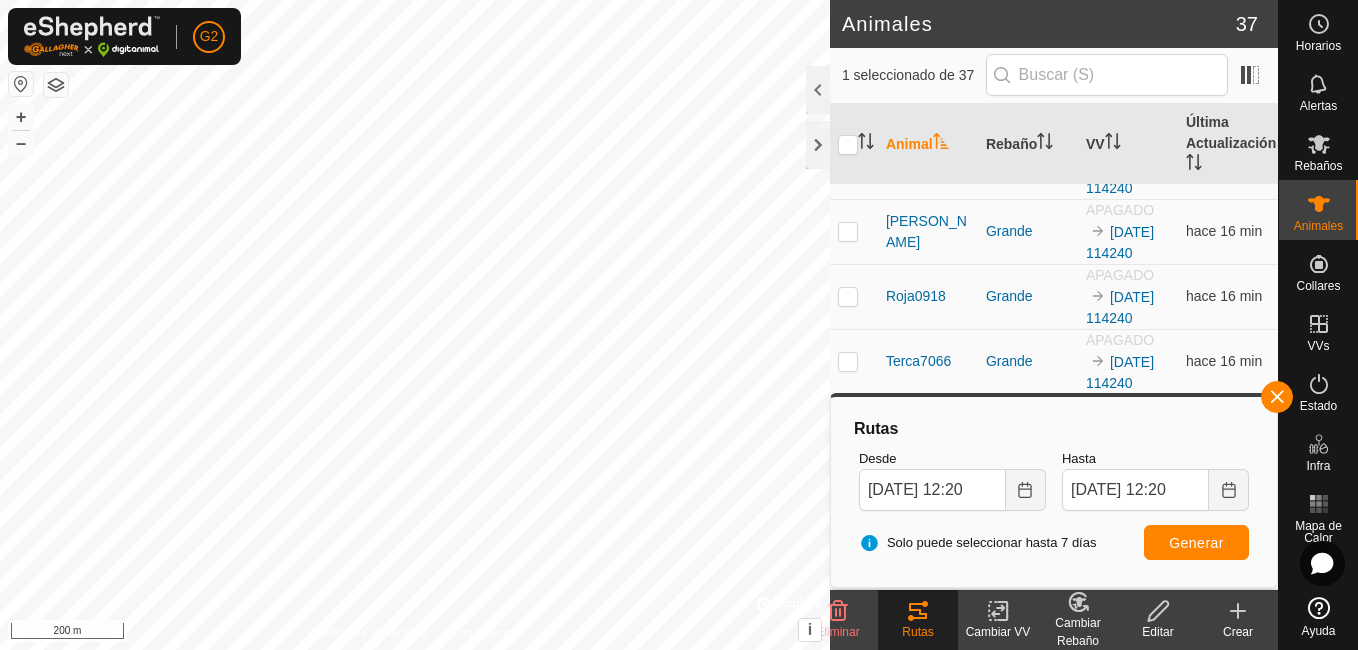 click on "Rutas" 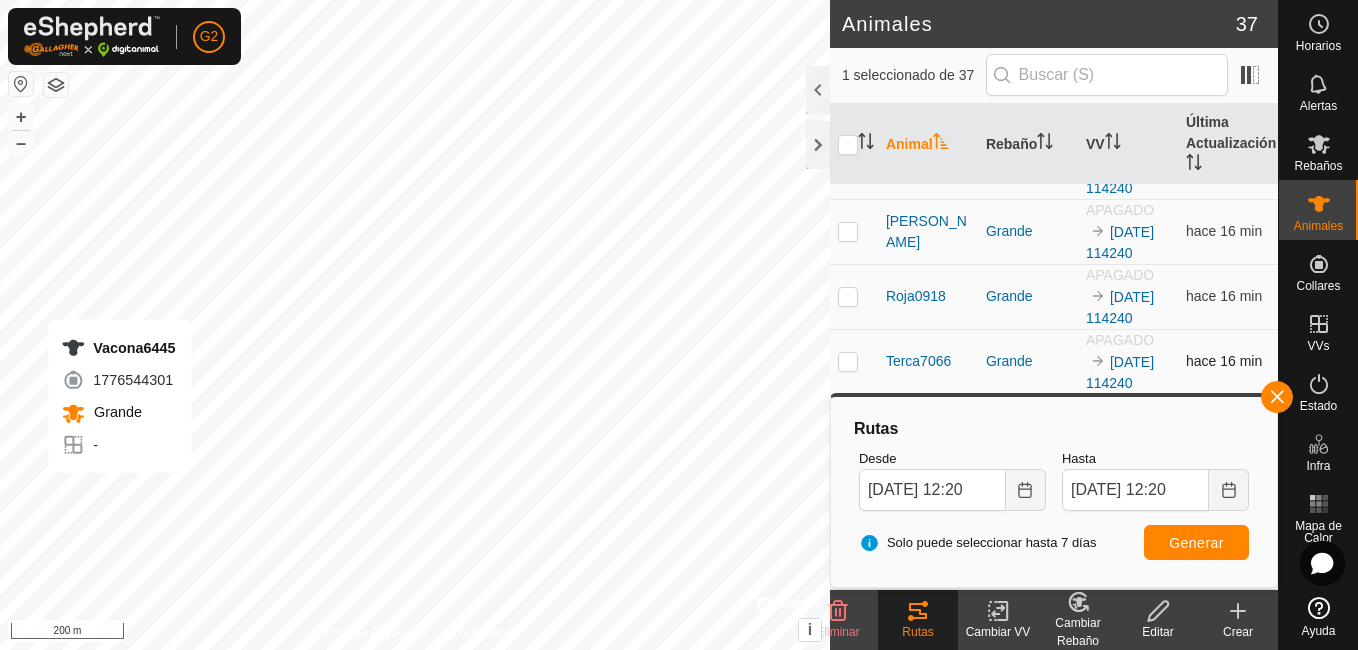 checkbox on "false" 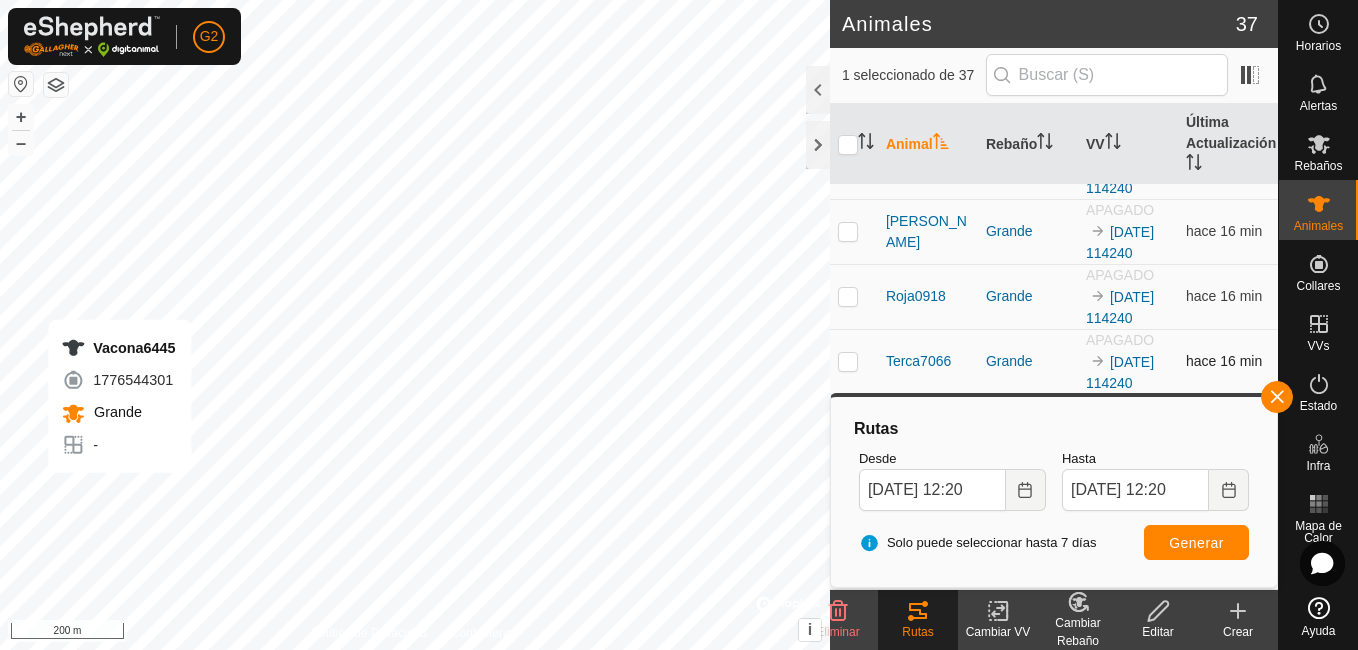 checkbox on "true" 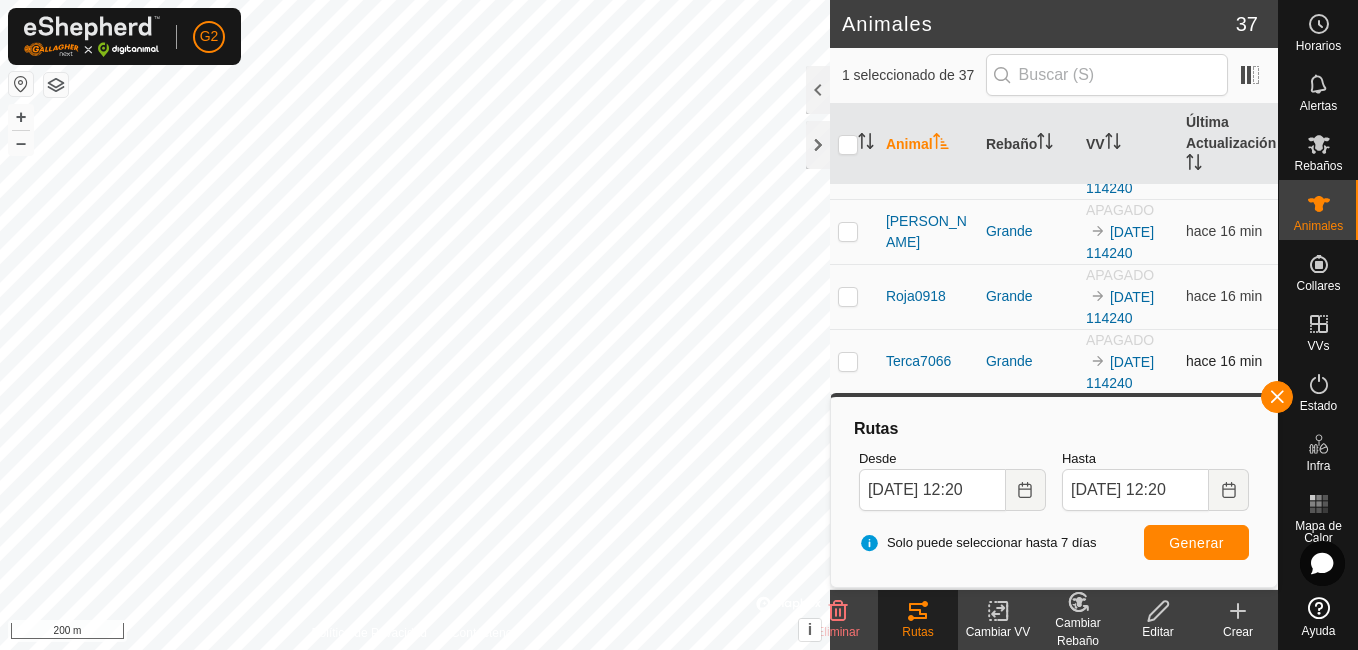 click at bounding box center (848, 361) 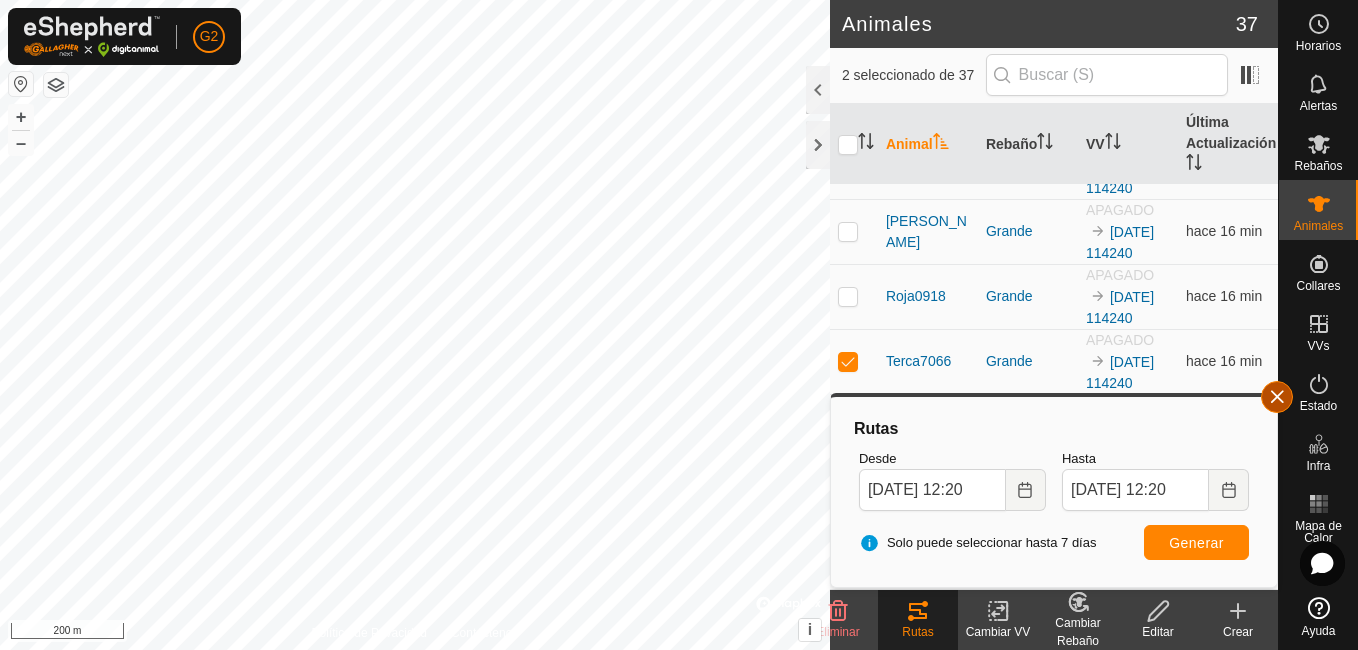 click at bounding box center (1277, 397) 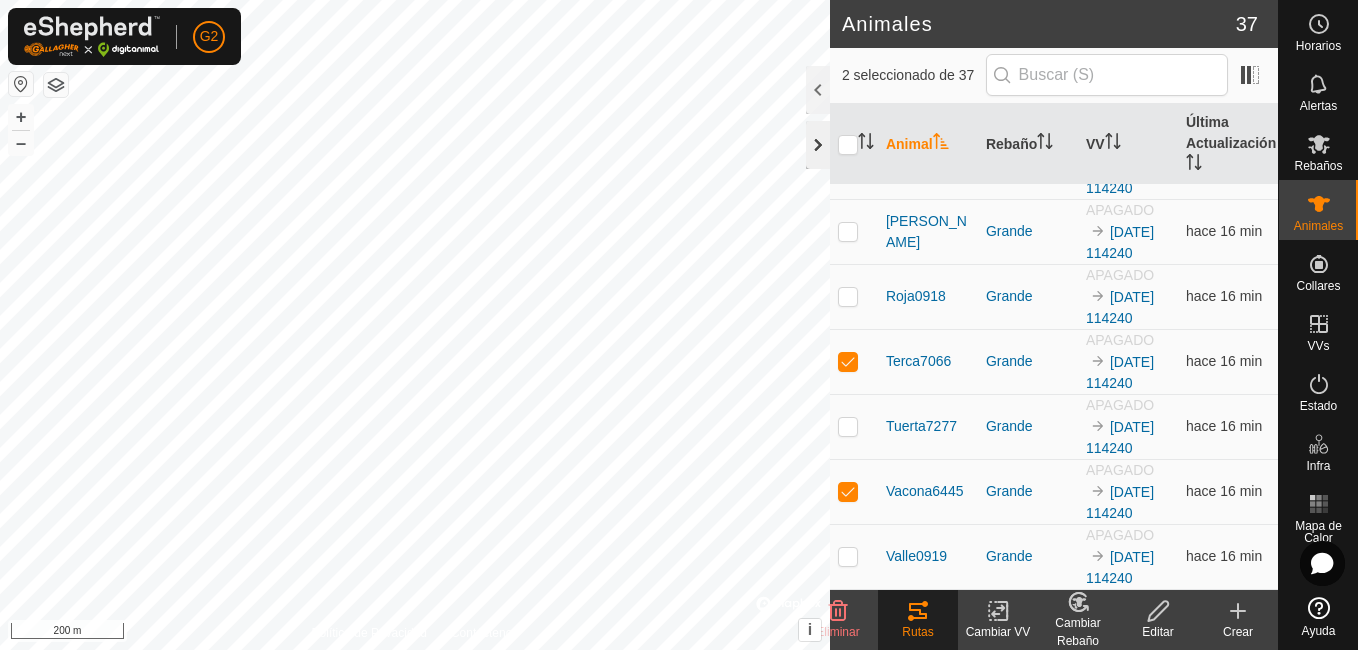 click 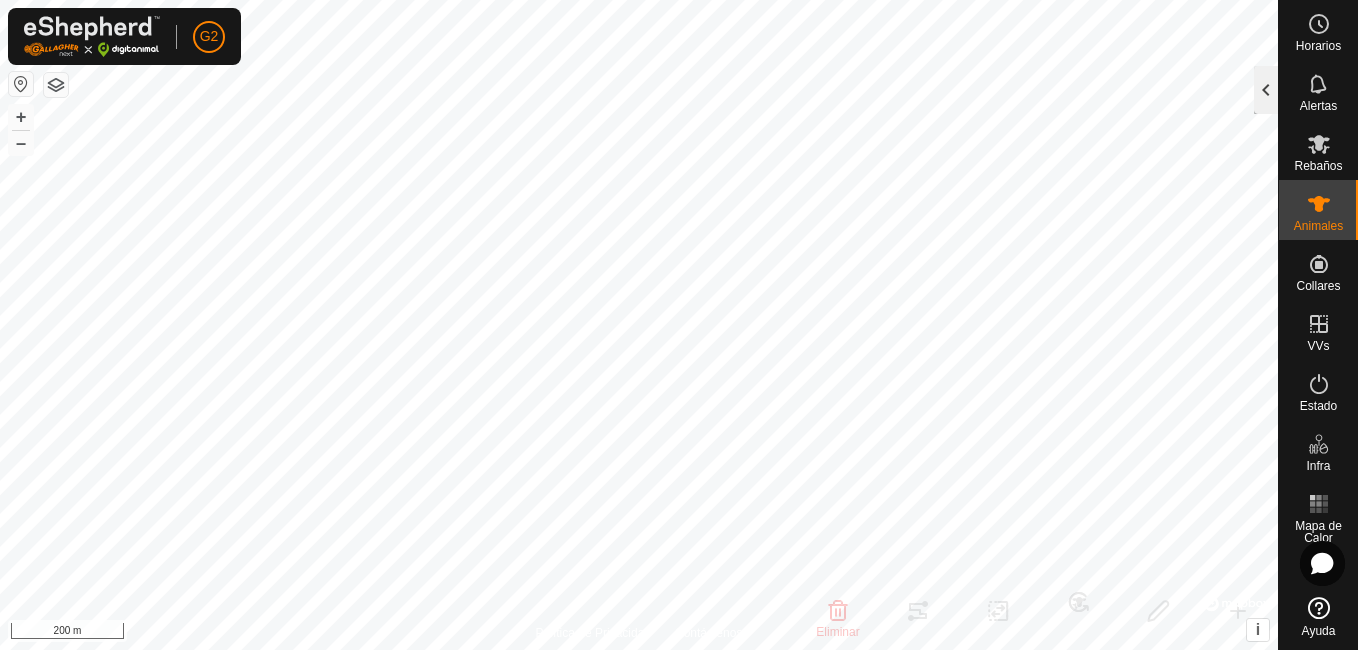 click 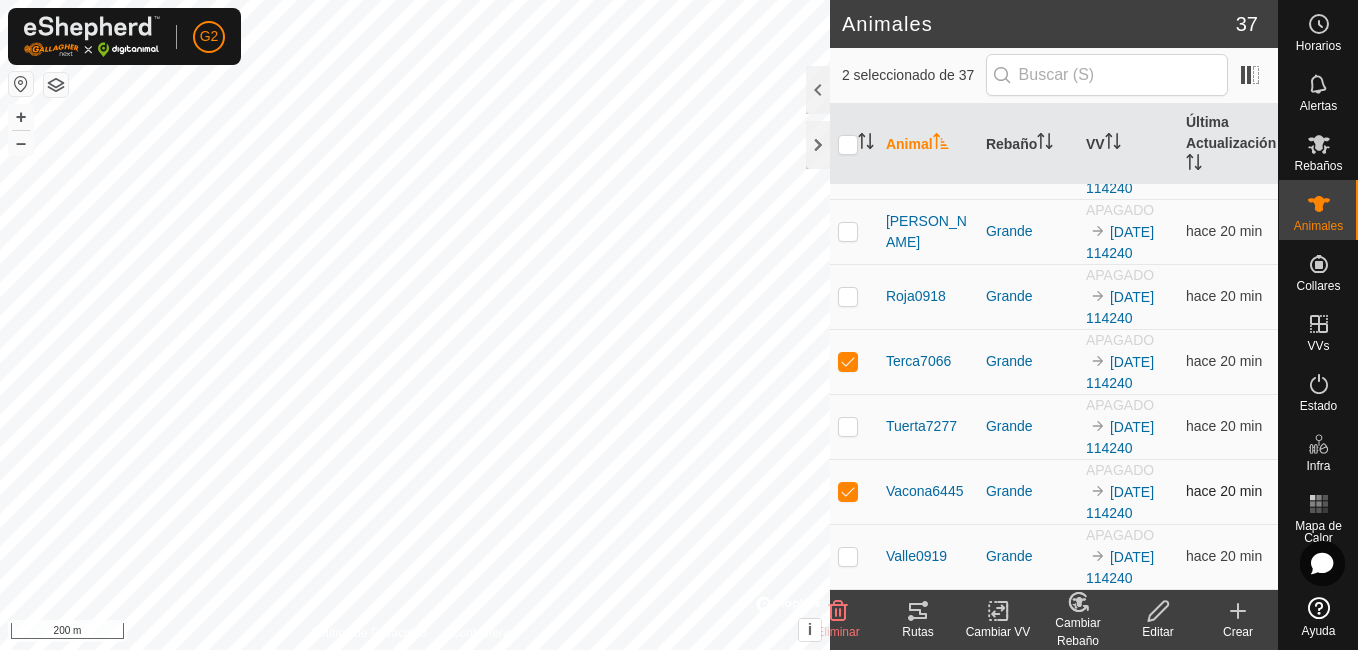 click at bounding box center (848, 491) 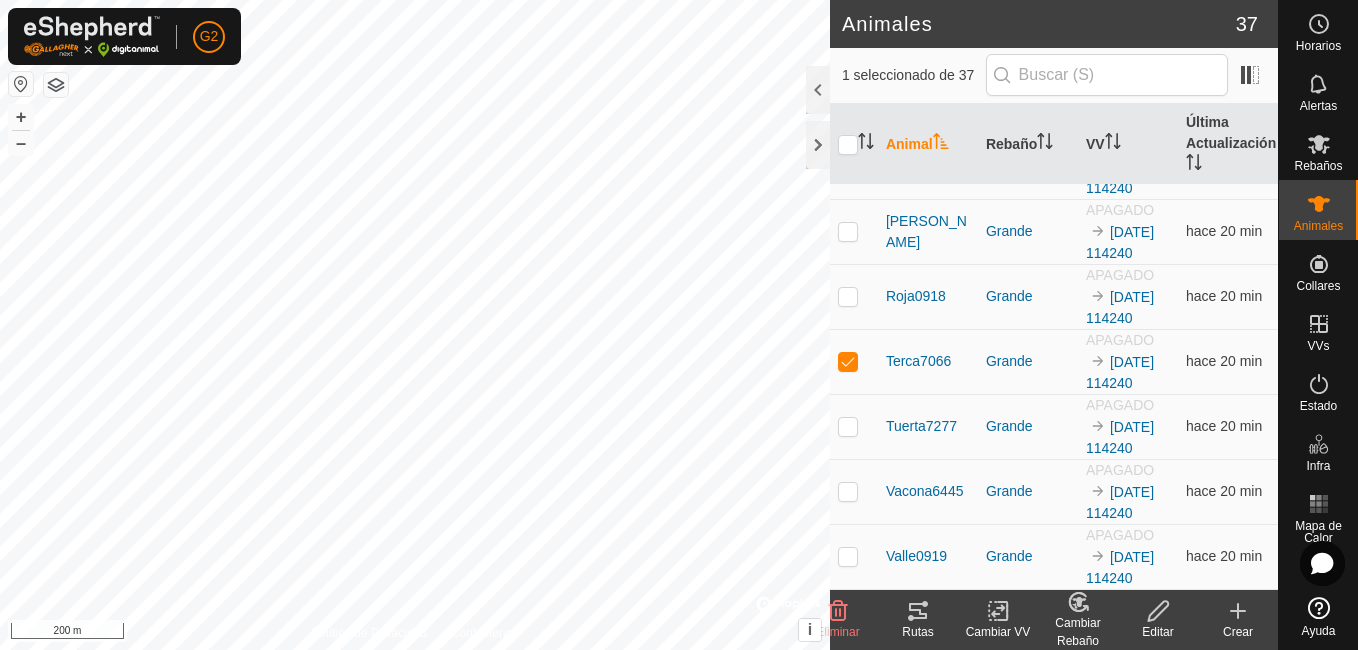 click on "Rutas" 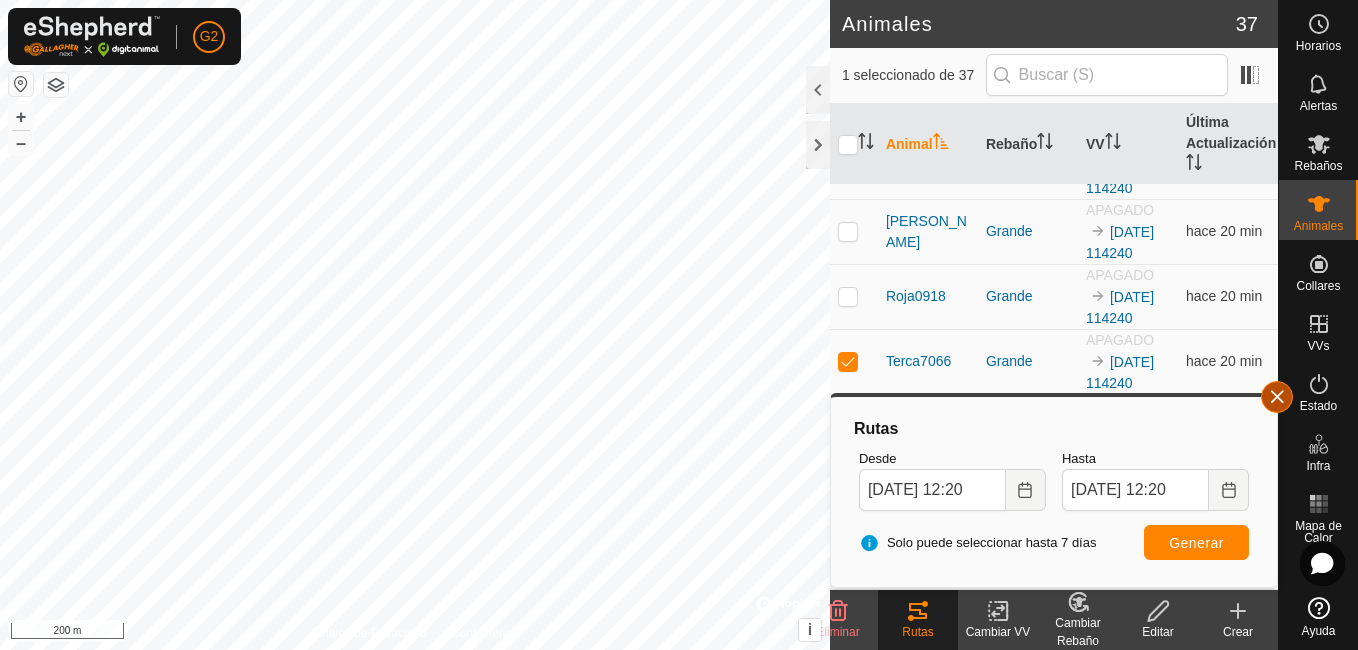 click at bounding box center (1277, 397) 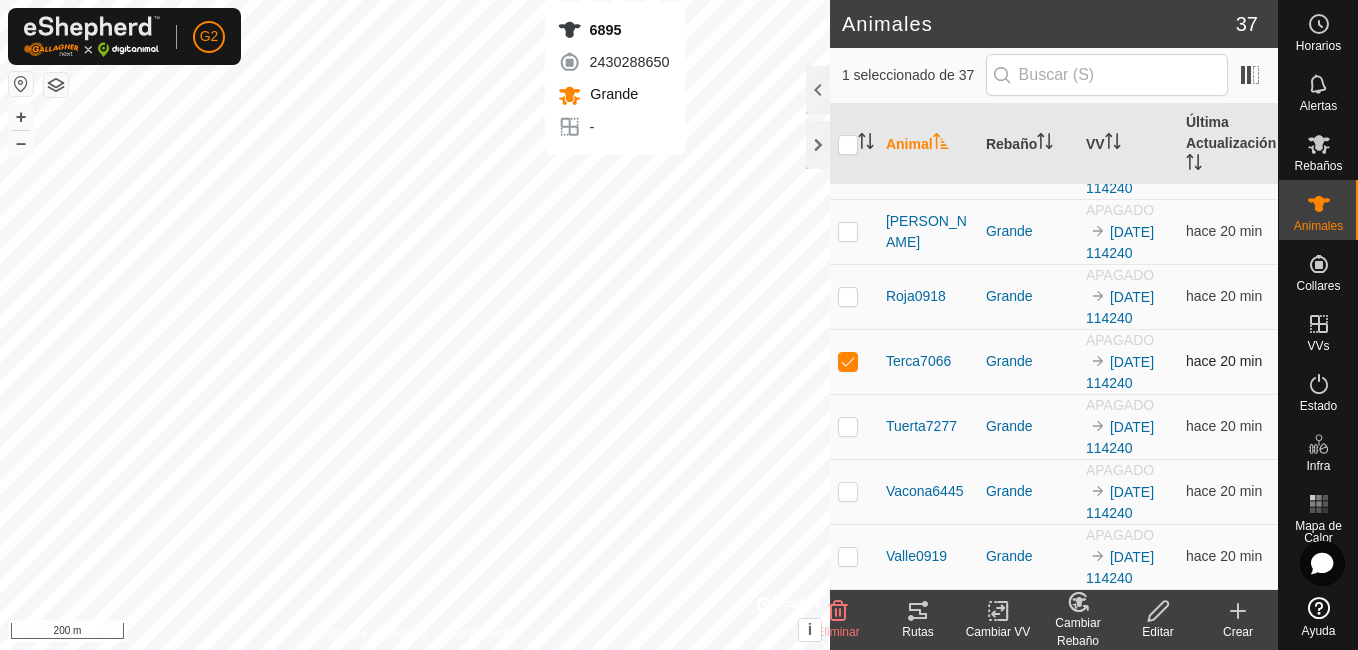 checkbox on "true" 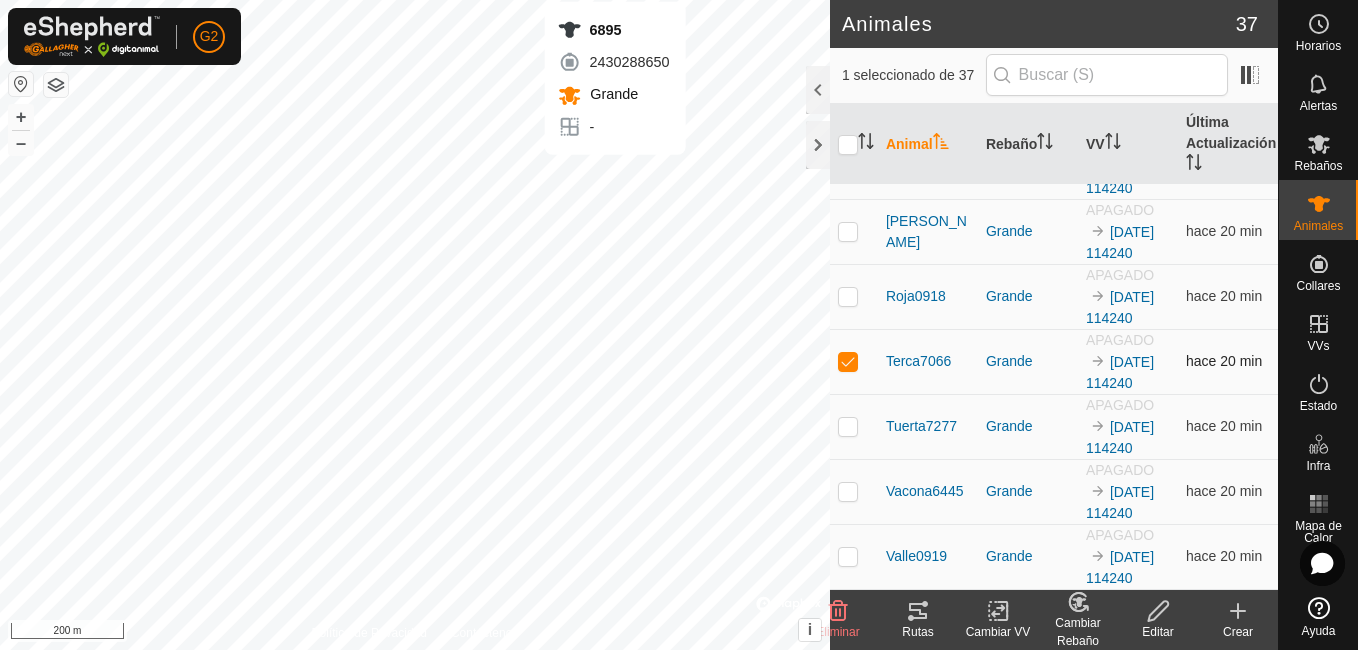 checkbox on "false" 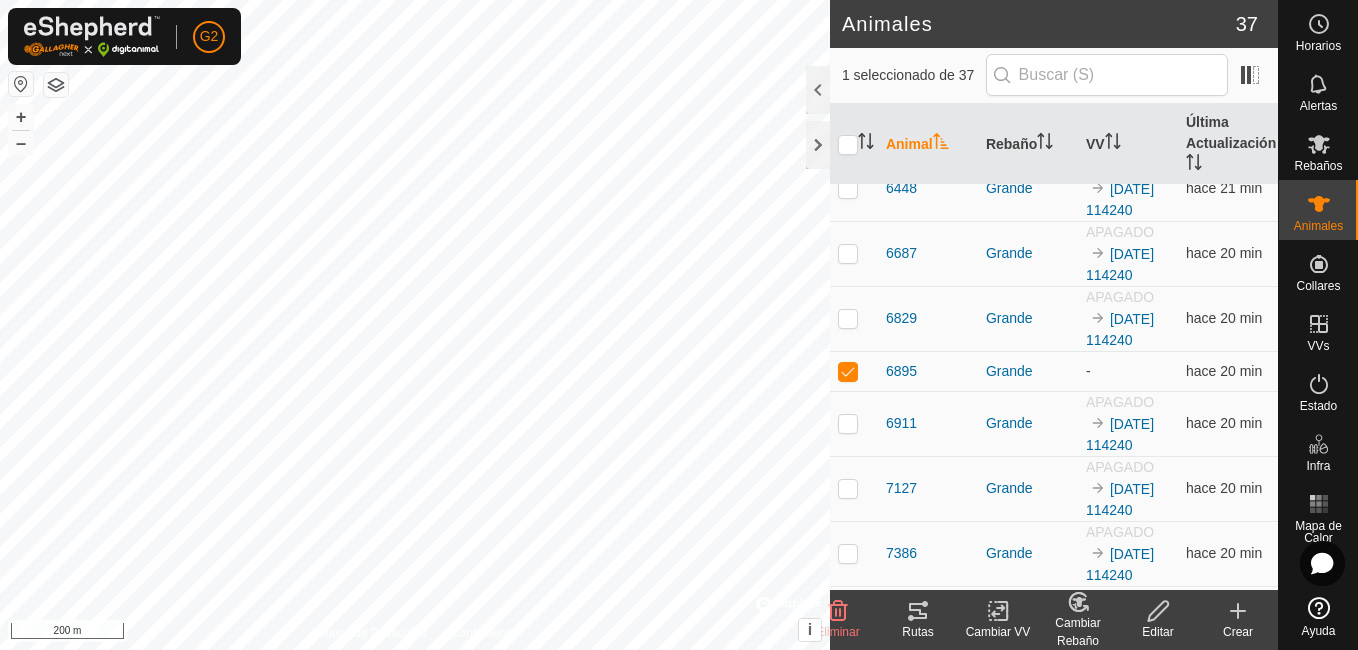 scroll, scrollTop: 878, scrollLeft: 0, axis: vertical 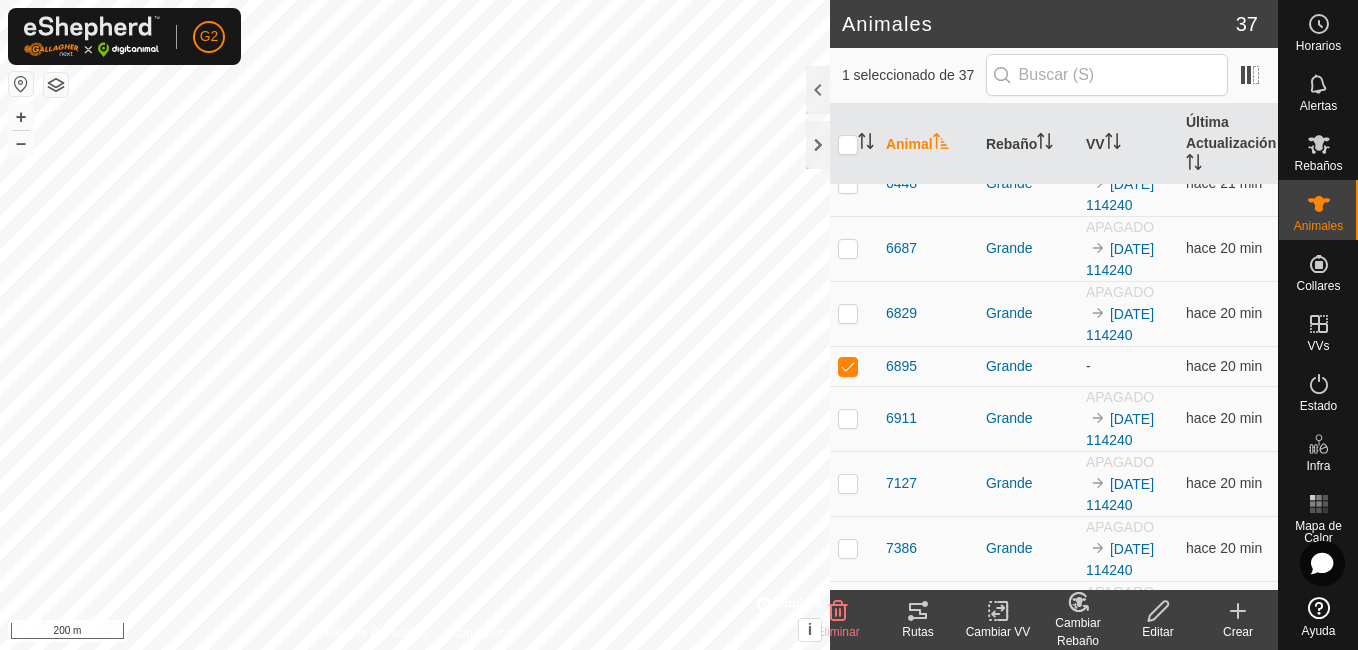 click 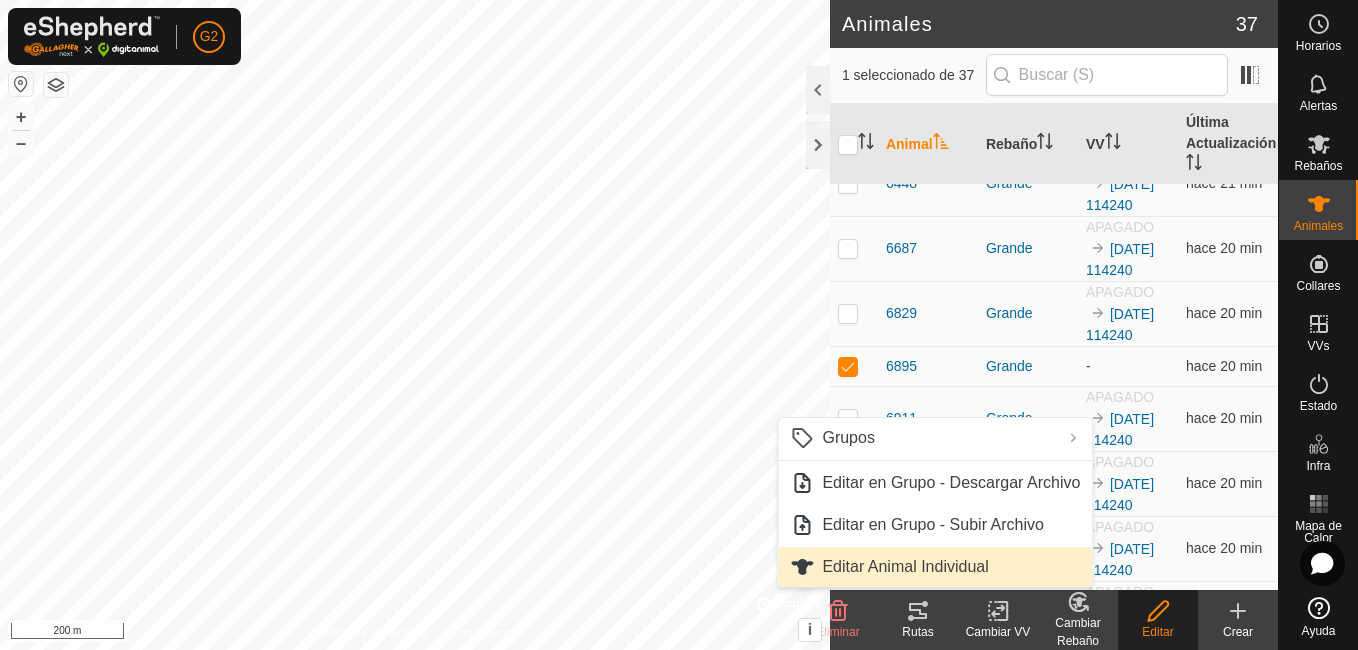 click on "Editar Animal Individual" at bounding box center (935, 567) 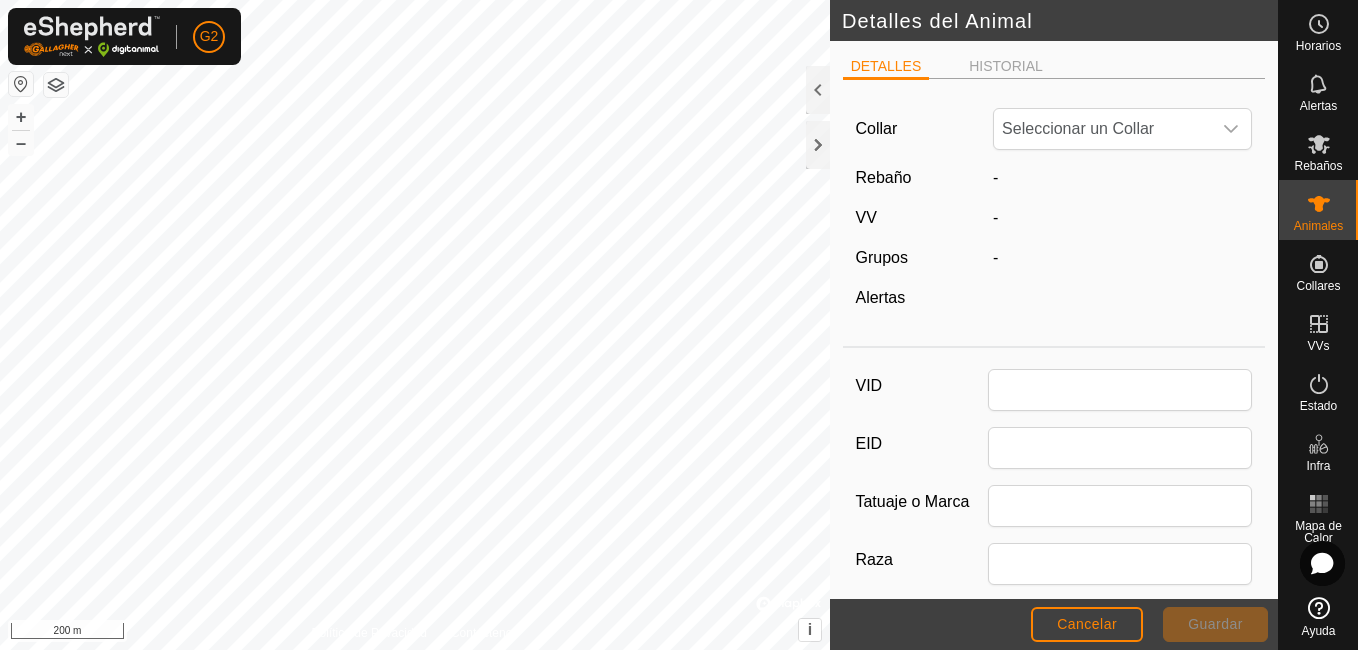 type on "6895" 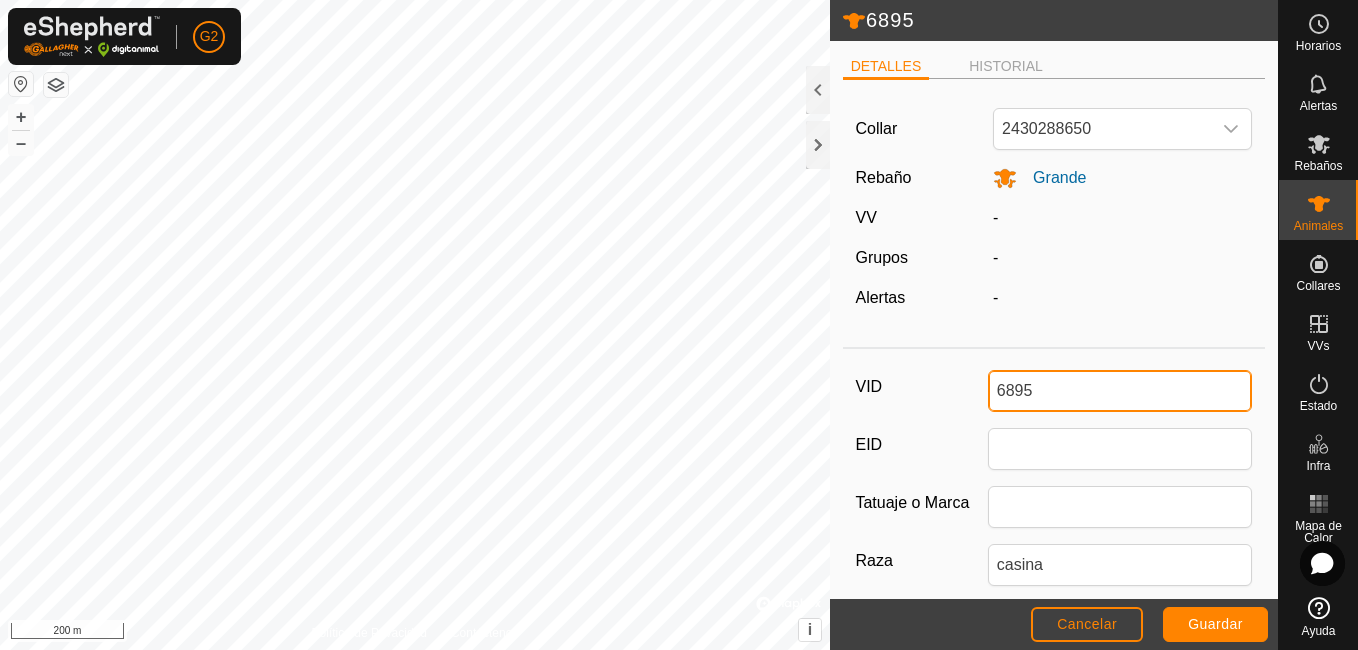 click on "6895" at bounding box center (1120, 391) 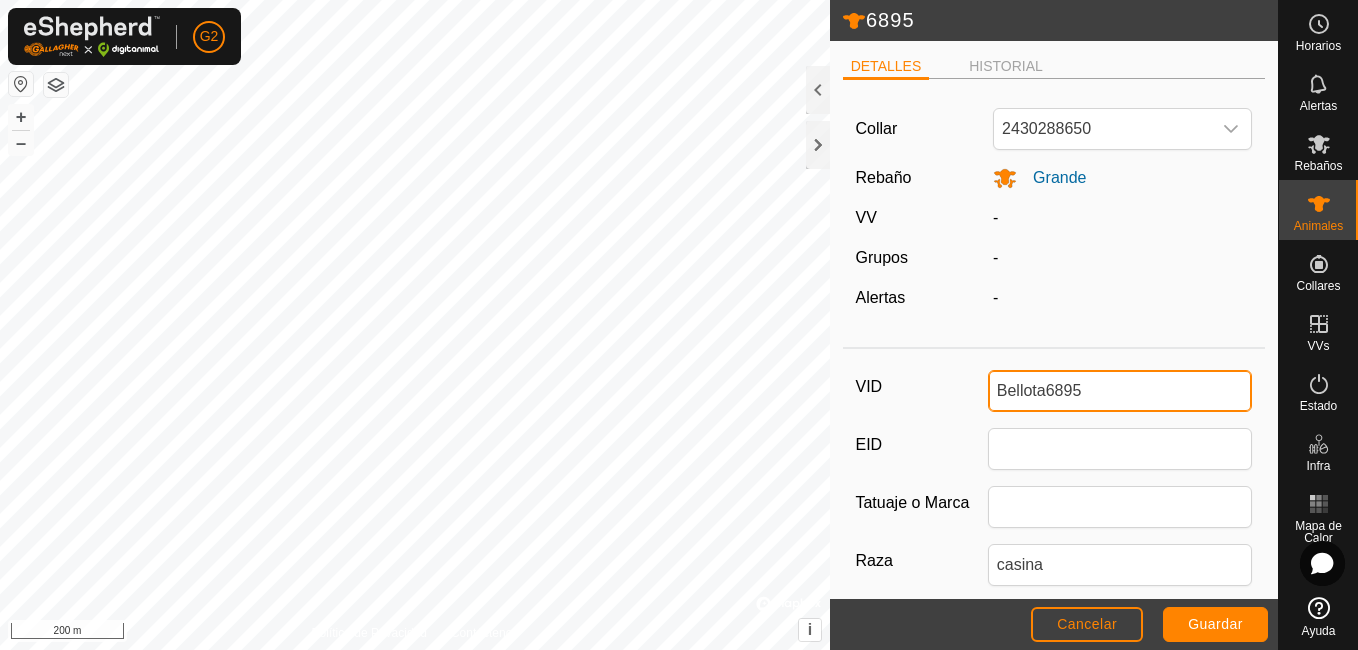 type on "Bellota6895" 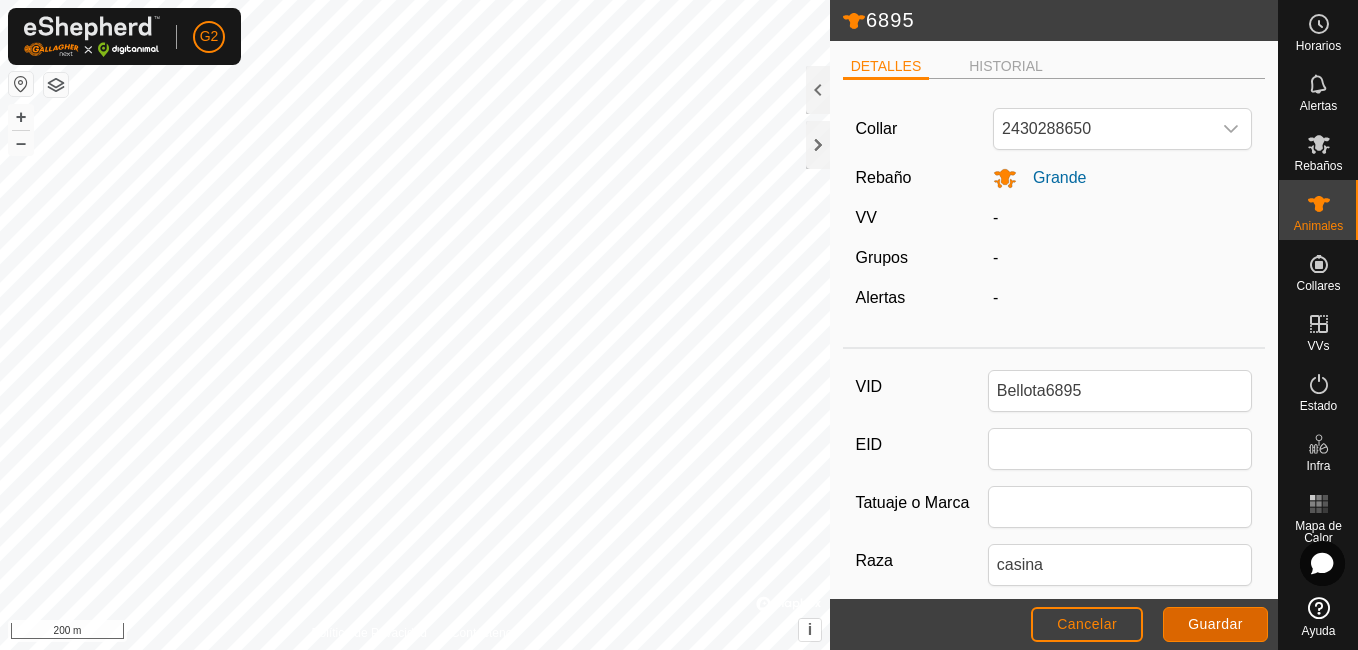 click on "Guardar" 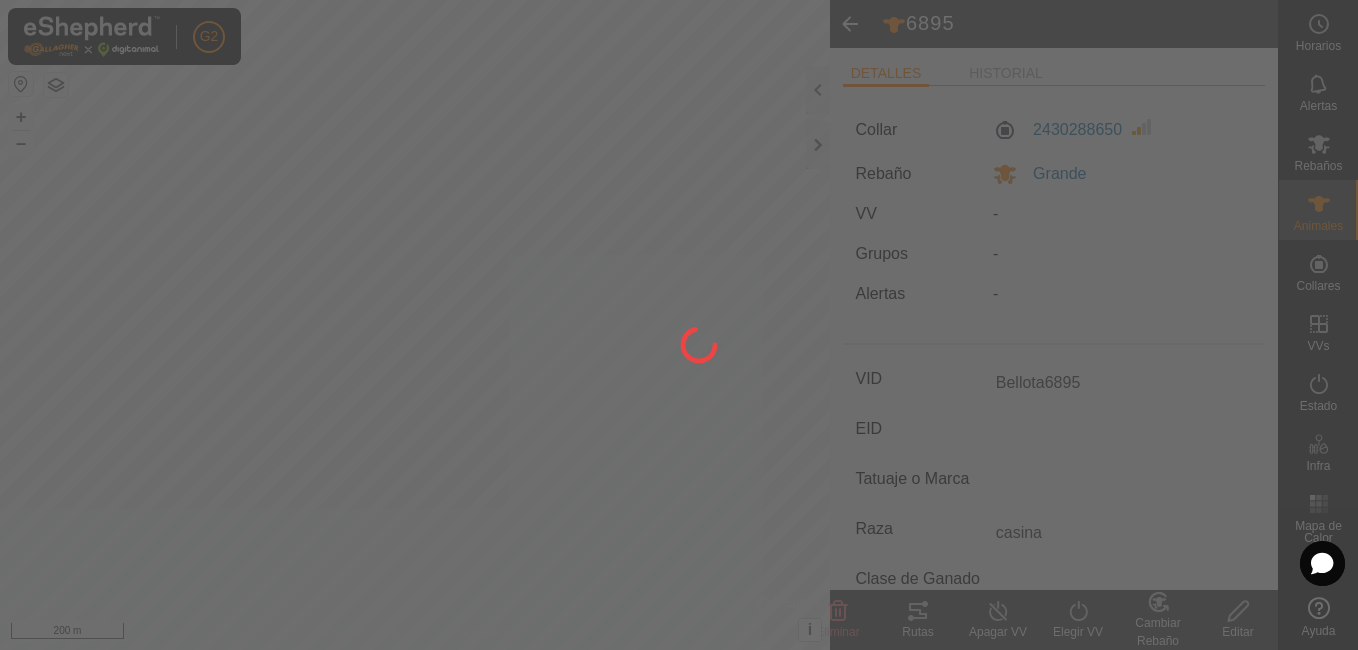 type on "-" 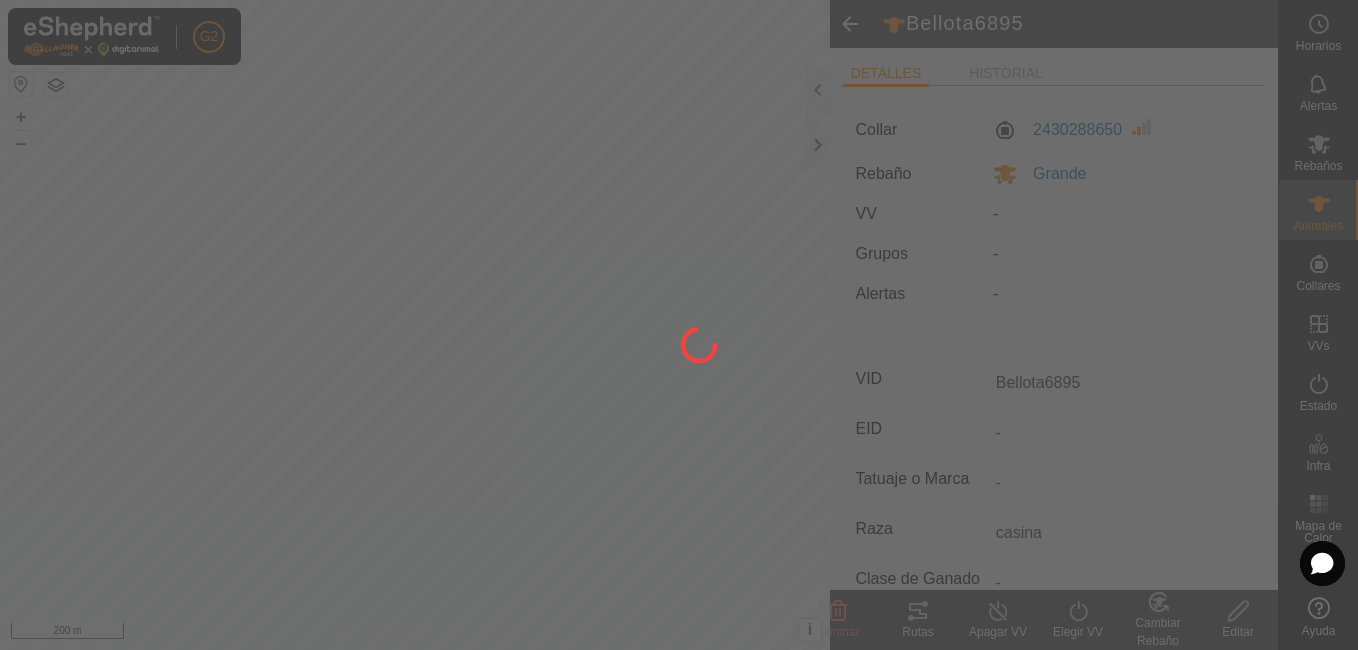 type on "6895" 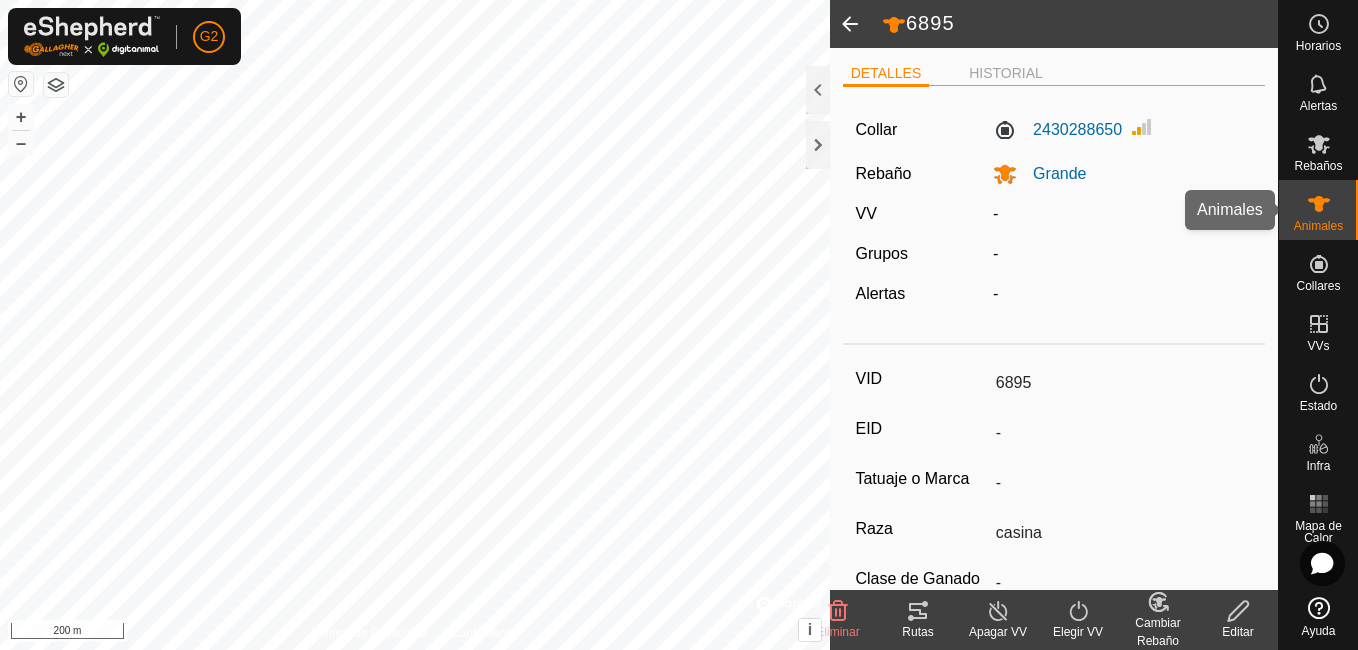 click on "Animales" at bounding box center (1318, 226) 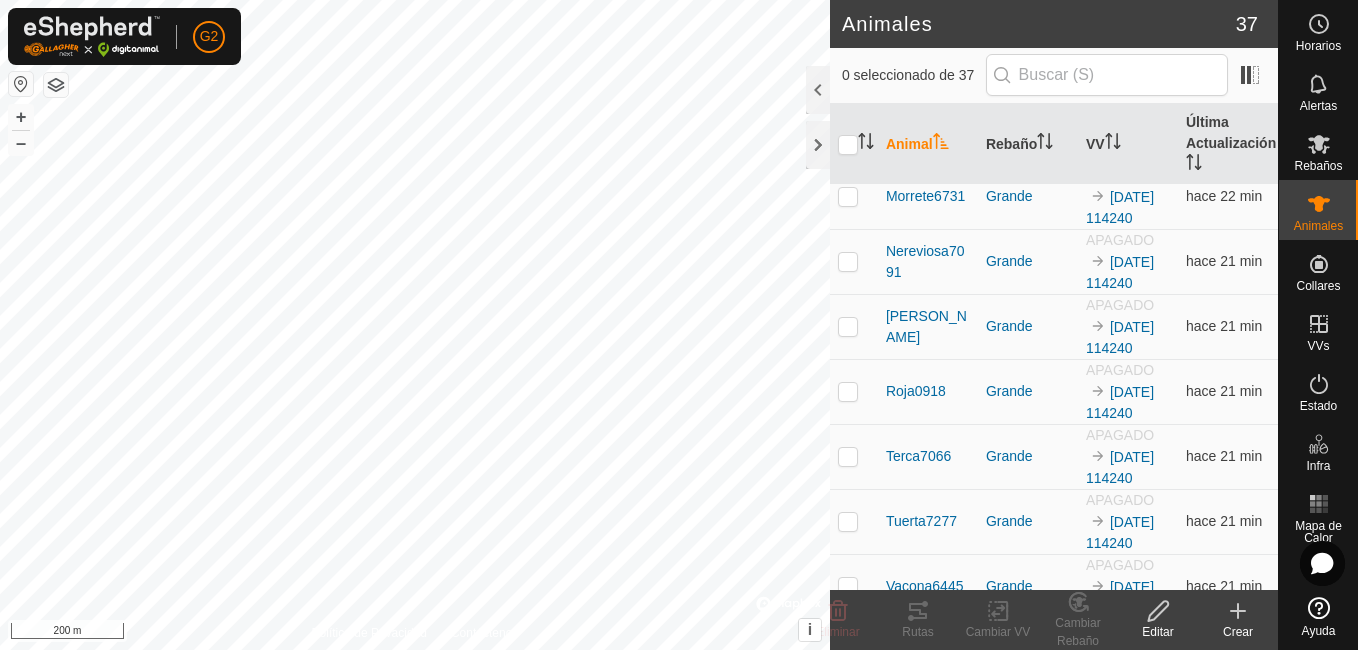 scroll, scrollTop: 1975, scrollLeft: 0, axis: vertical 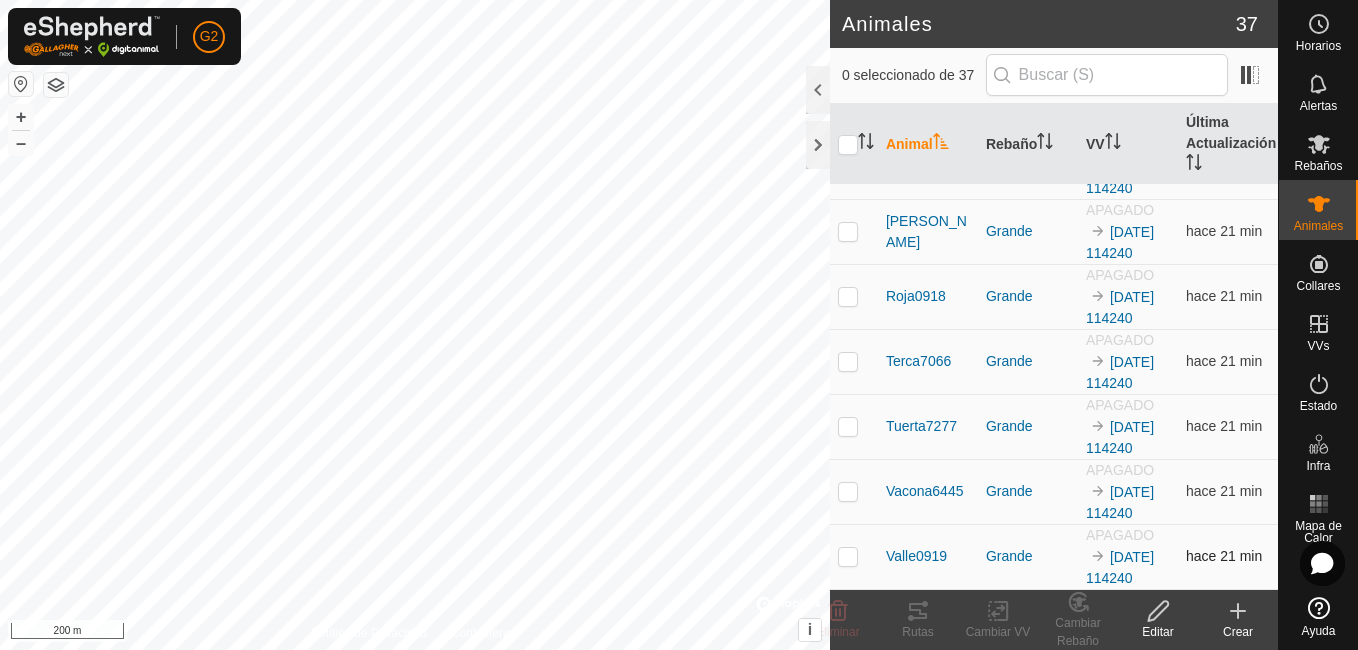 click at bounding box center (848, 556) 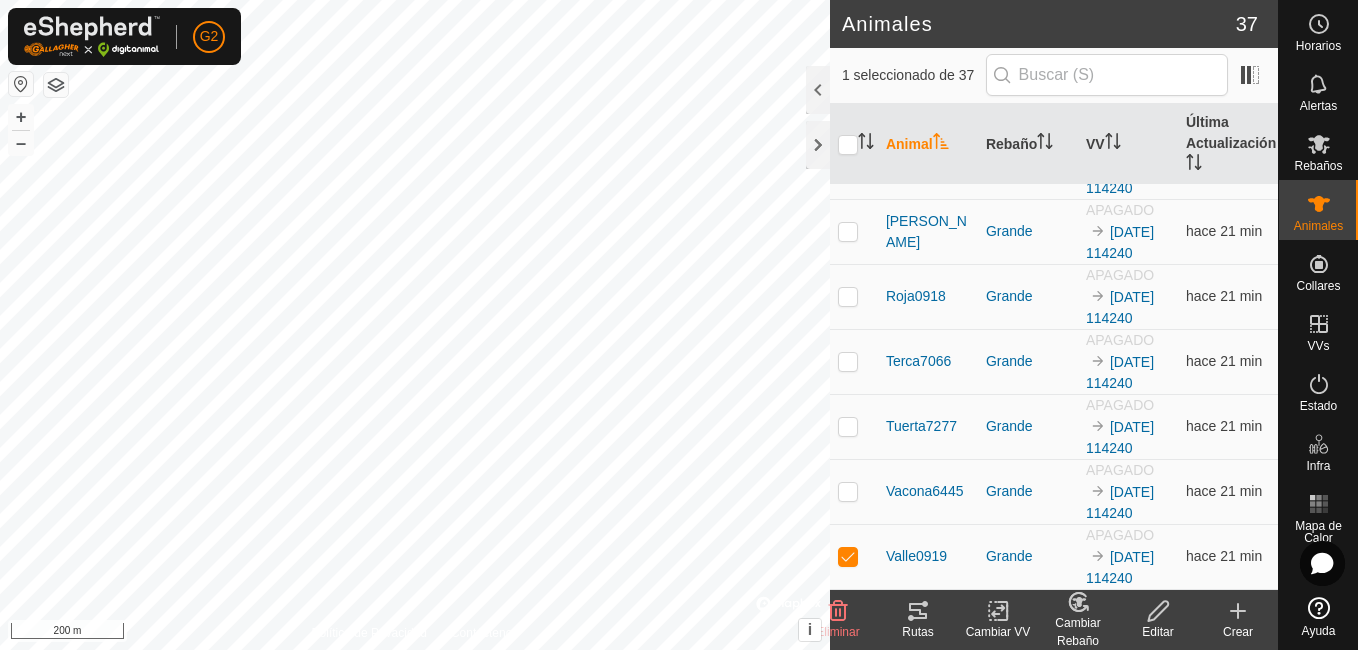 click 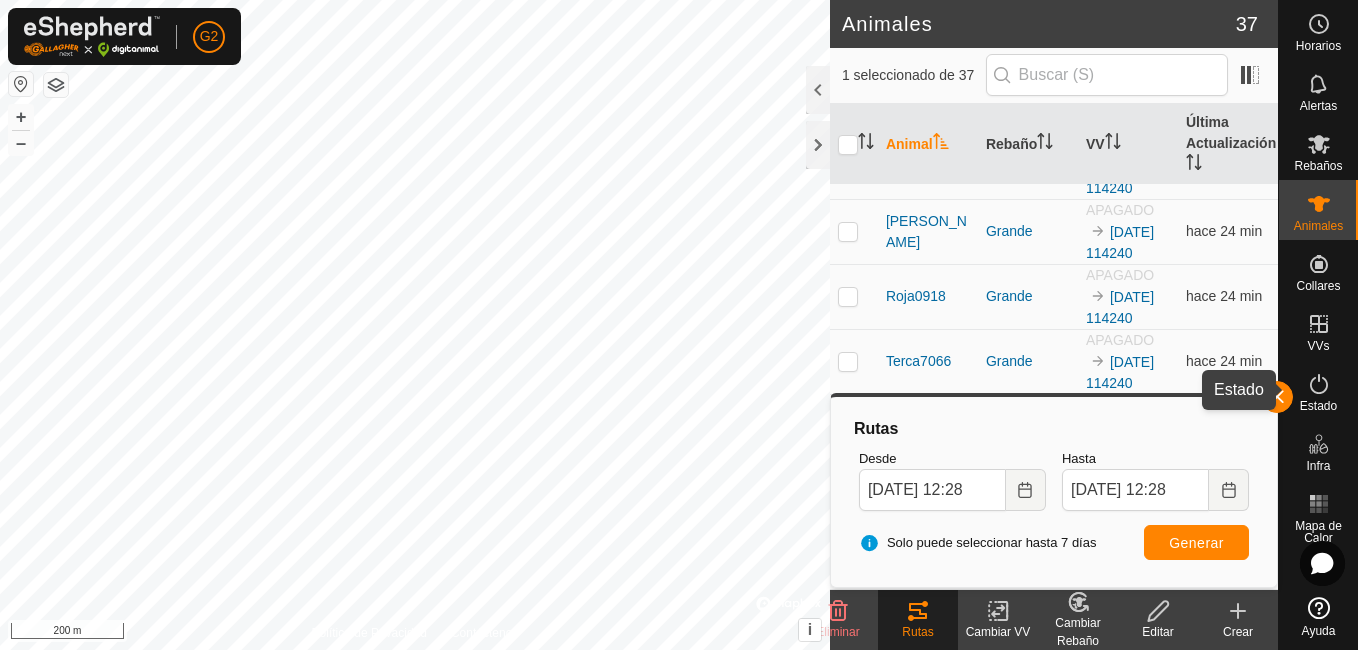 click on "Estado" at bounding box center [1318, 390] 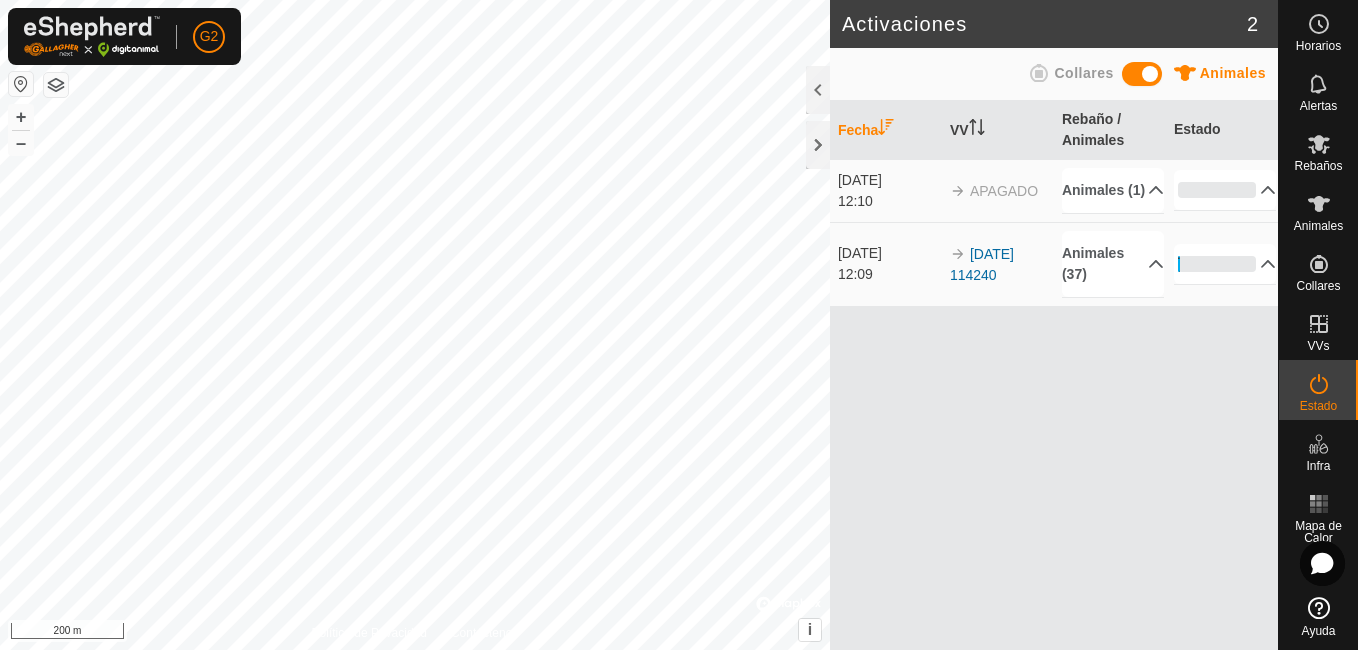 click on "Fecha   VV   Rebaño / Animales   Estado  [DATE] 12:10 APAGADO Animales (1)  Bellota6895  0% En Progreso Pendiente  1  Enviado   0  Completado Confirmado   0  Anulado  0  Cancelado   0  [DATE] 12:09 2025-07-29 114240 Animales (37)  Valle0919   4729   3080   4730   Canal5859   3311   Morrete6731   Nereviosa7091   Fauna4823   Tuerta7277   9268   Flojo6871   CuernoNoble5841   6829   6448   Vacona6445   4673   Roja0918   6047   3179   3882   Bellota6895   [PERSON_NAME]   7827   7386   Terca7066   0920   7127   9439   6911   9557   4571   0082   6687   5679   4758   fea  2% En Progreso Pendiente  36  Enviado   0  Completado Confirmado   0  Anulado  0  Cancelado   1" at bounding box center (1054, 375) 